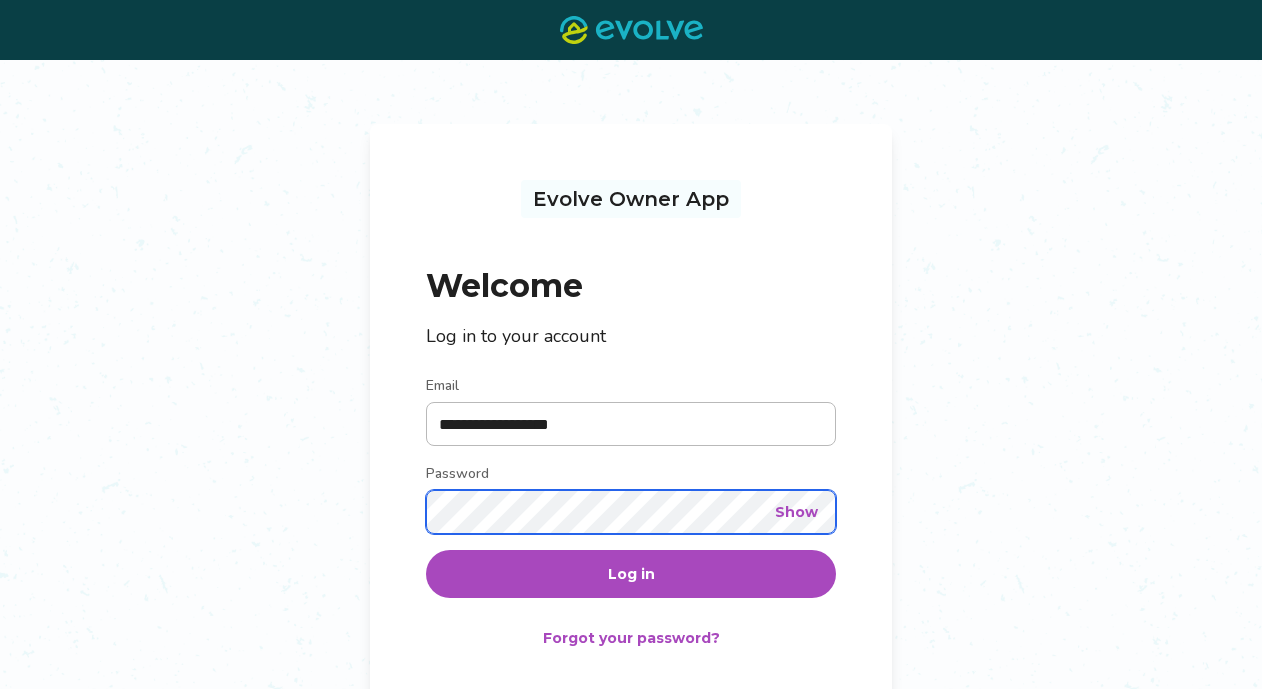 scroll, scrollTop: 0, scrollLeft: 0, axis: both 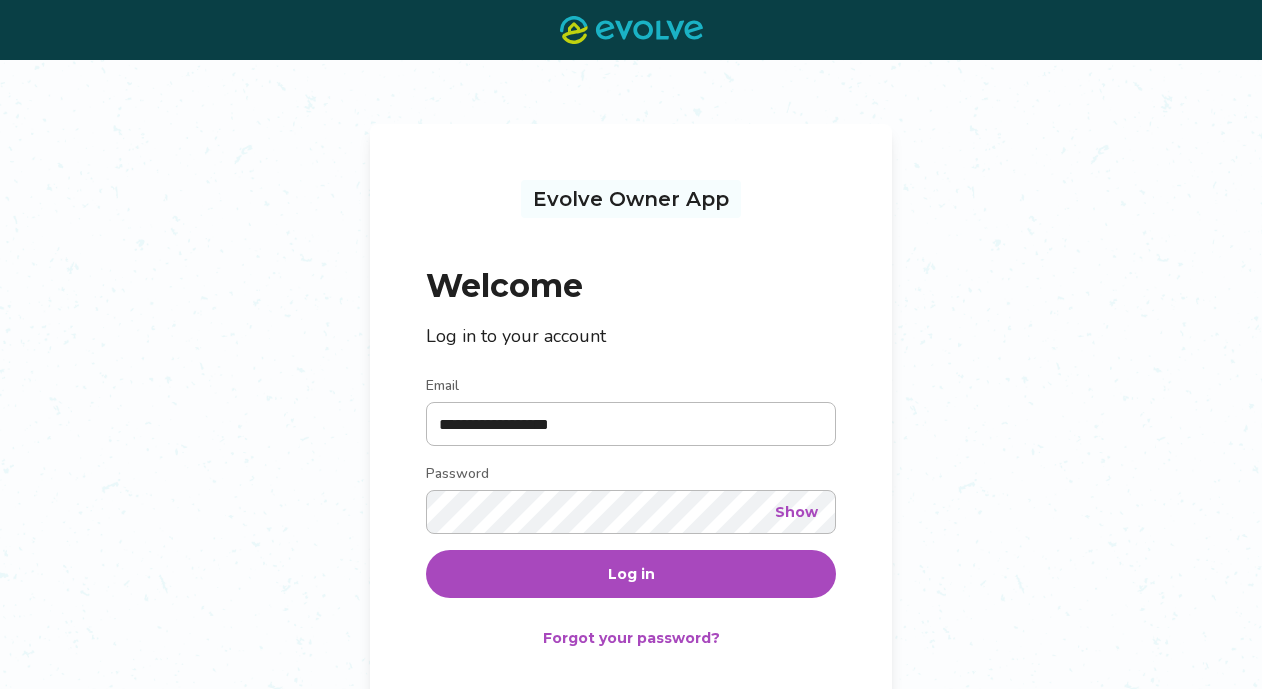 click on "Log in" at bounding box center (631, 574) 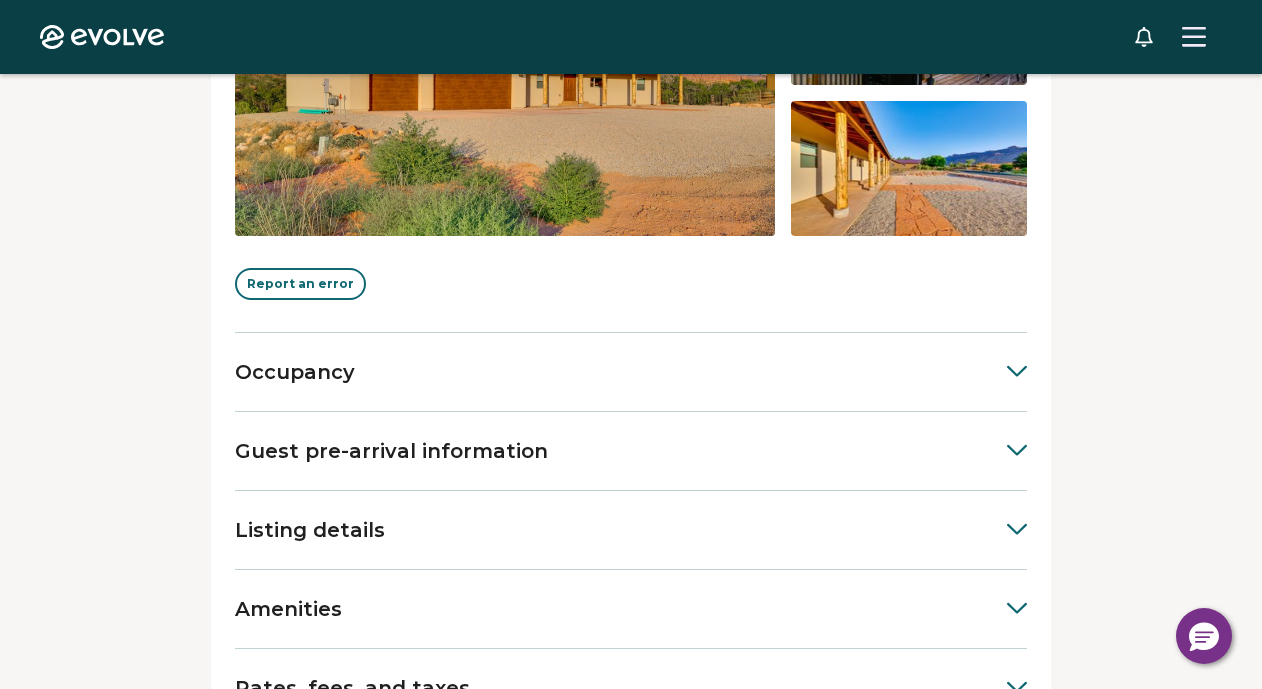 scroll, scrollTop: 667, scrollLeft: 0, axis: vertical 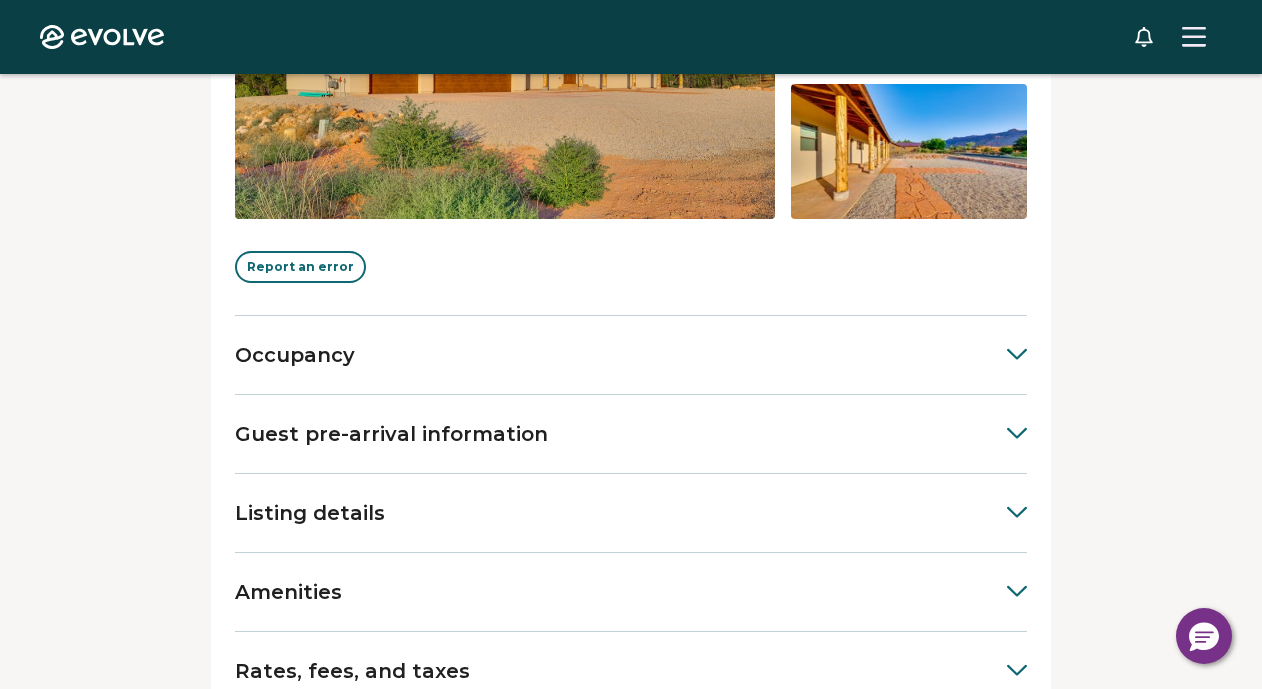 click 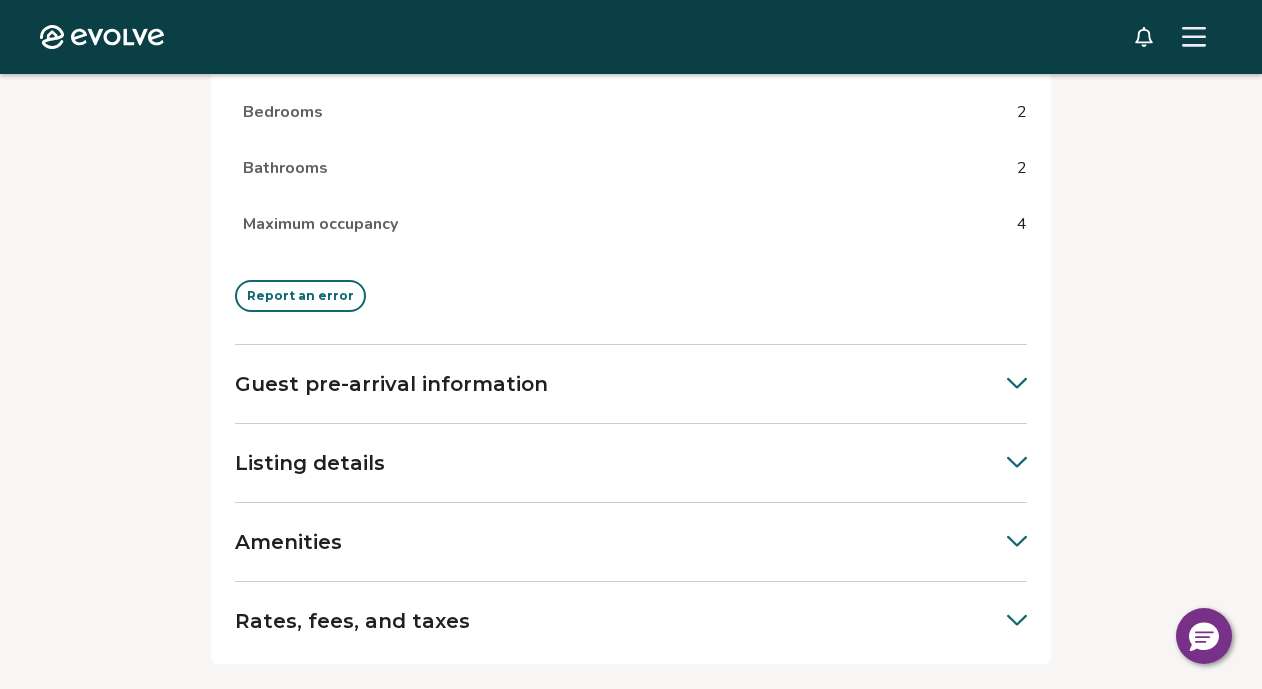 scroll, scrollTop: 980, scrollLeft: 0, axis: vertical 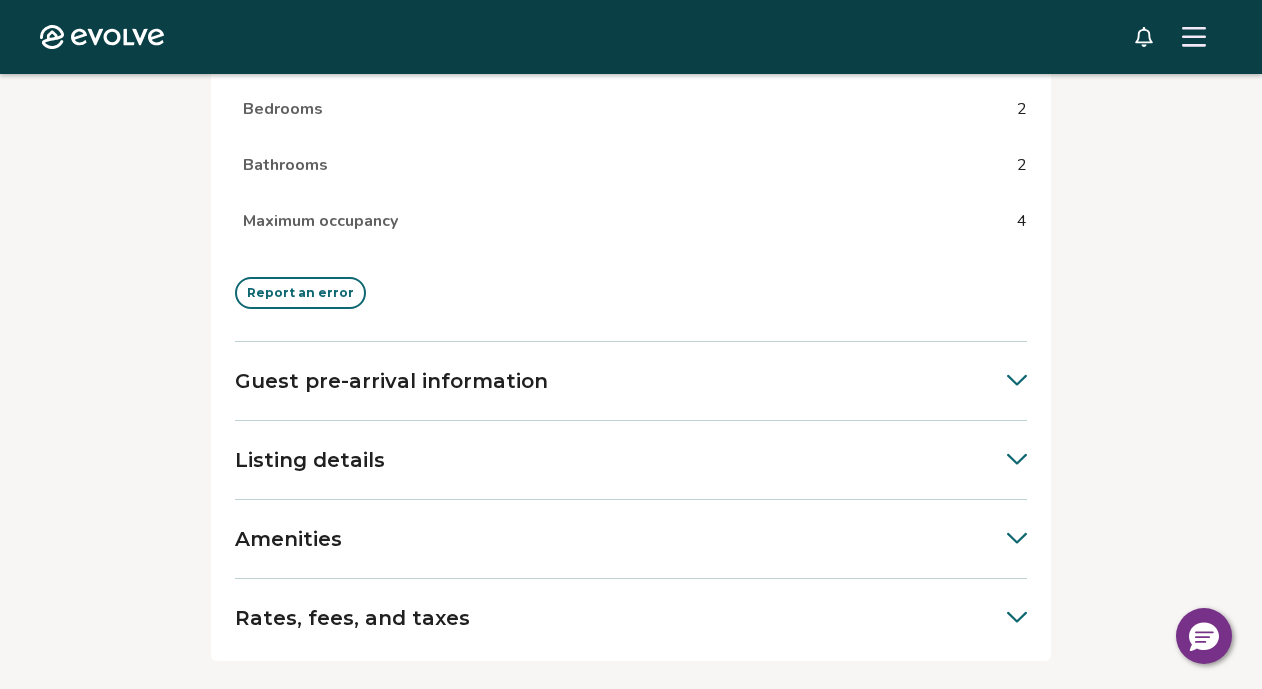 click 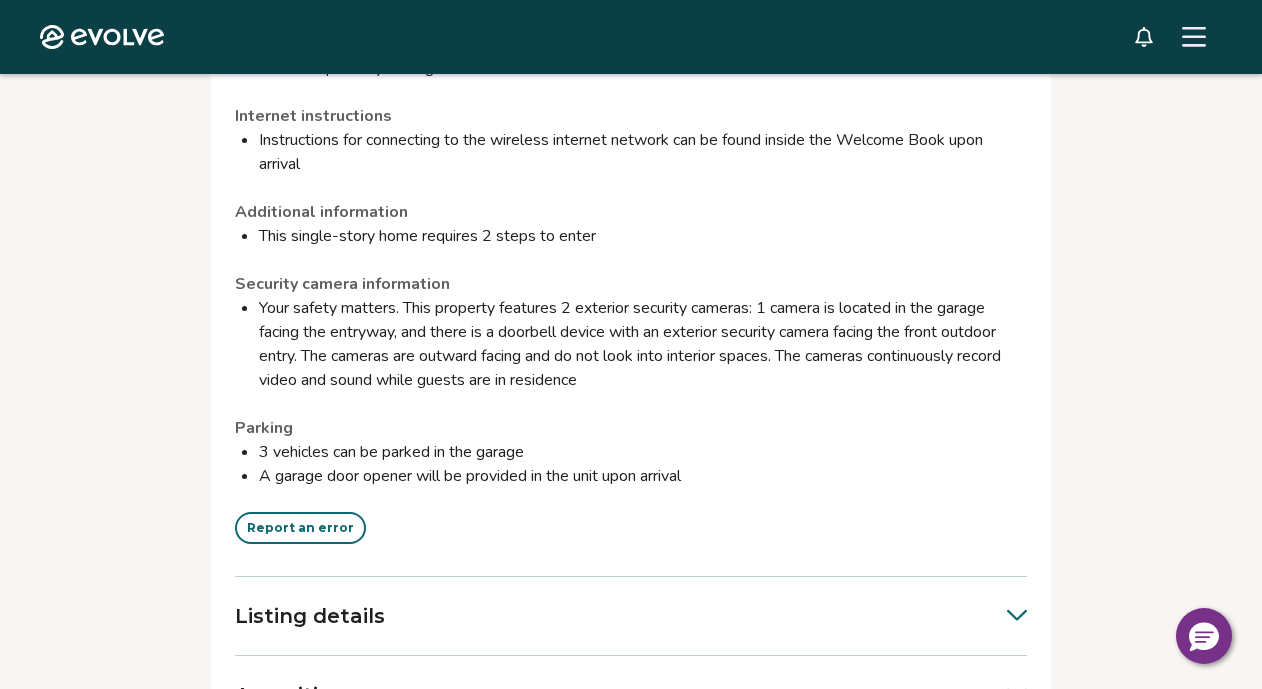 scroll, scrollTop: 2234, scrollLeft: 0, axis: vertical 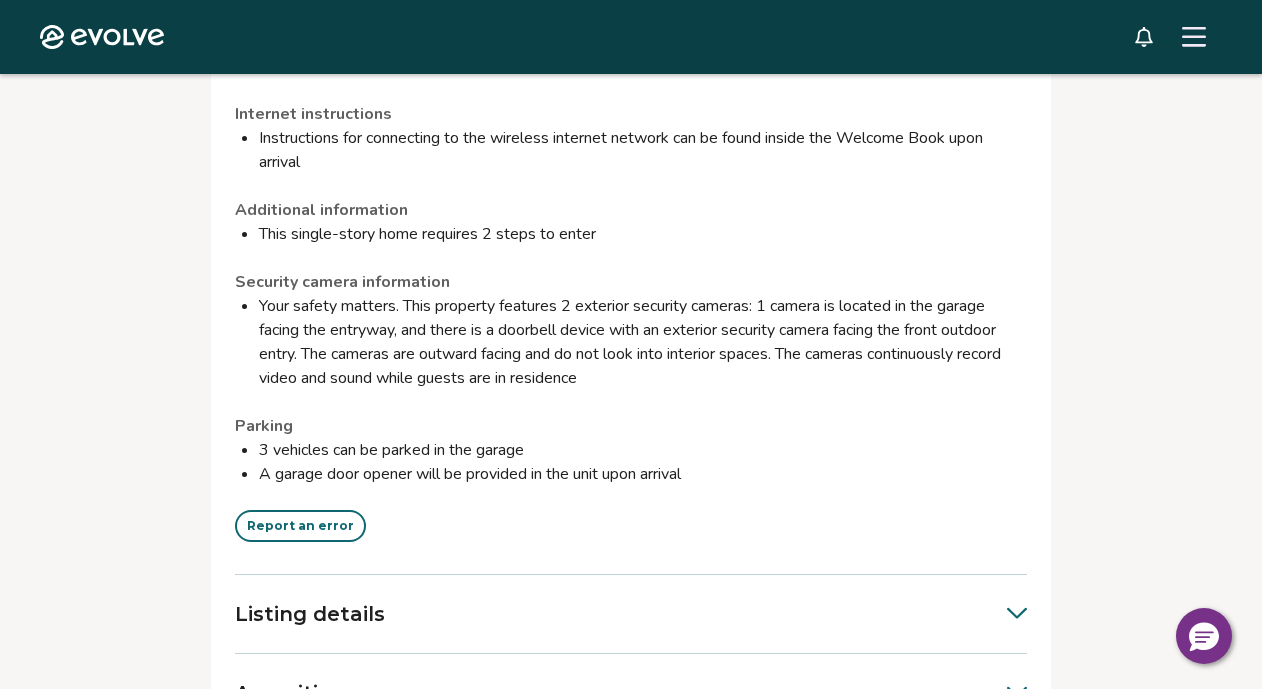 click on "Report an error" at bounding box center [300, 526] 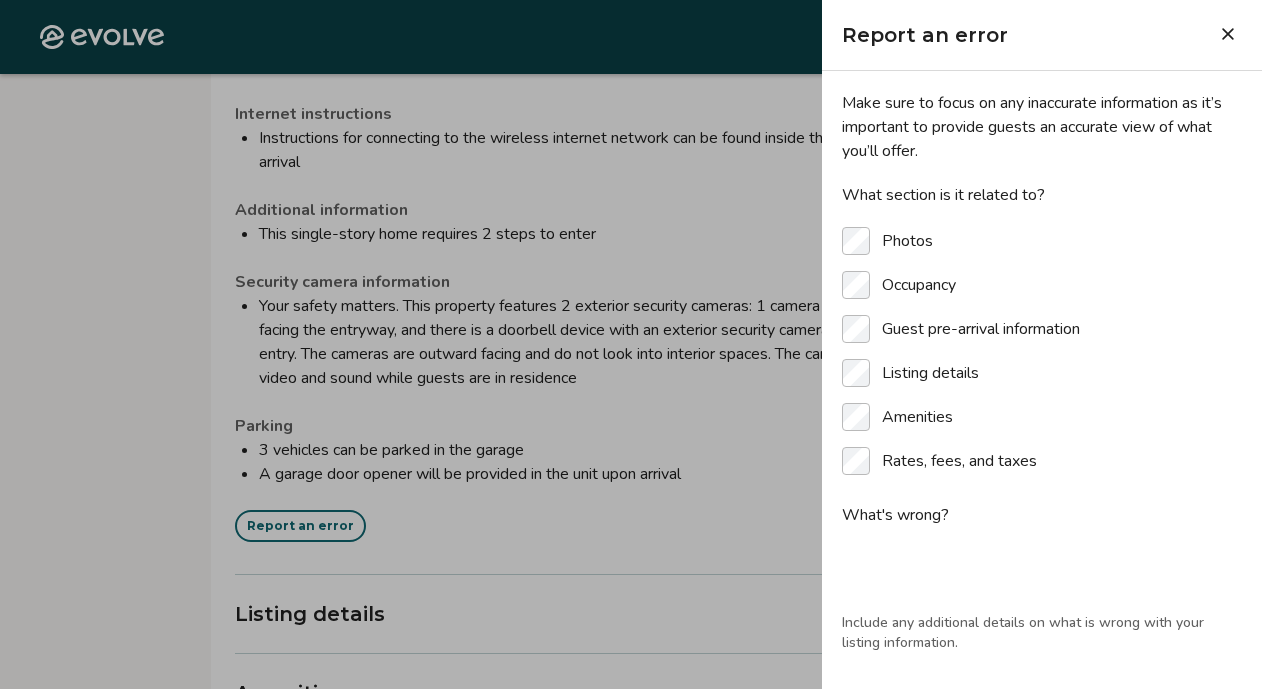 type on "*" 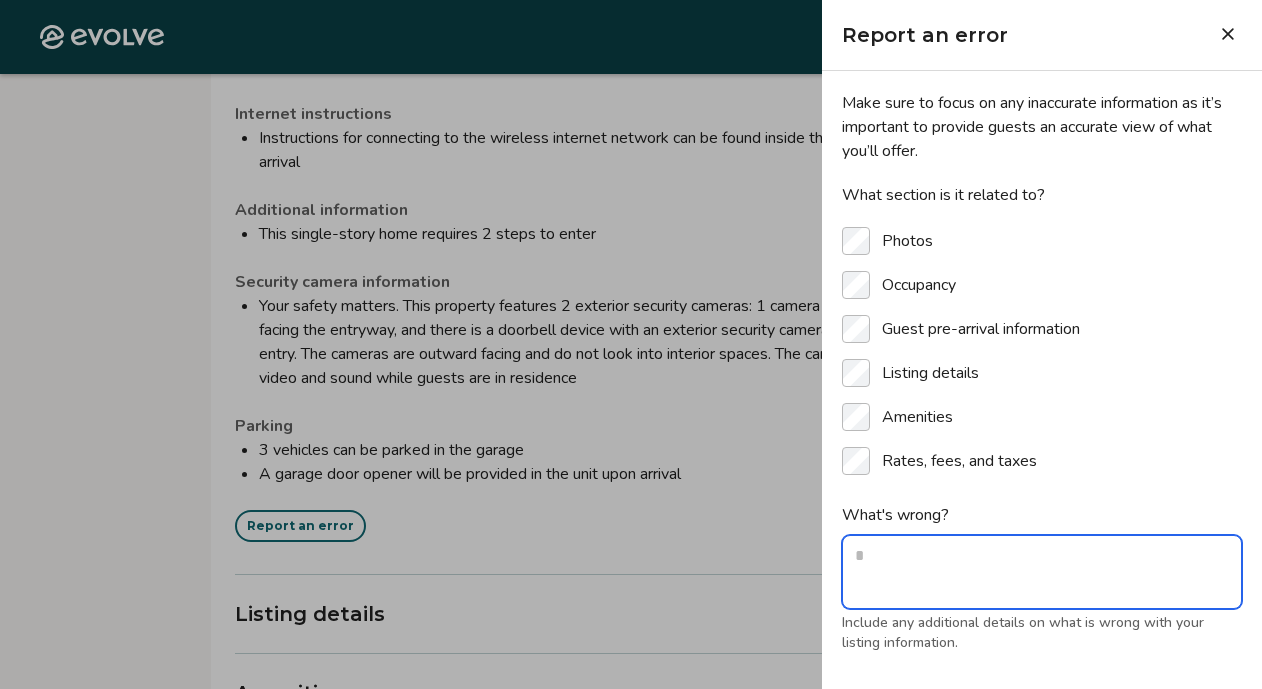 click on "What's wrong?" at bounding box center (1042, 572) 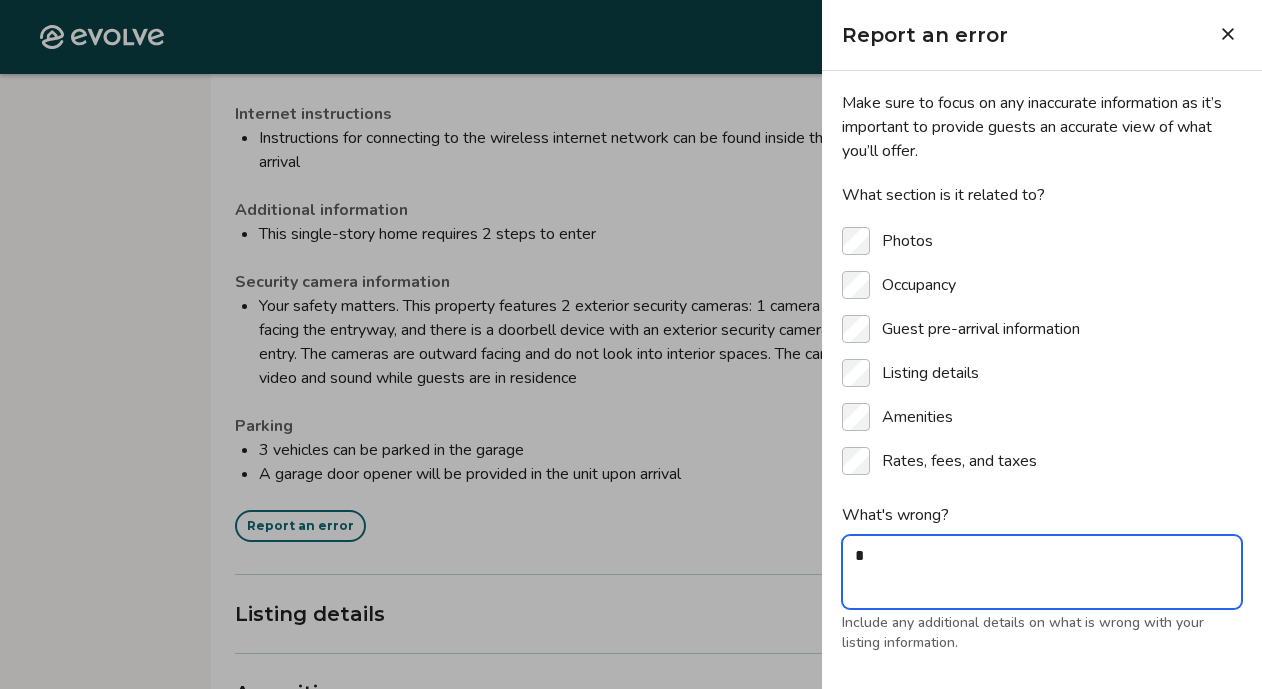 type on "**" 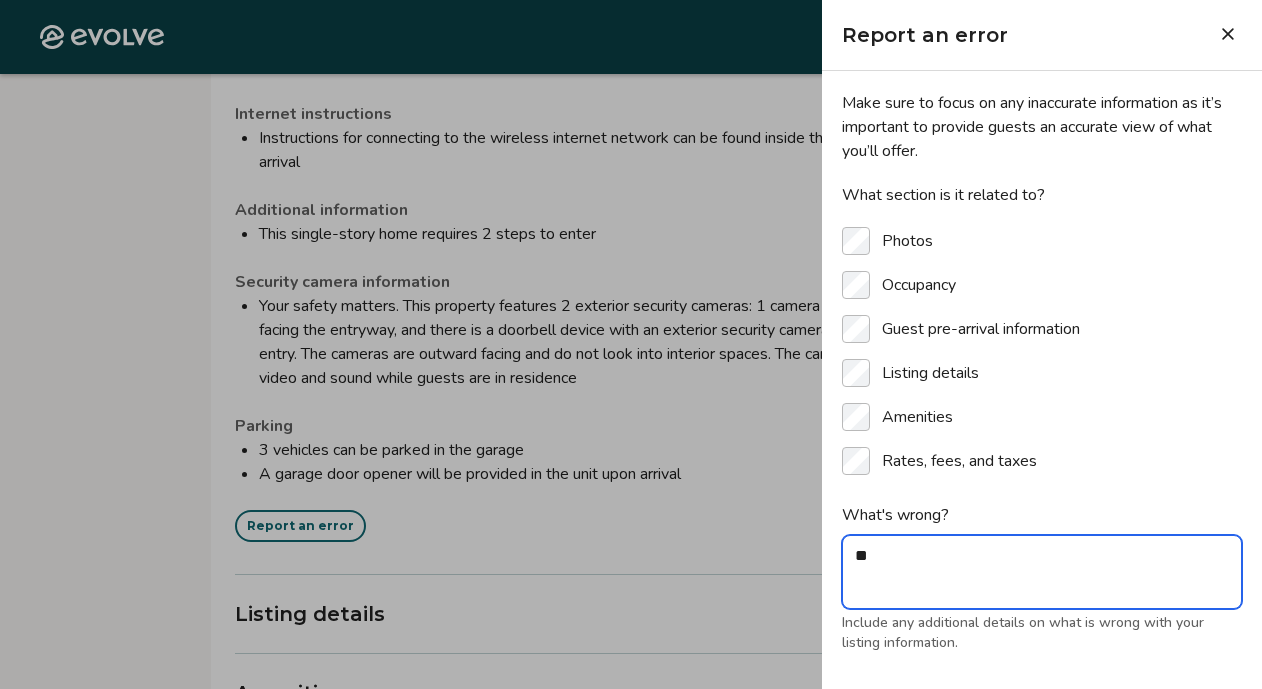 type on "***" 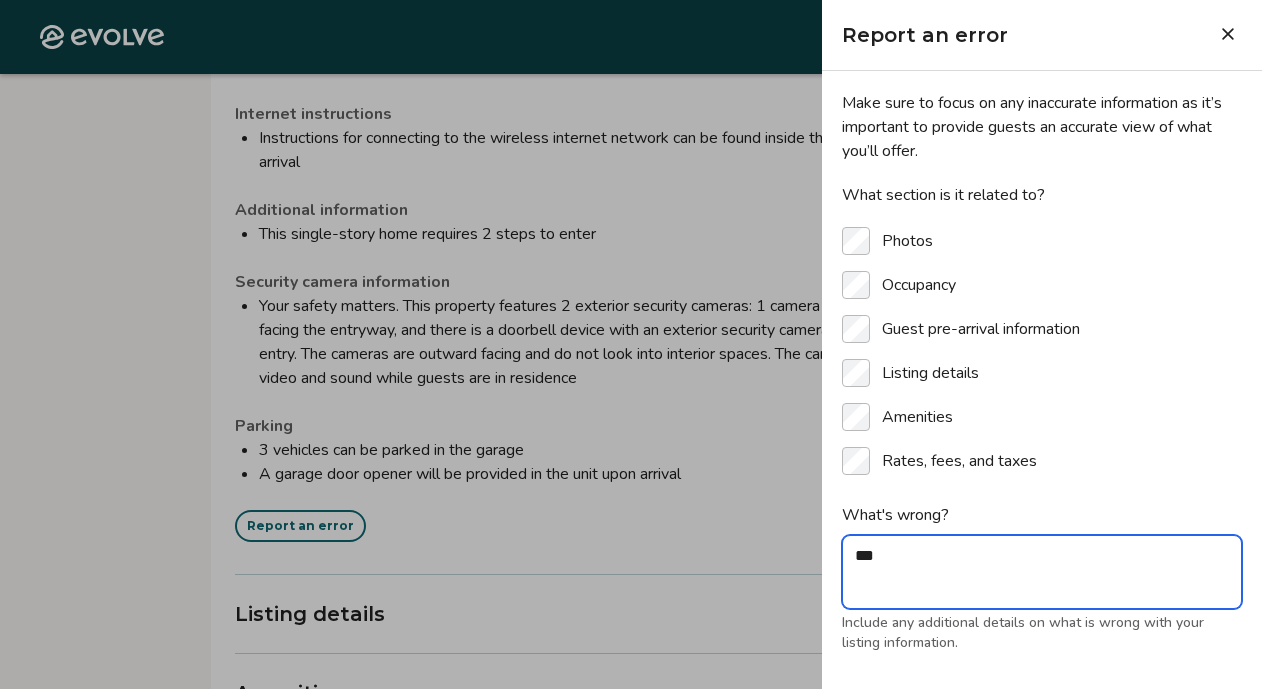 type on "****" 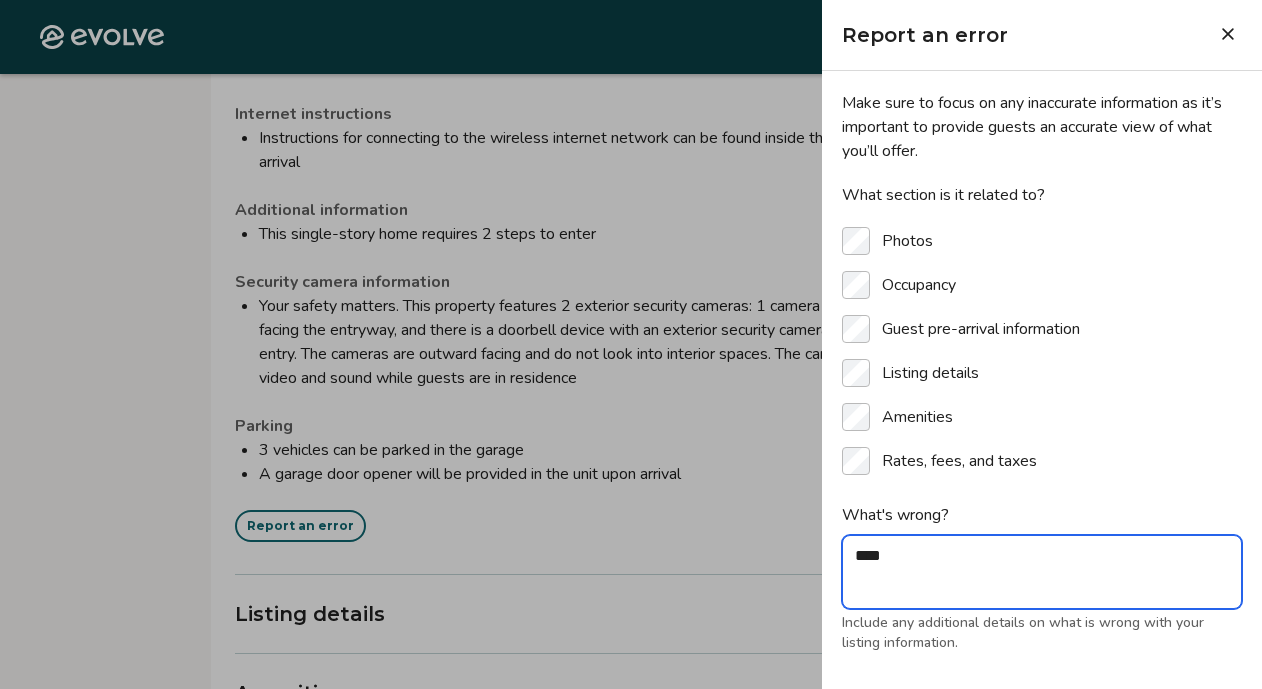 type on "*****" 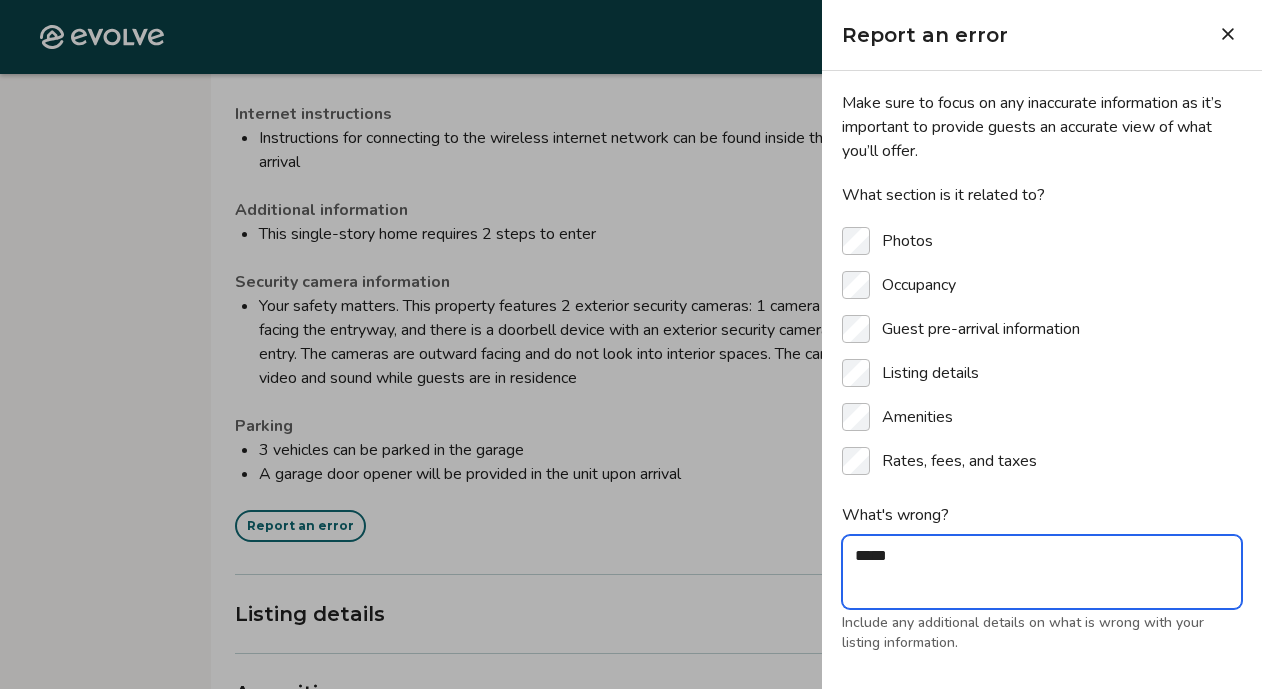 type on "*****" 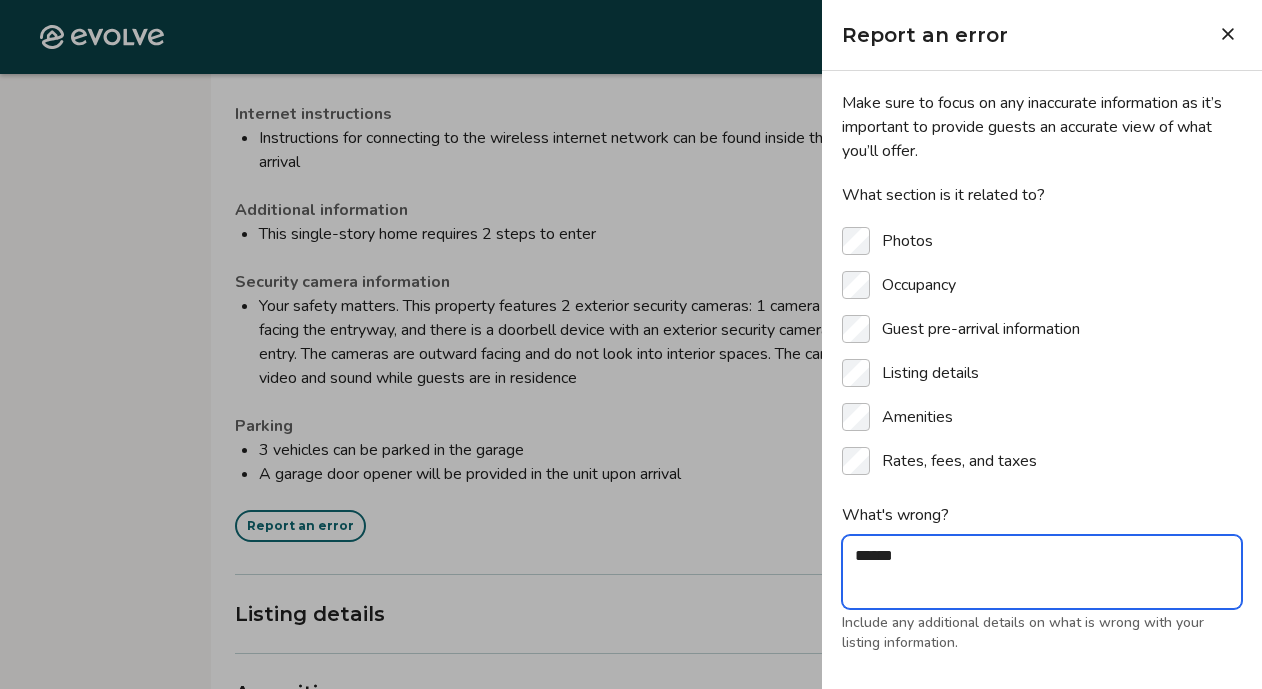 type on "*******" 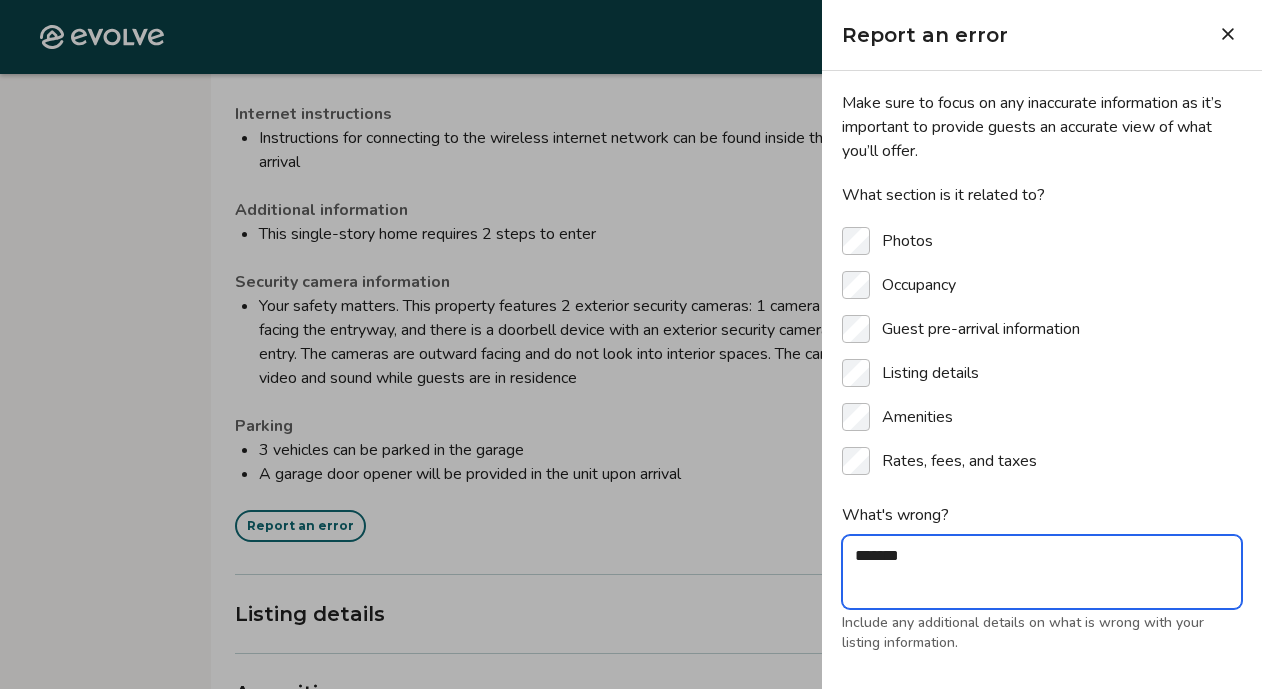 type on "********" 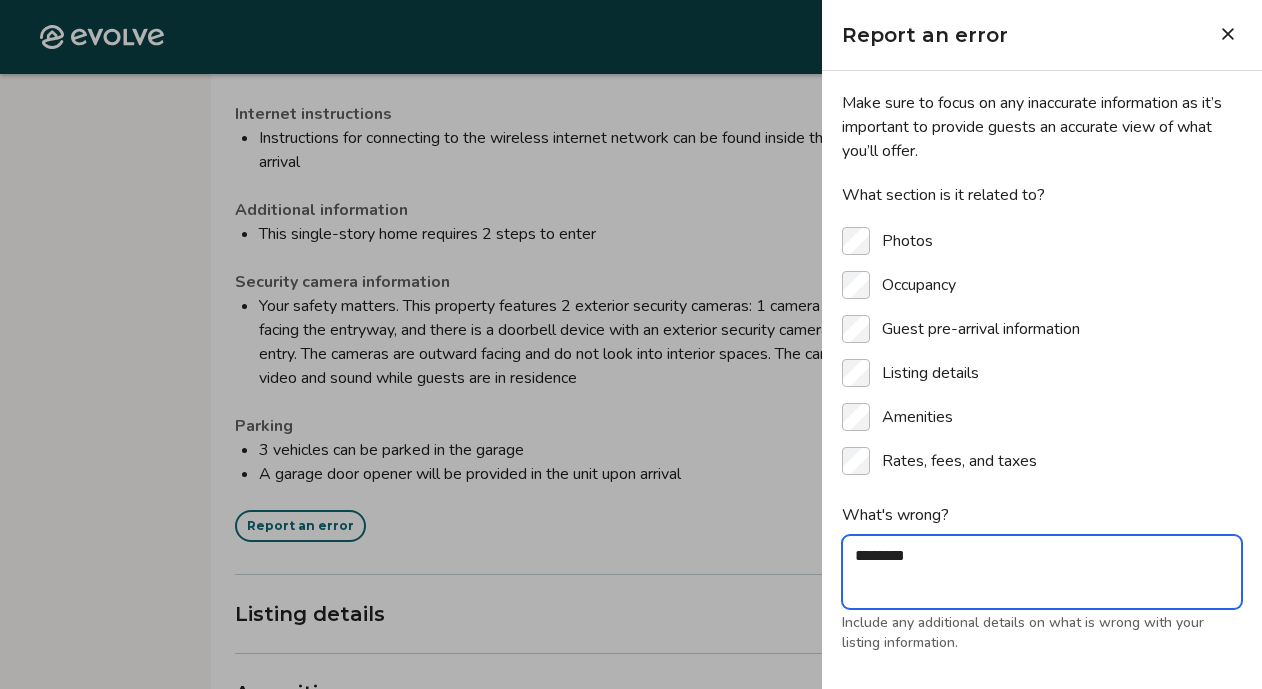 type on "*********" 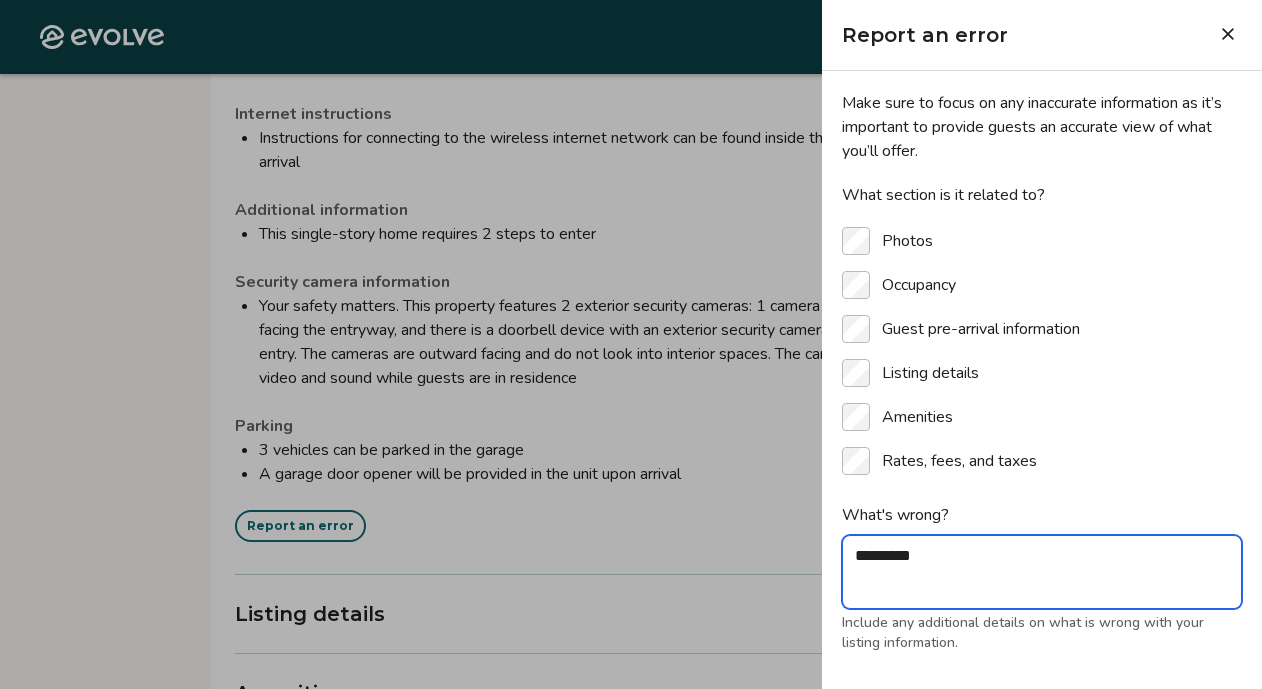 type on "*********" 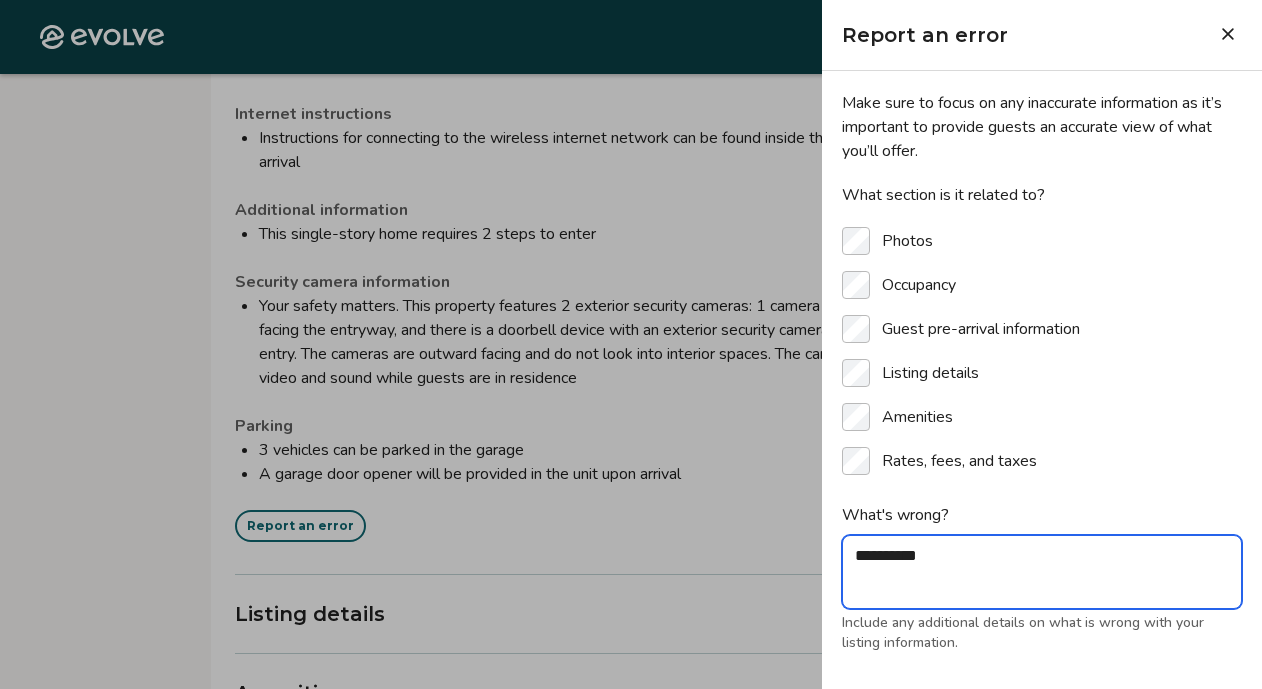 type on "**********" 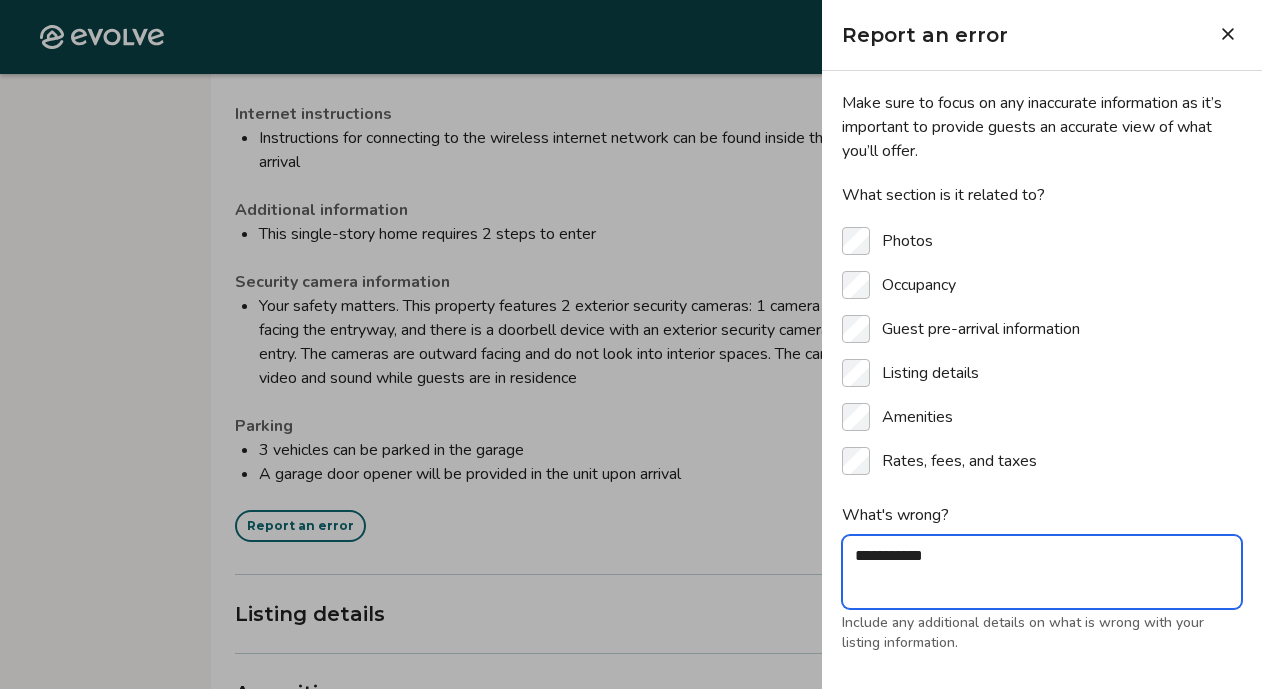 type on "**********" 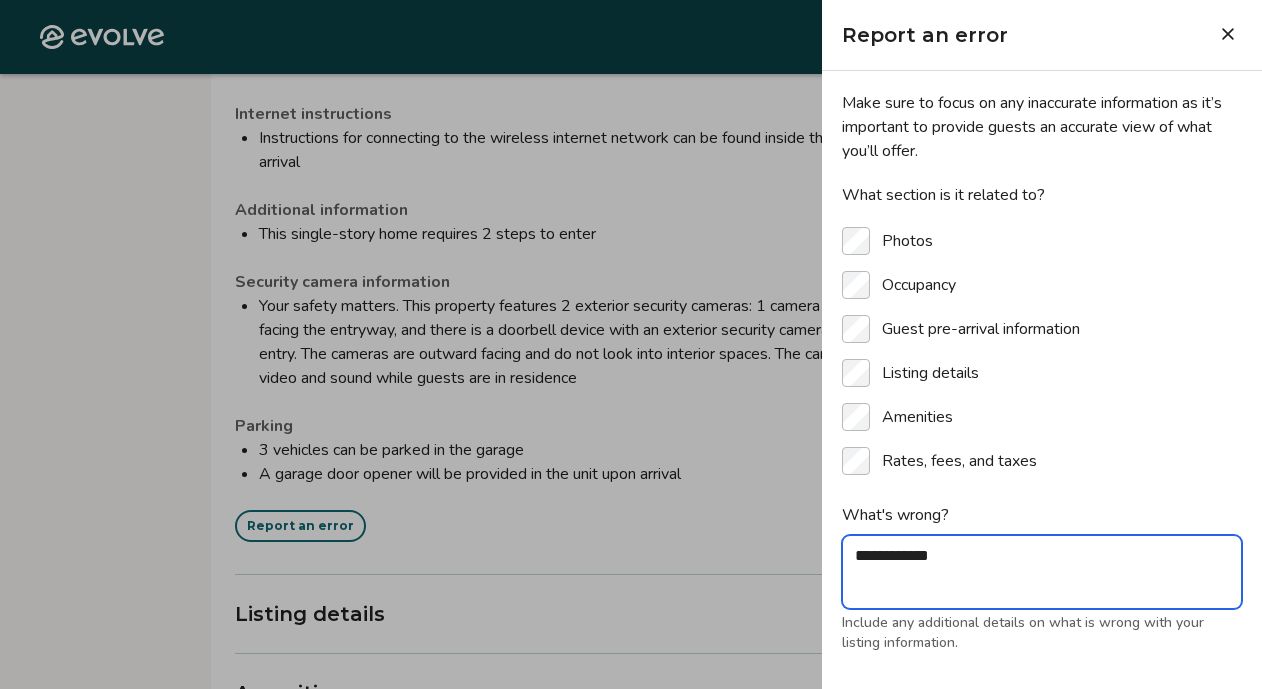 type on "**********" 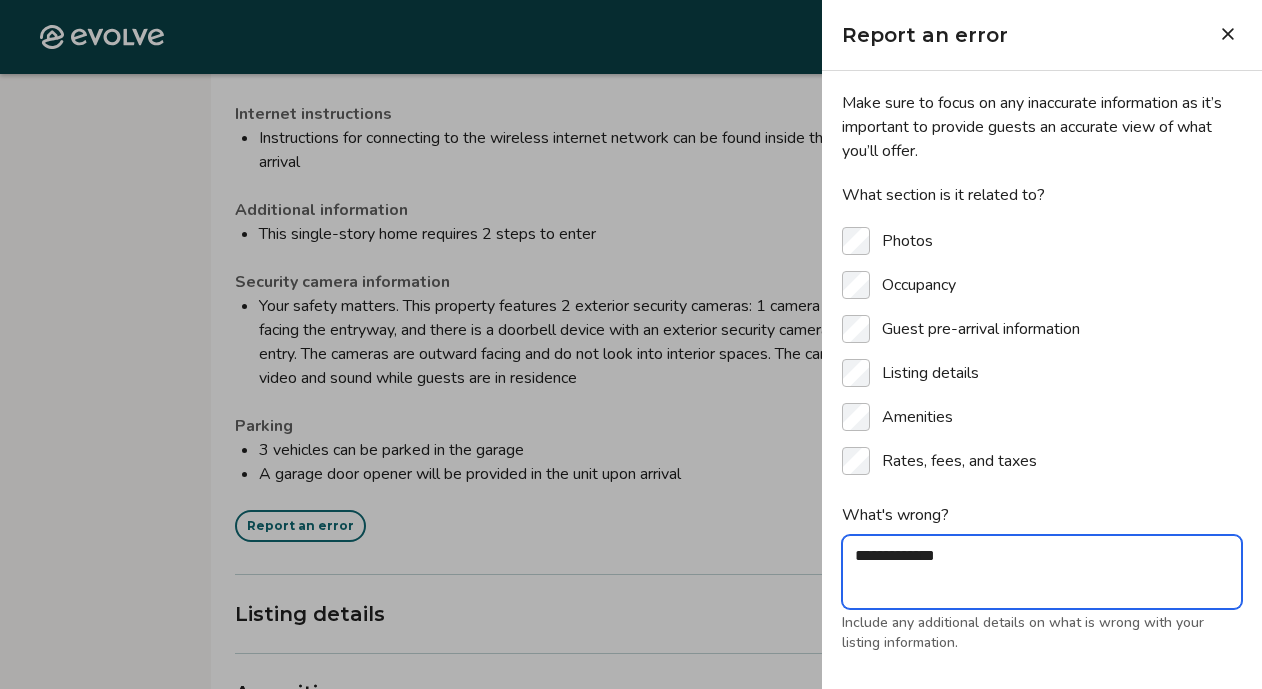 type on "**********" 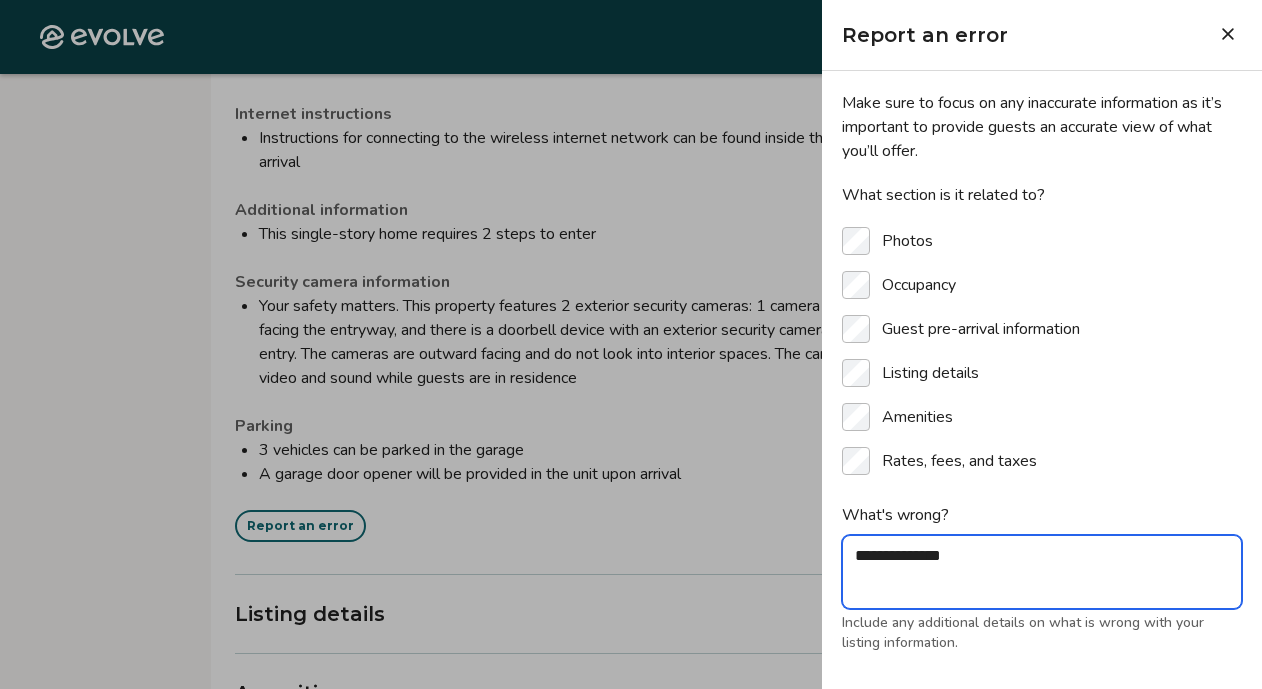 type on "*" 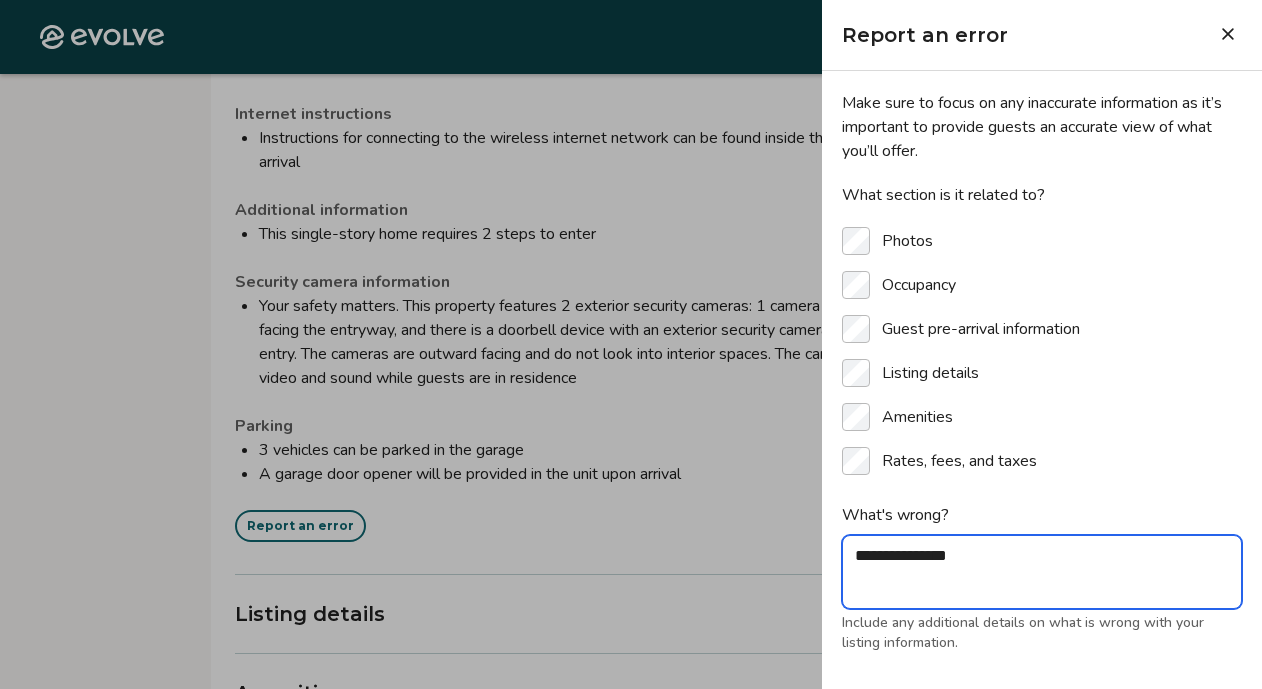 type on "**********" 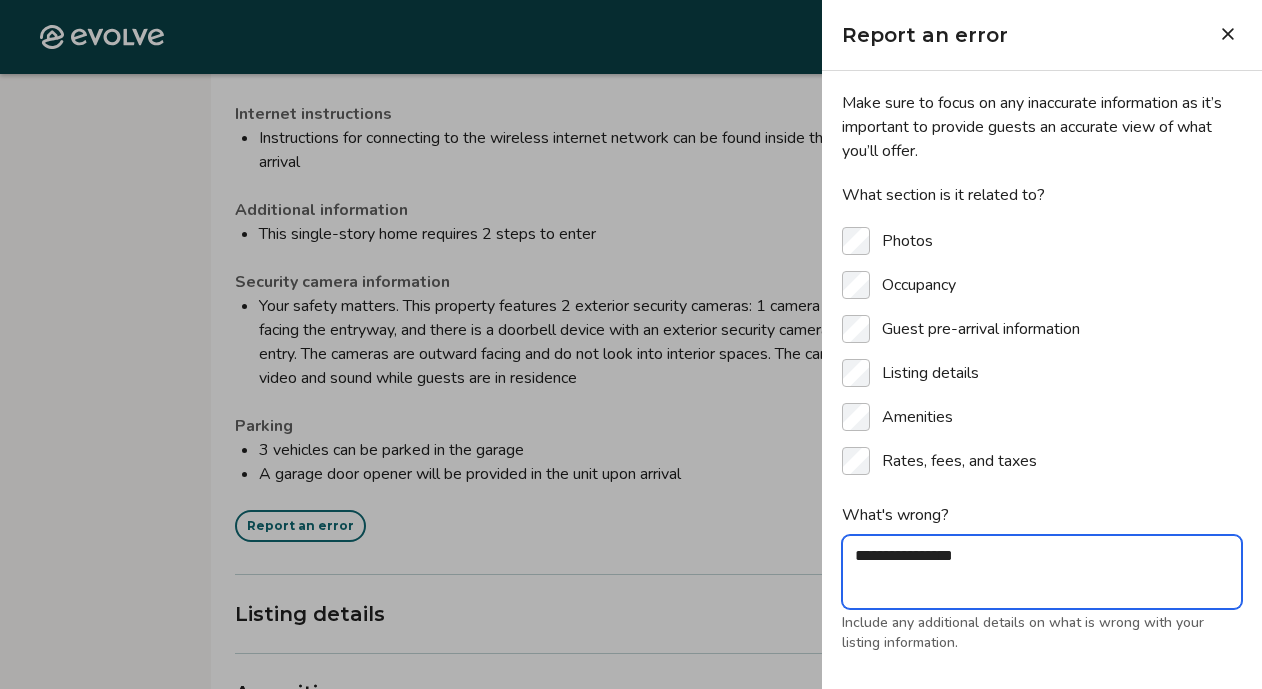 type on "**********" 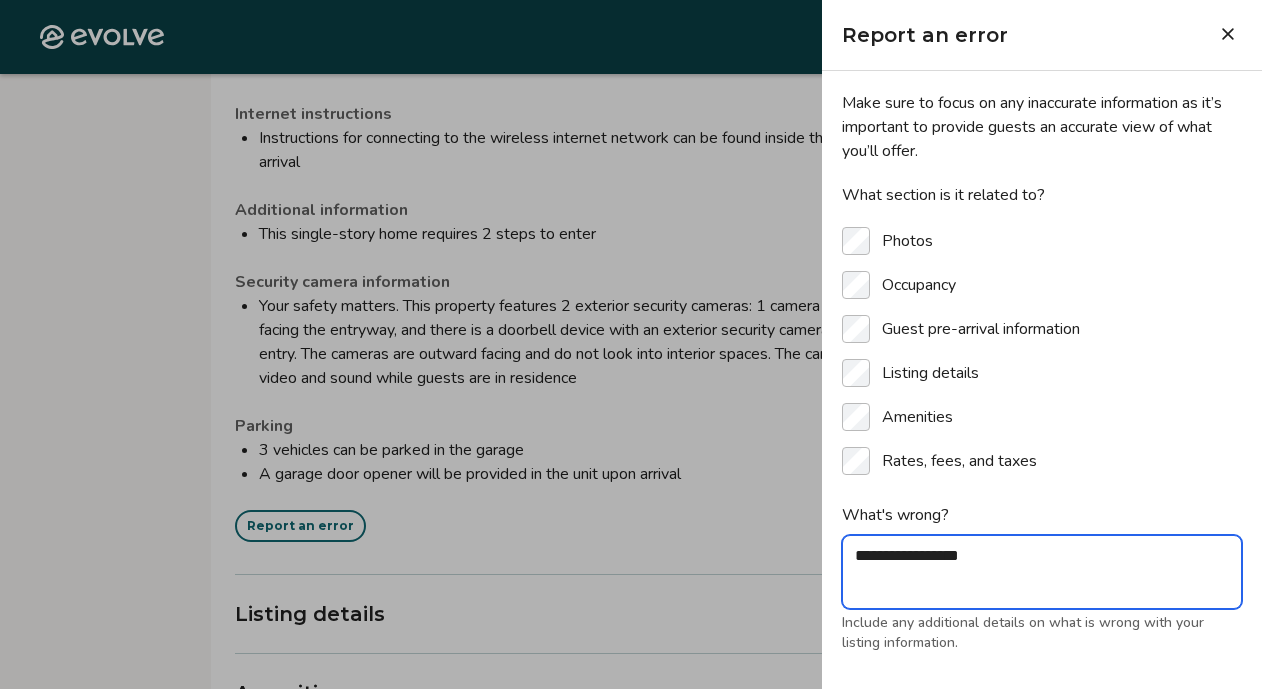 type on "**********" 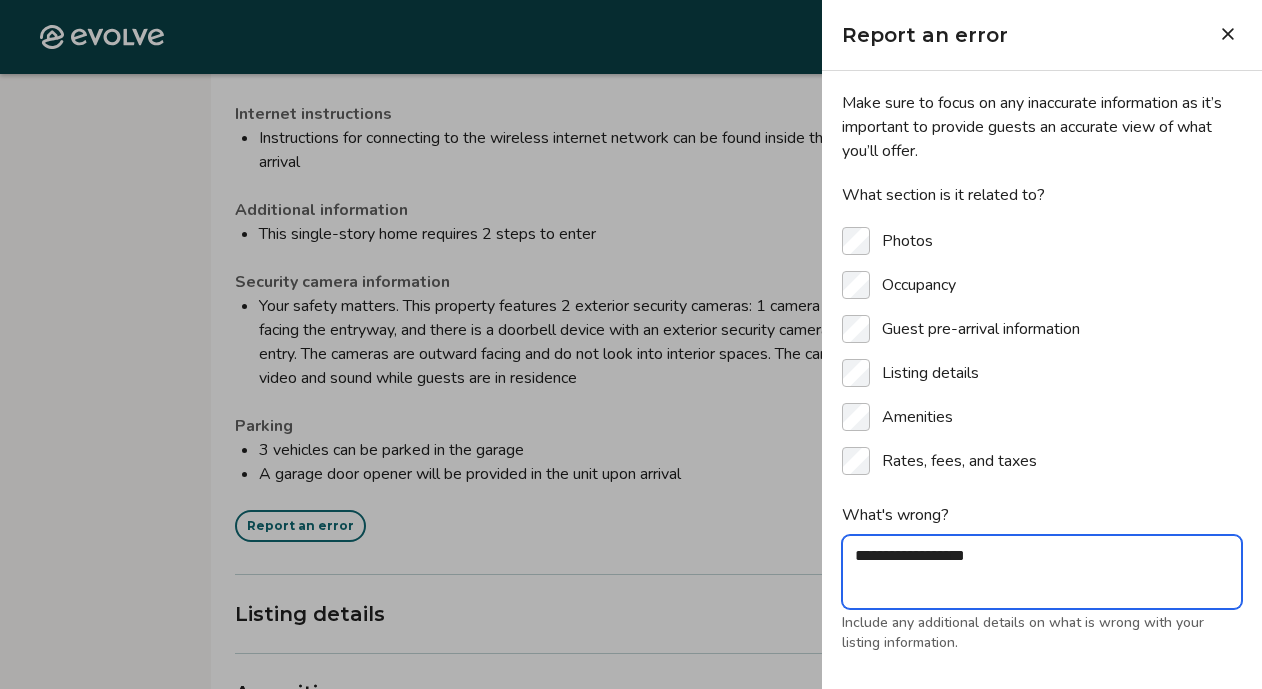 type on "**********" 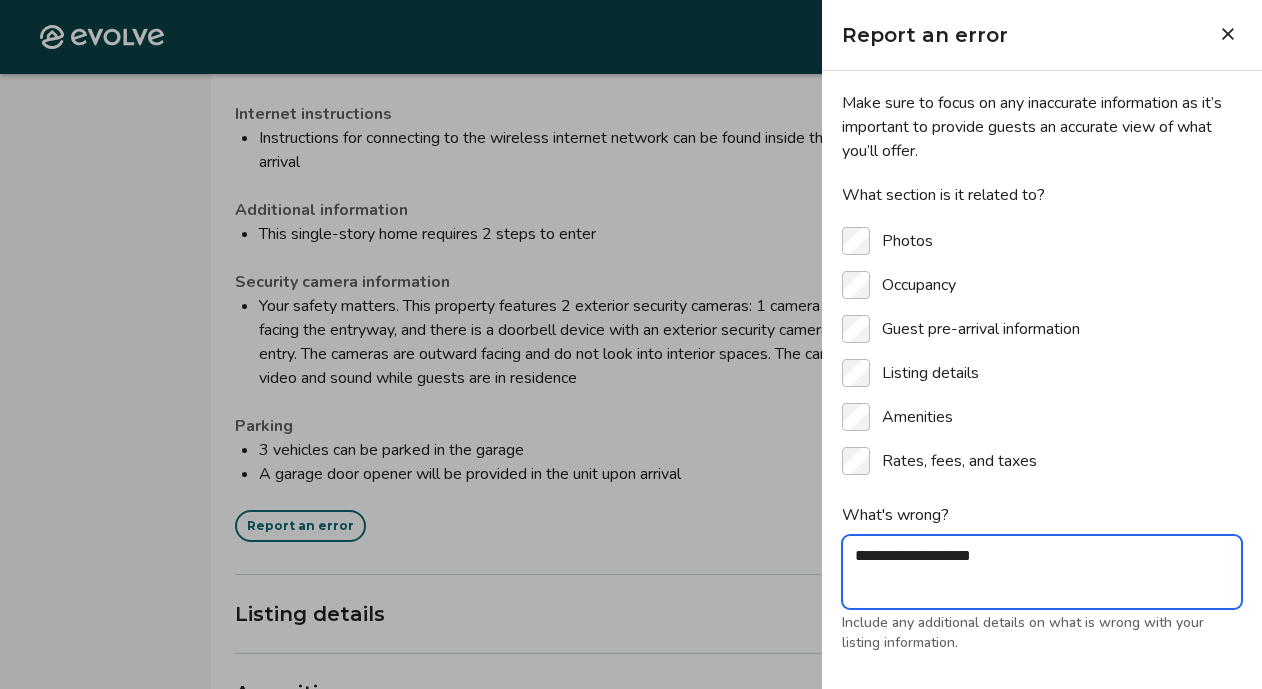 type on "**********" 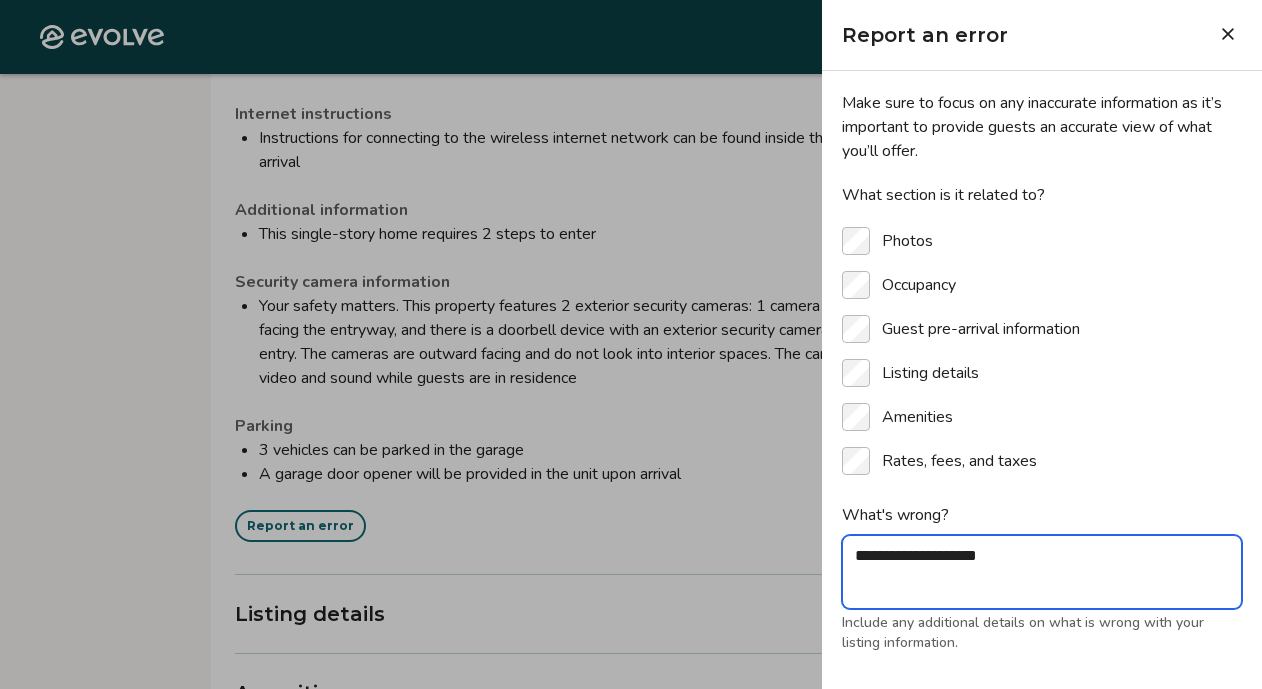 type on "**********" 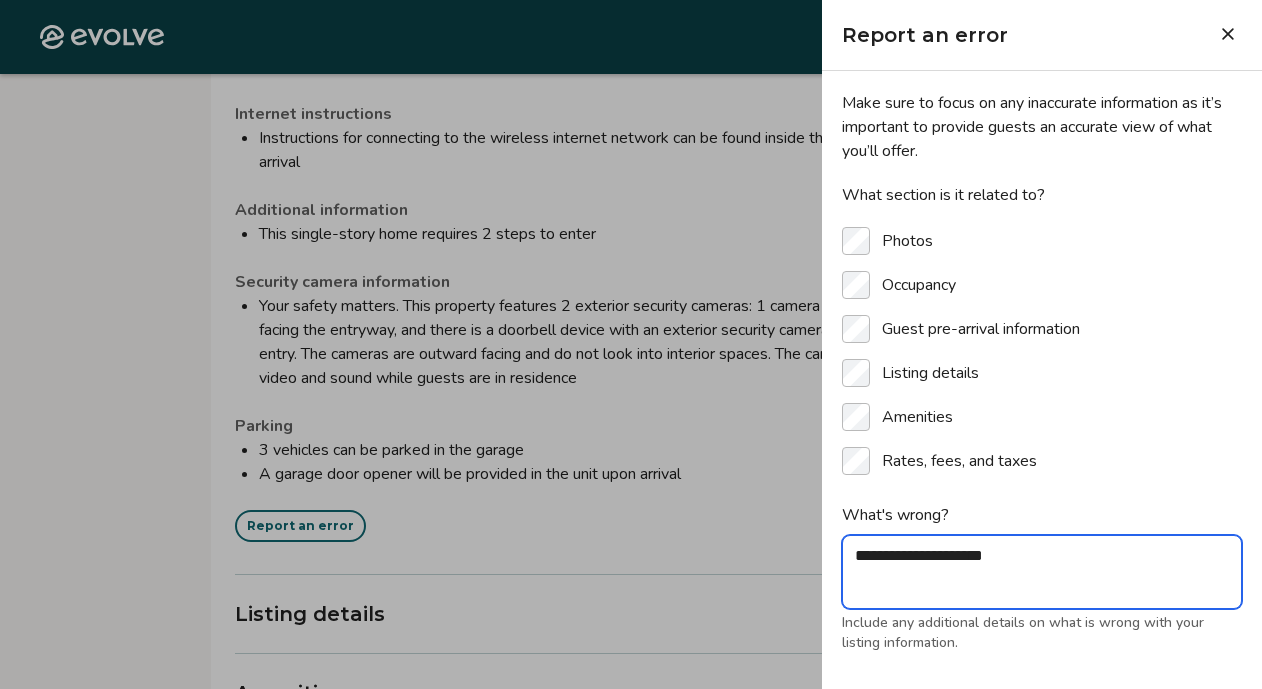 type on "**********" 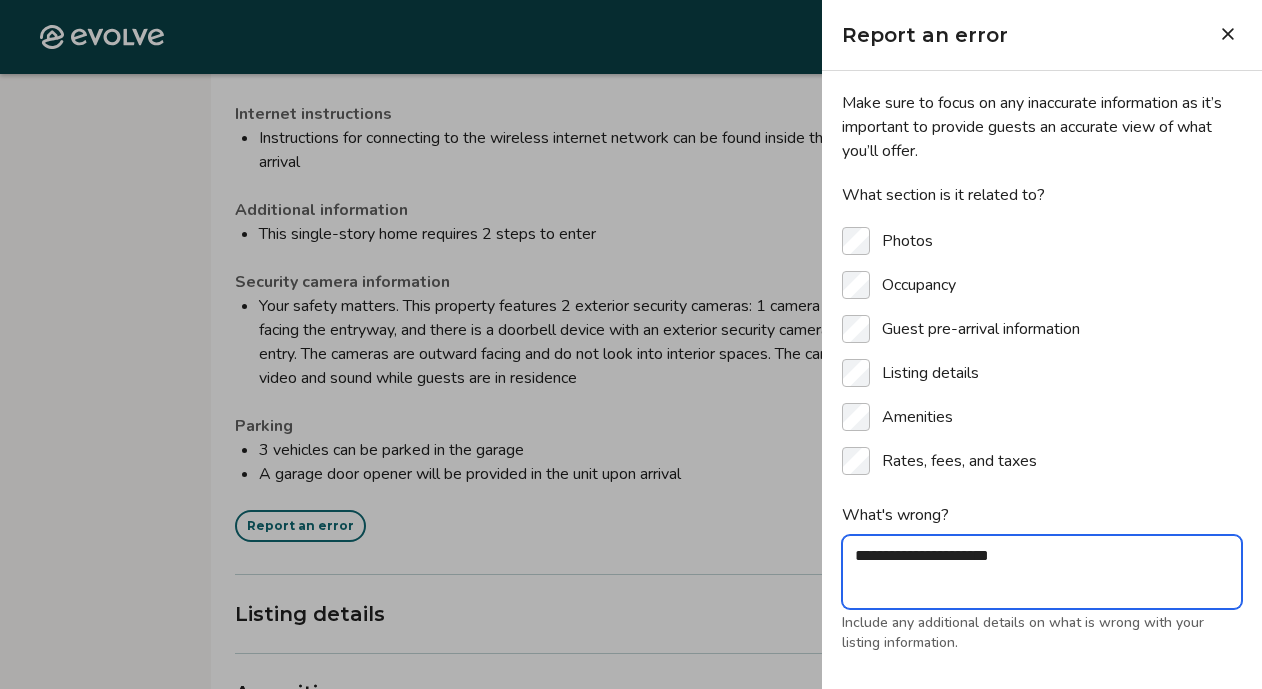 type on "**********" 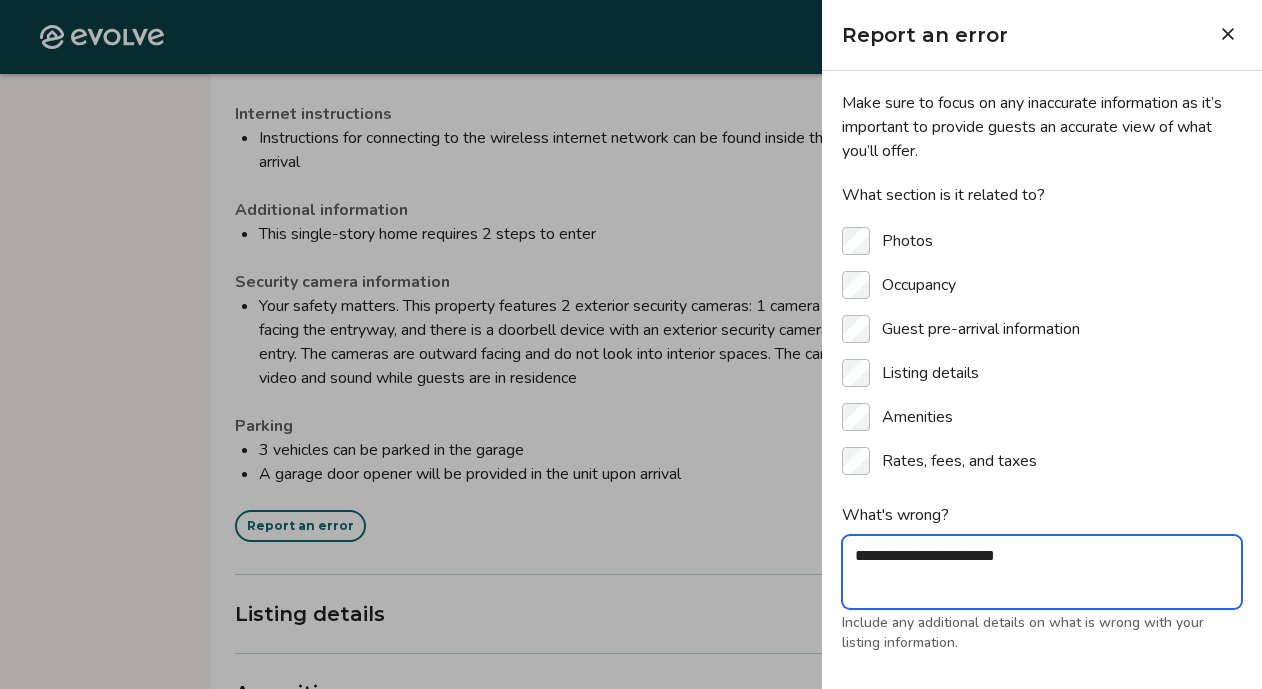 type on "*" 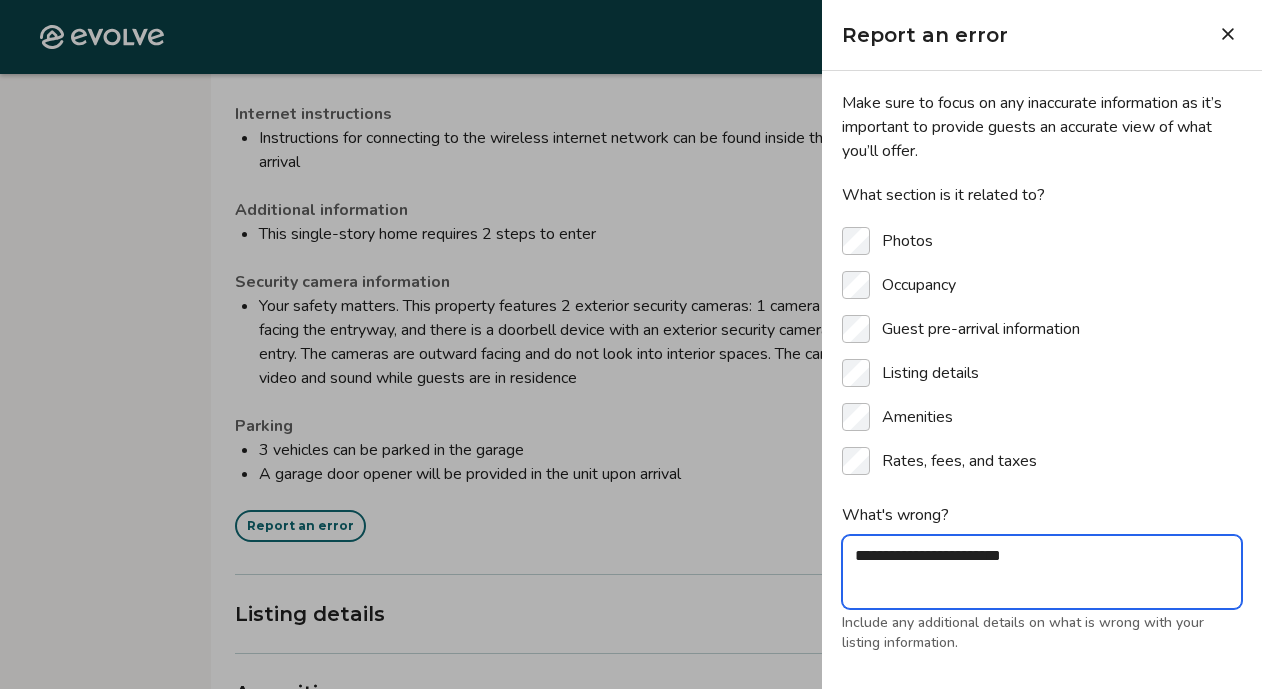 type on "*" 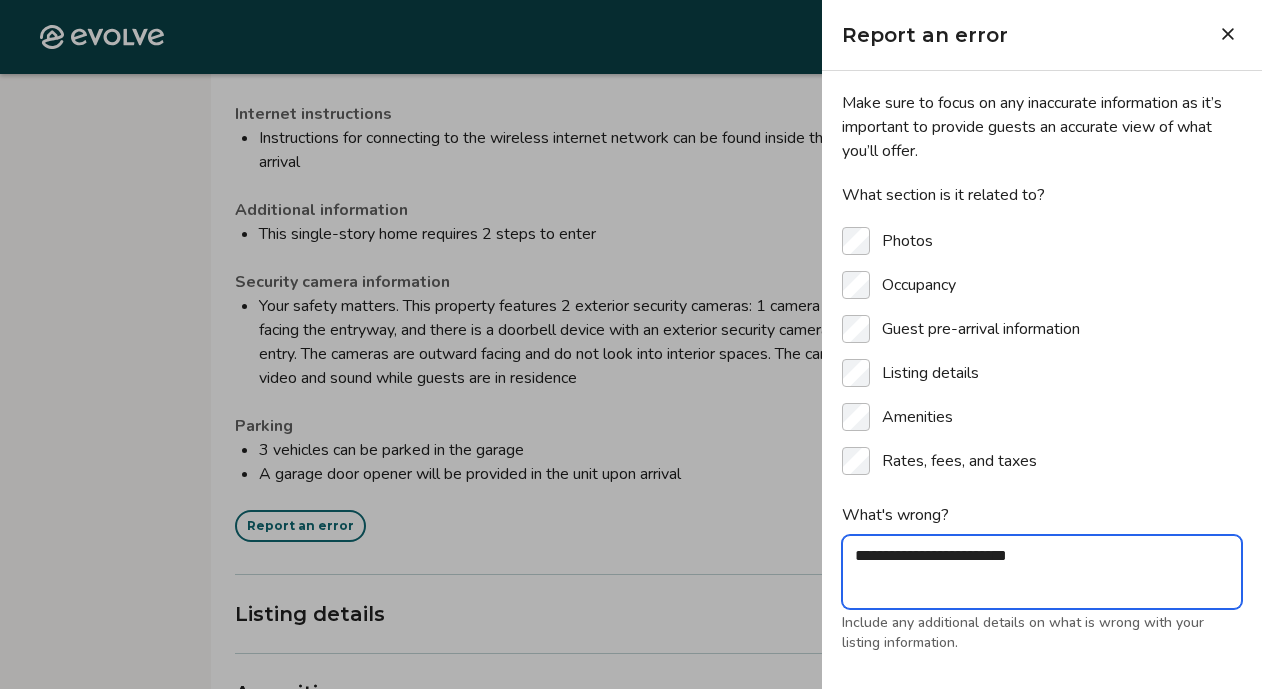 type on "**********" 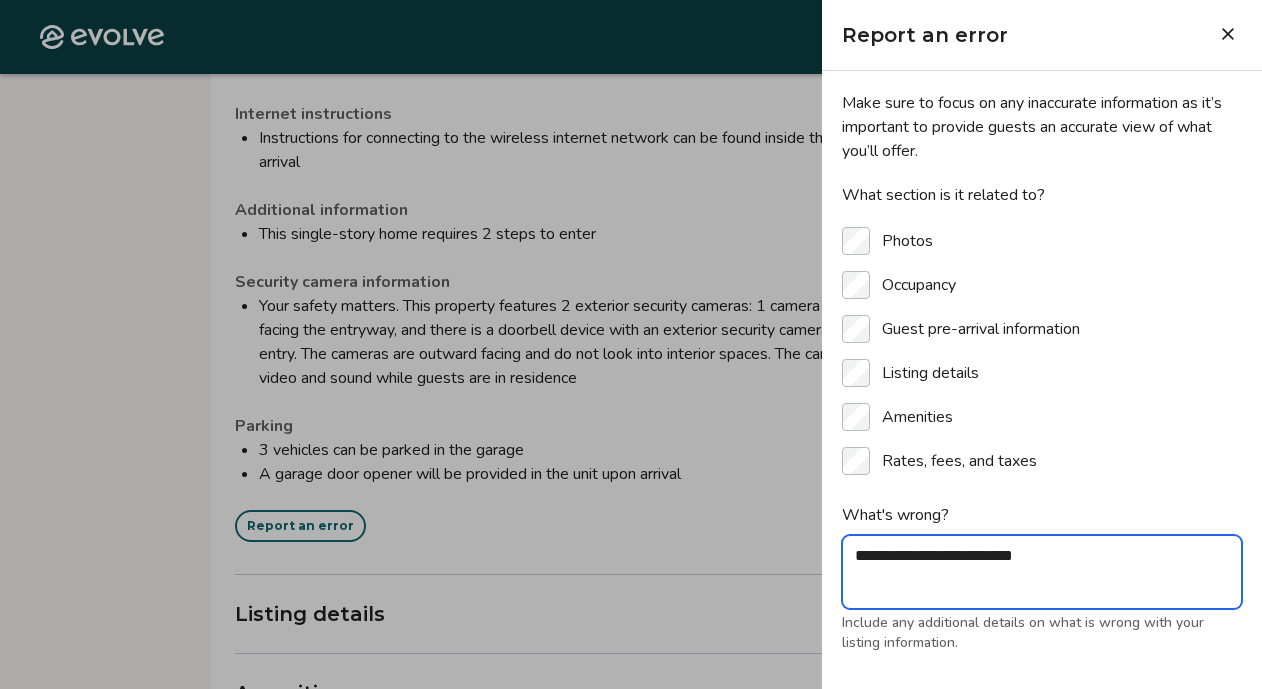 type on "**********" 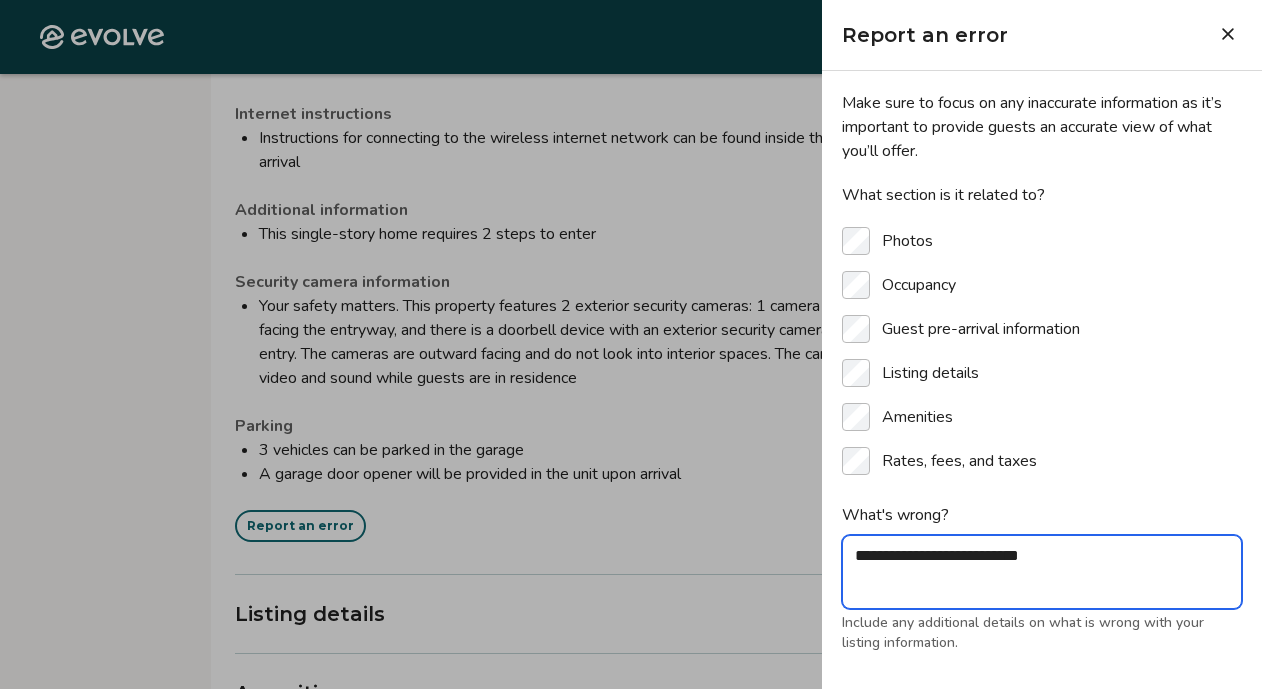 type on "**********" 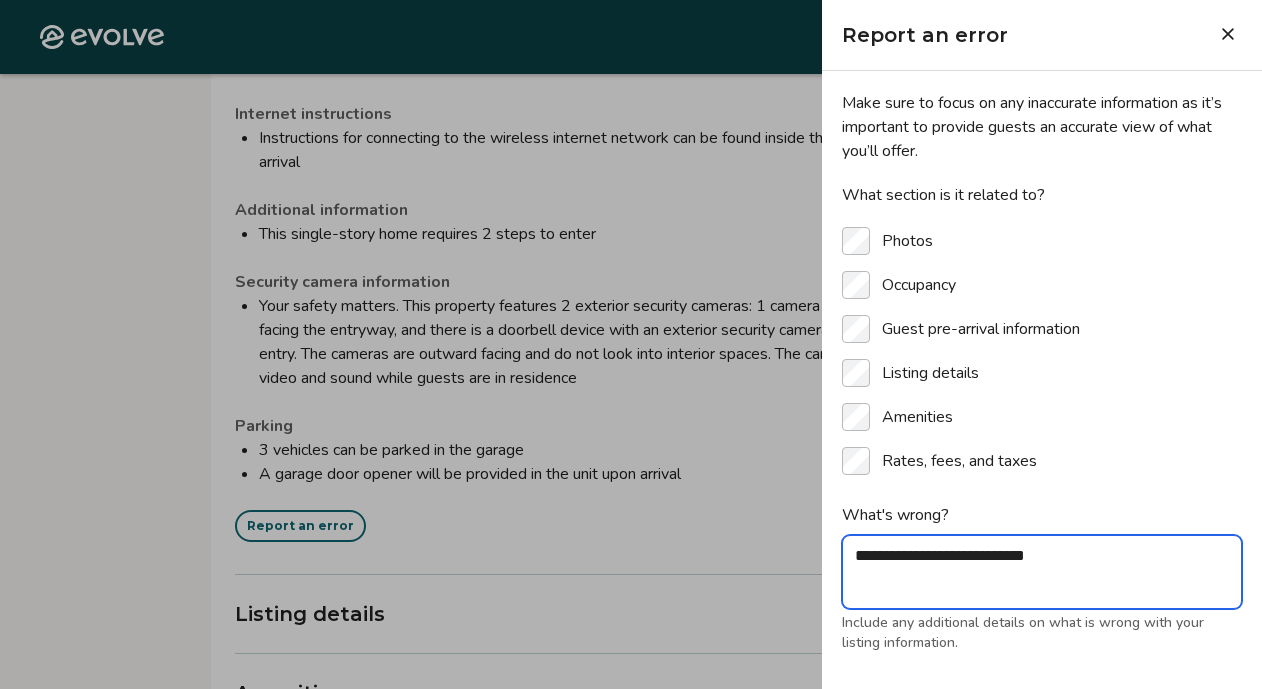 type on "**********" 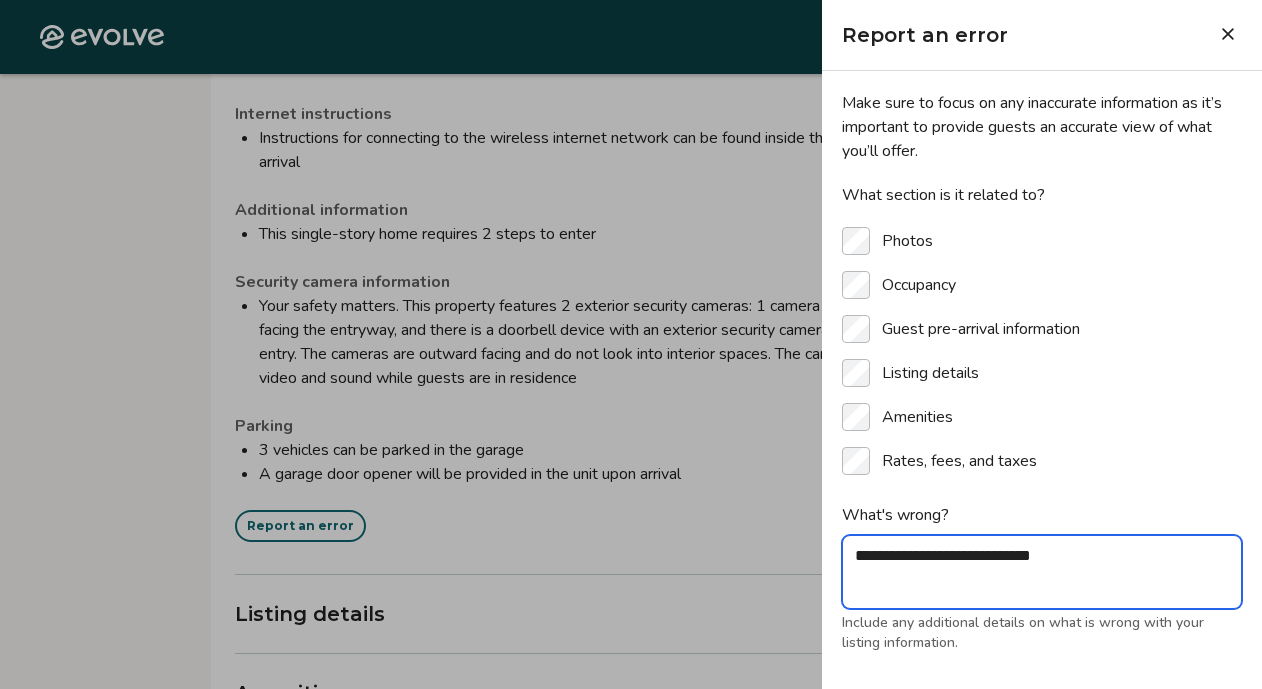 type on "**********" 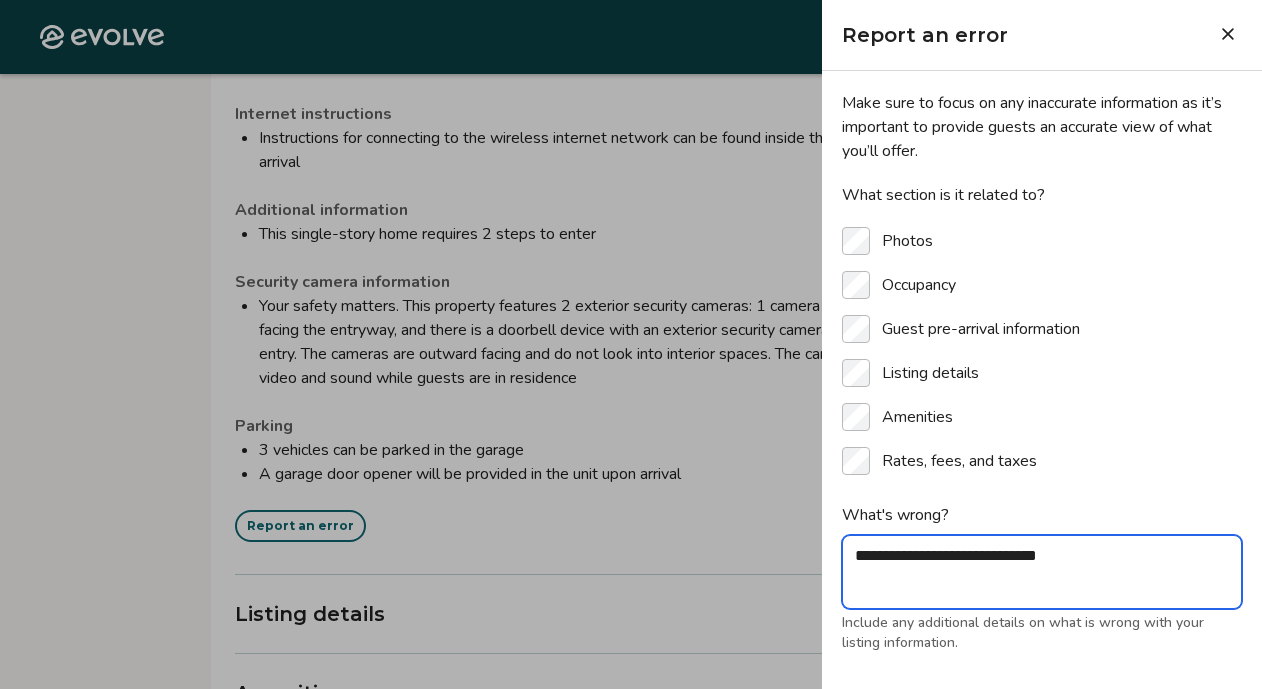 type on "**********" 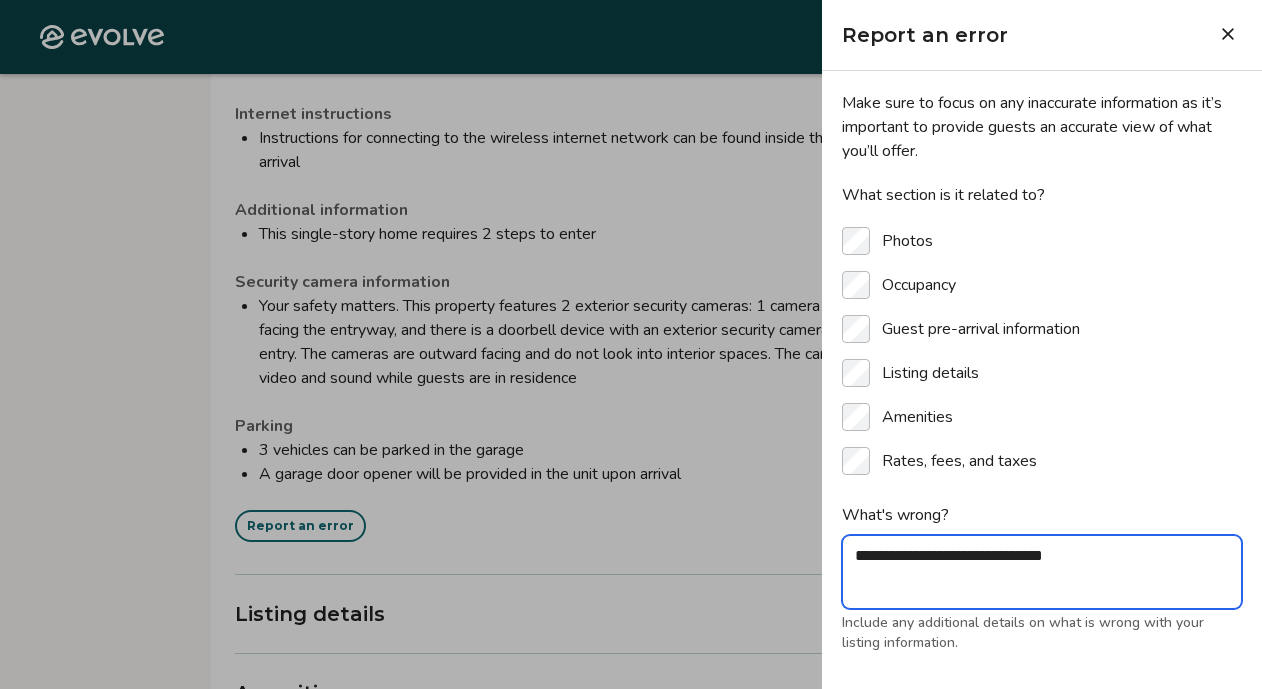 type on "**********" 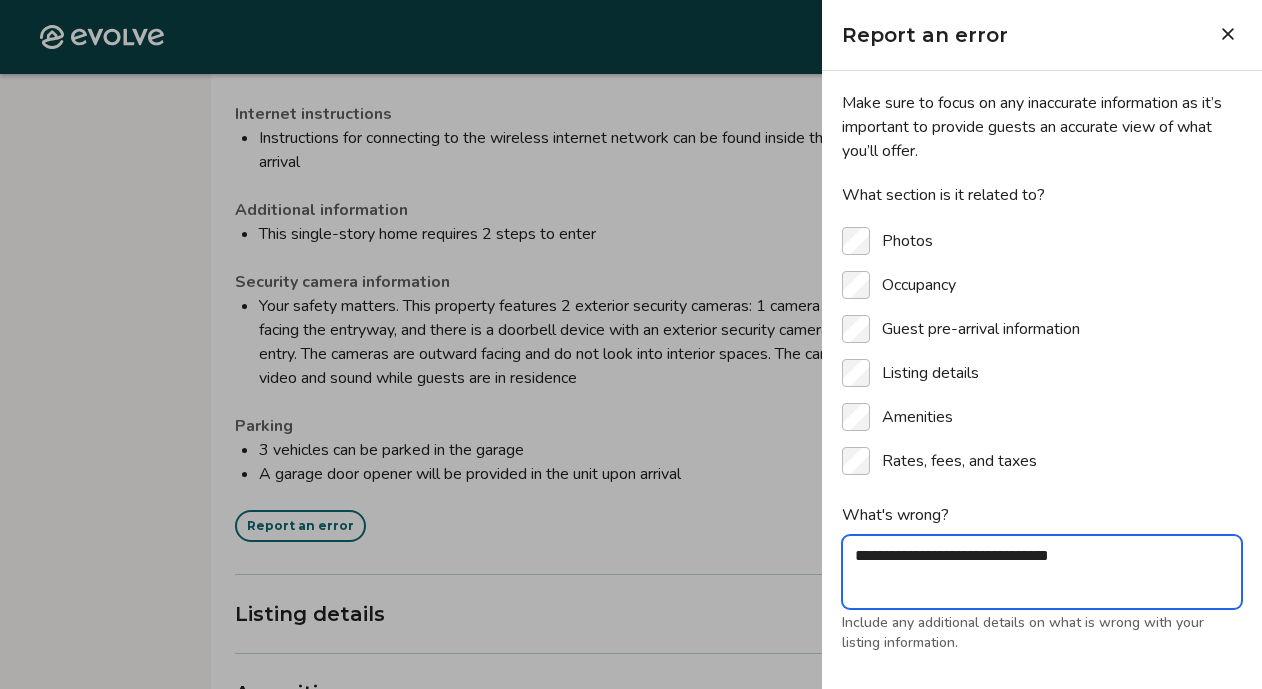 type on "**********" 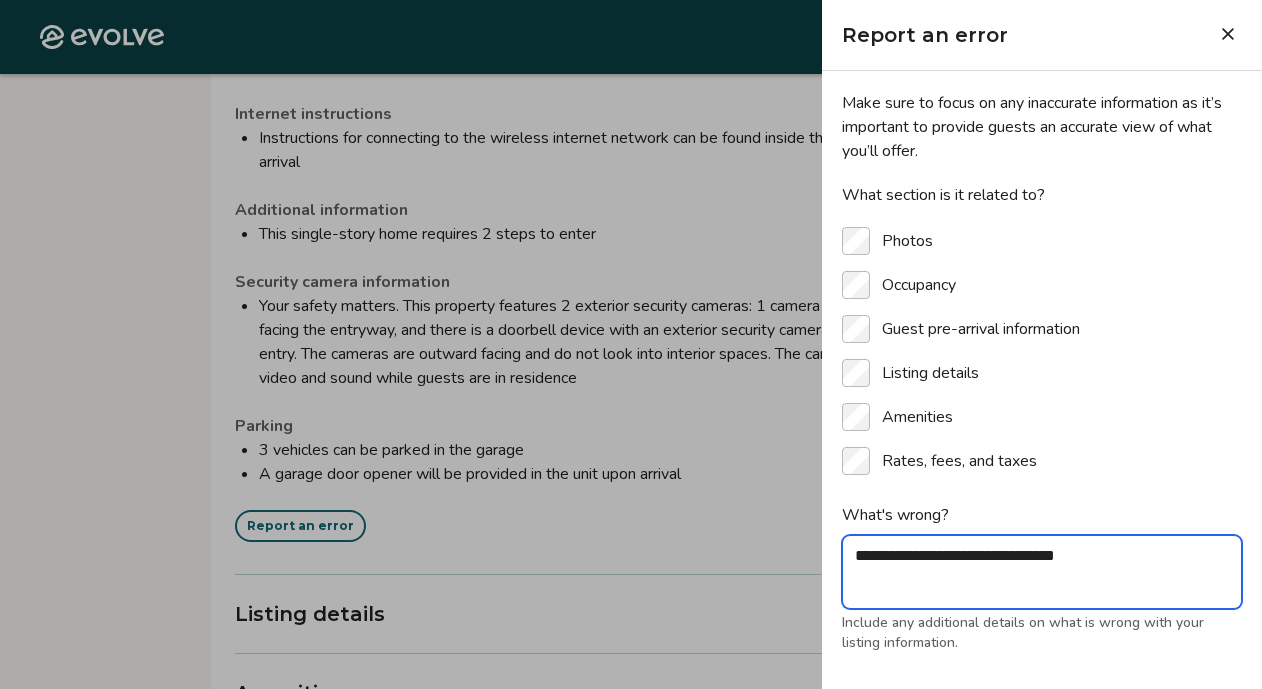 type on "**********" 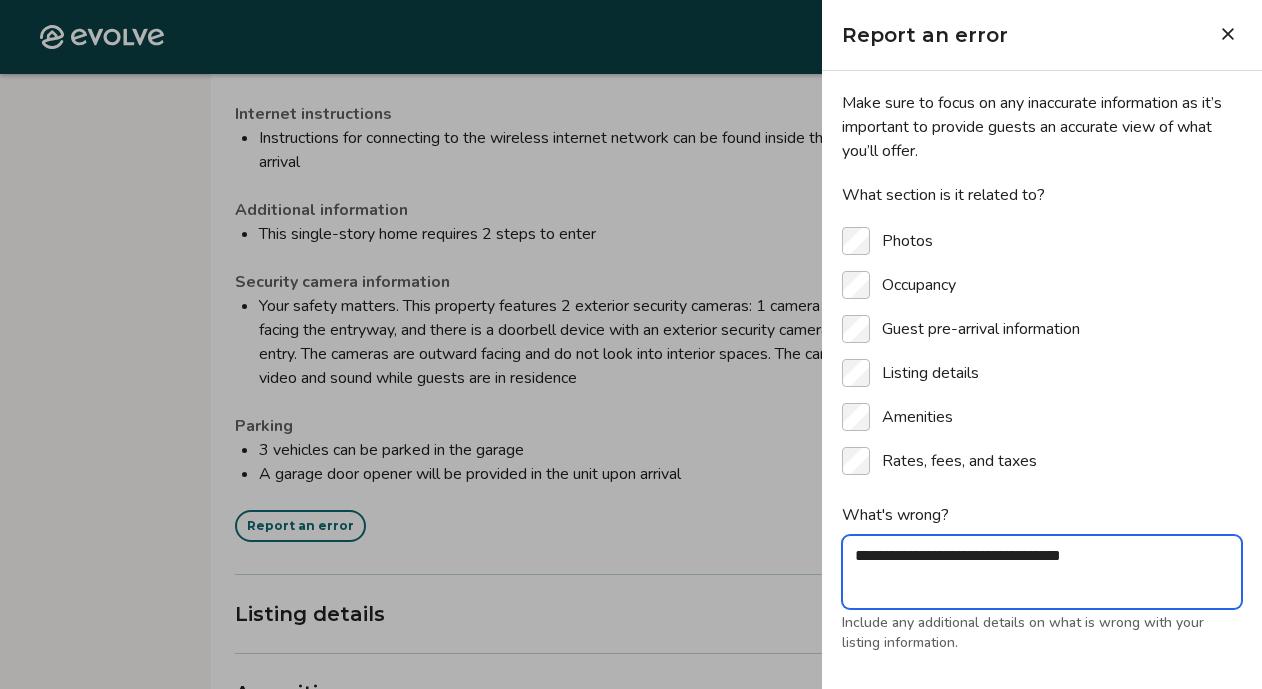 type on "**********" 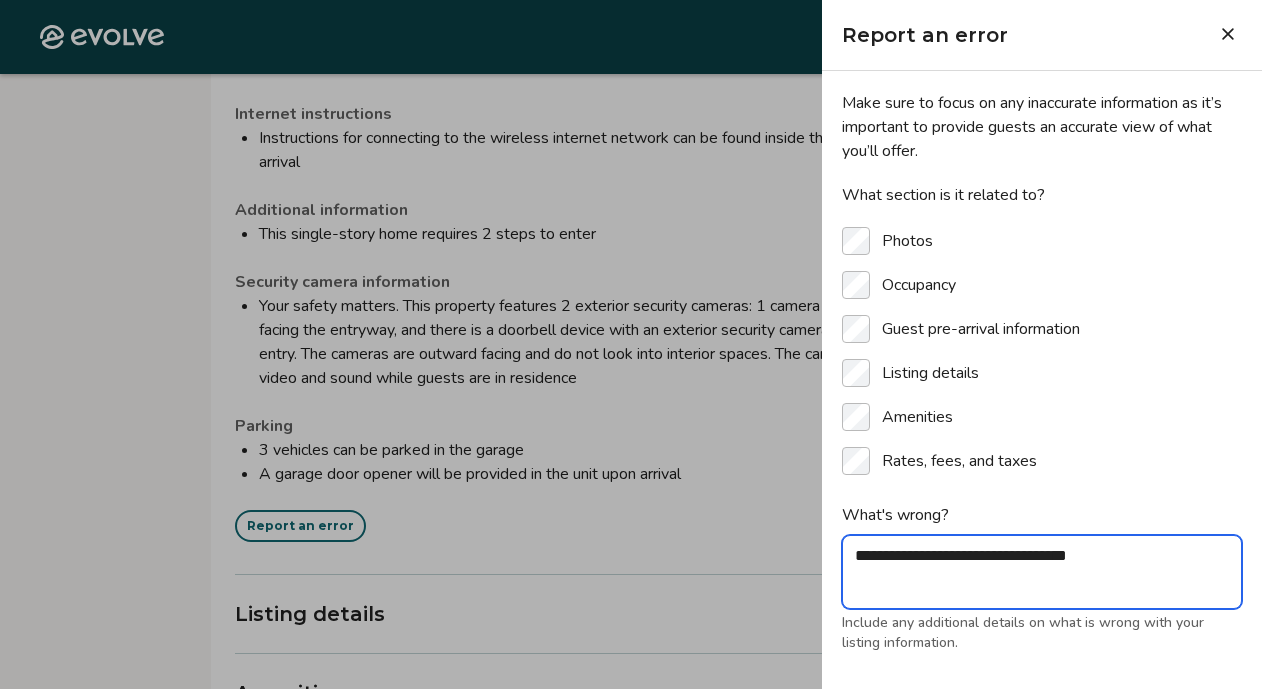 type on "**********" 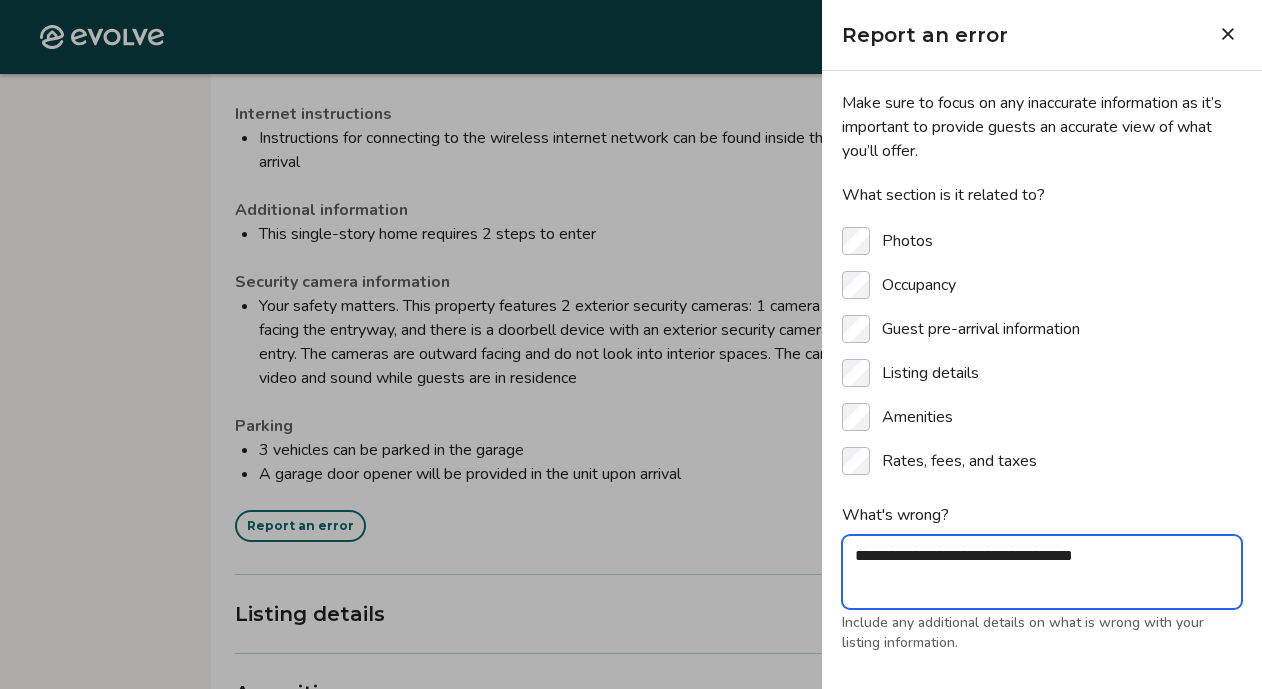 type on "**********" 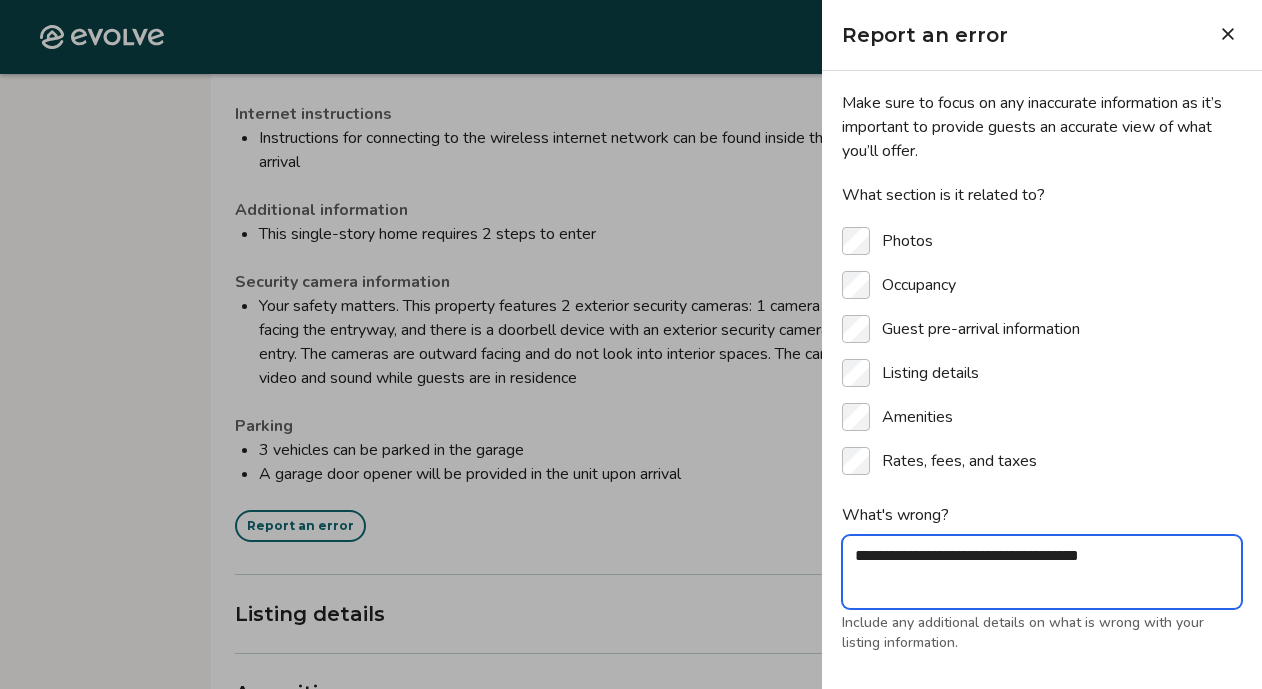 type on "*" 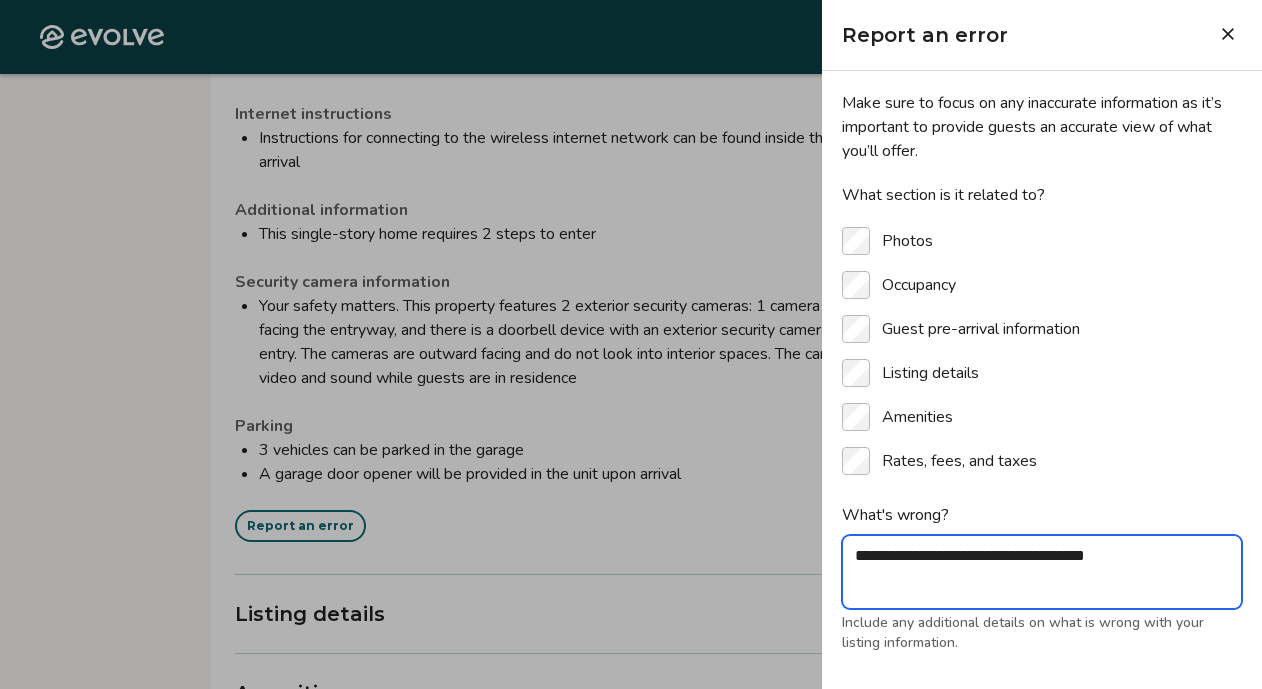 type on "**********" 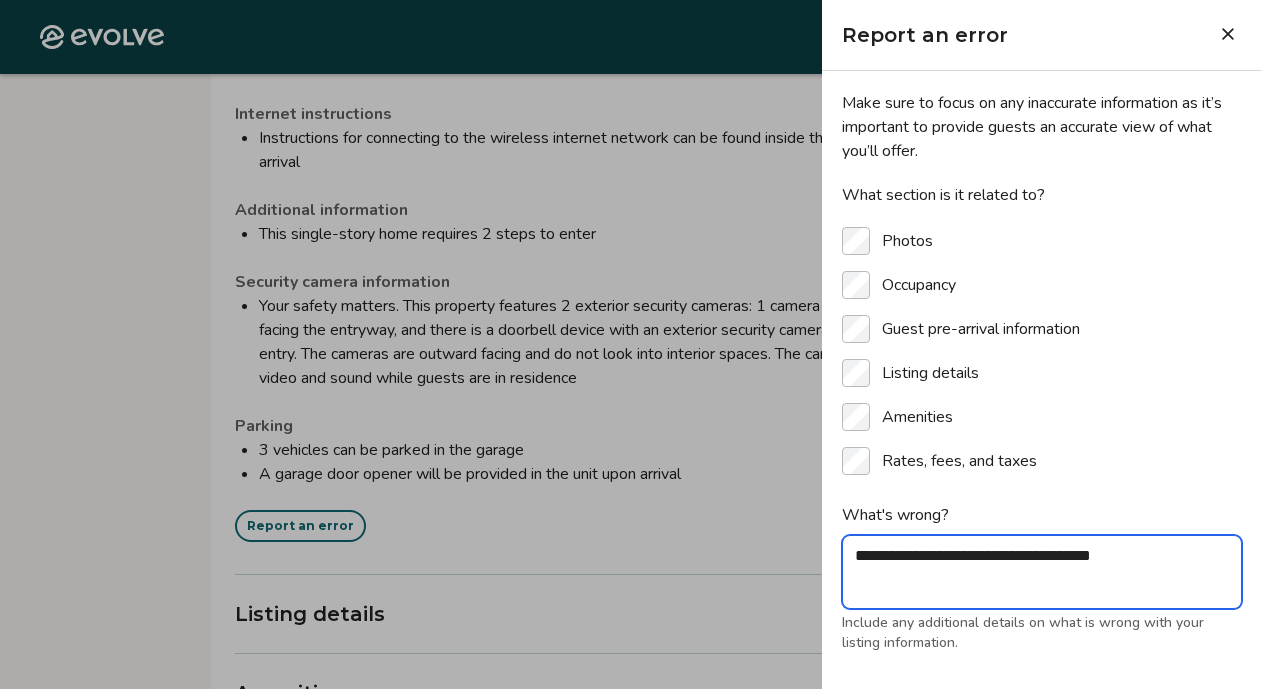 type on "**********" 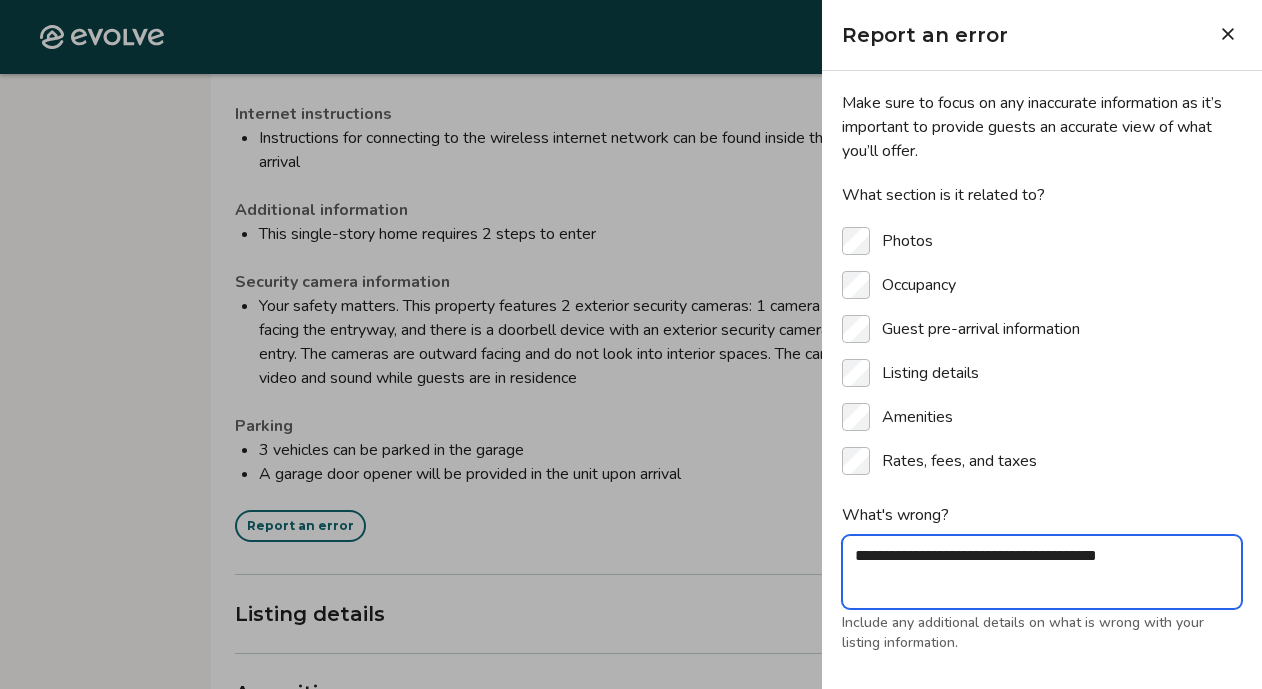 type on "**********" 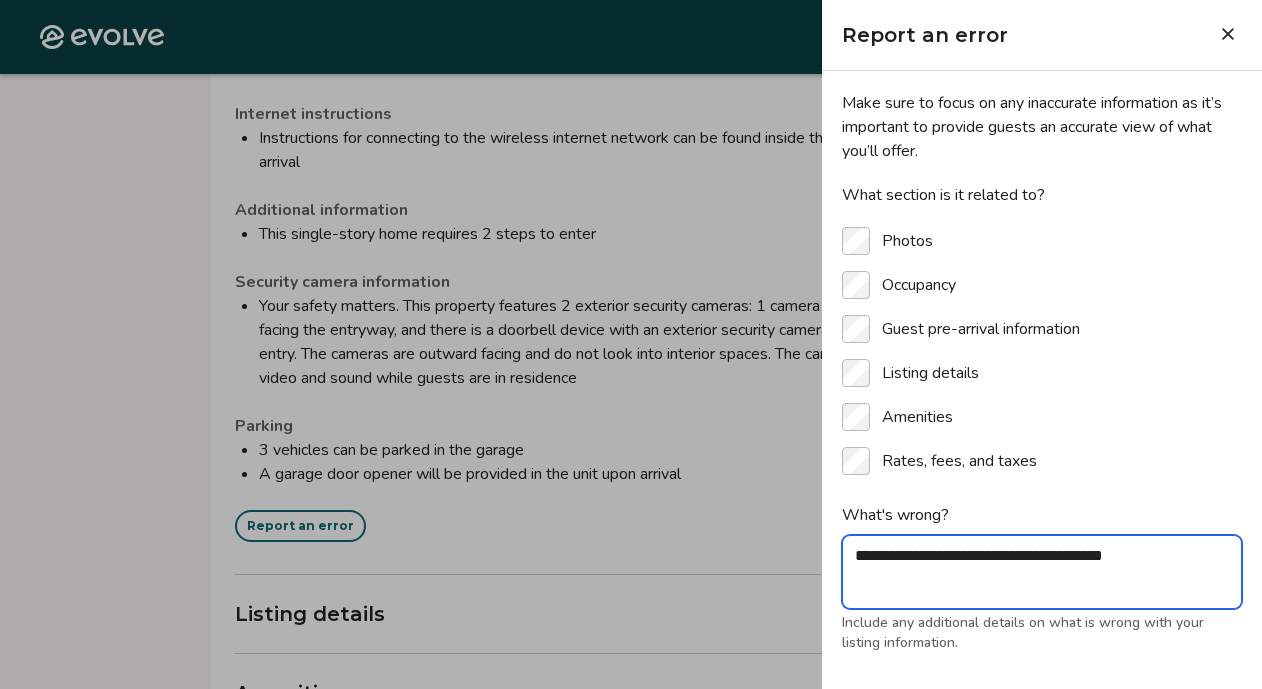 type on "**********" 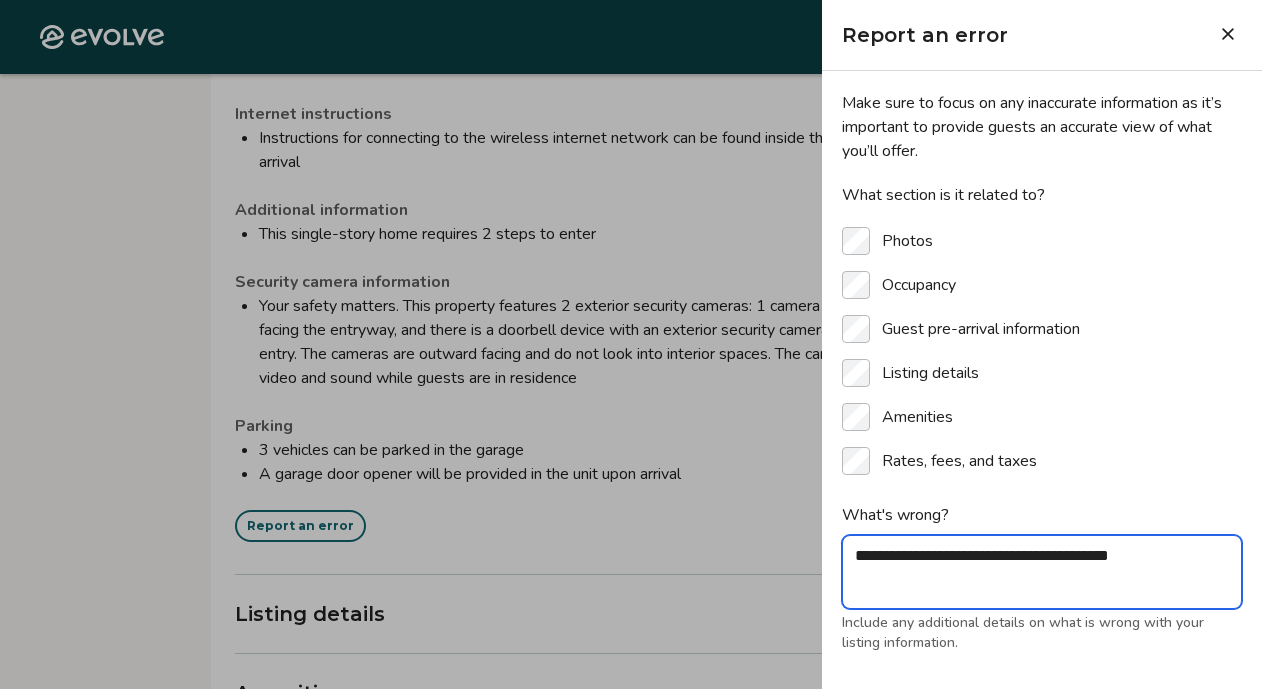 type on "**********" 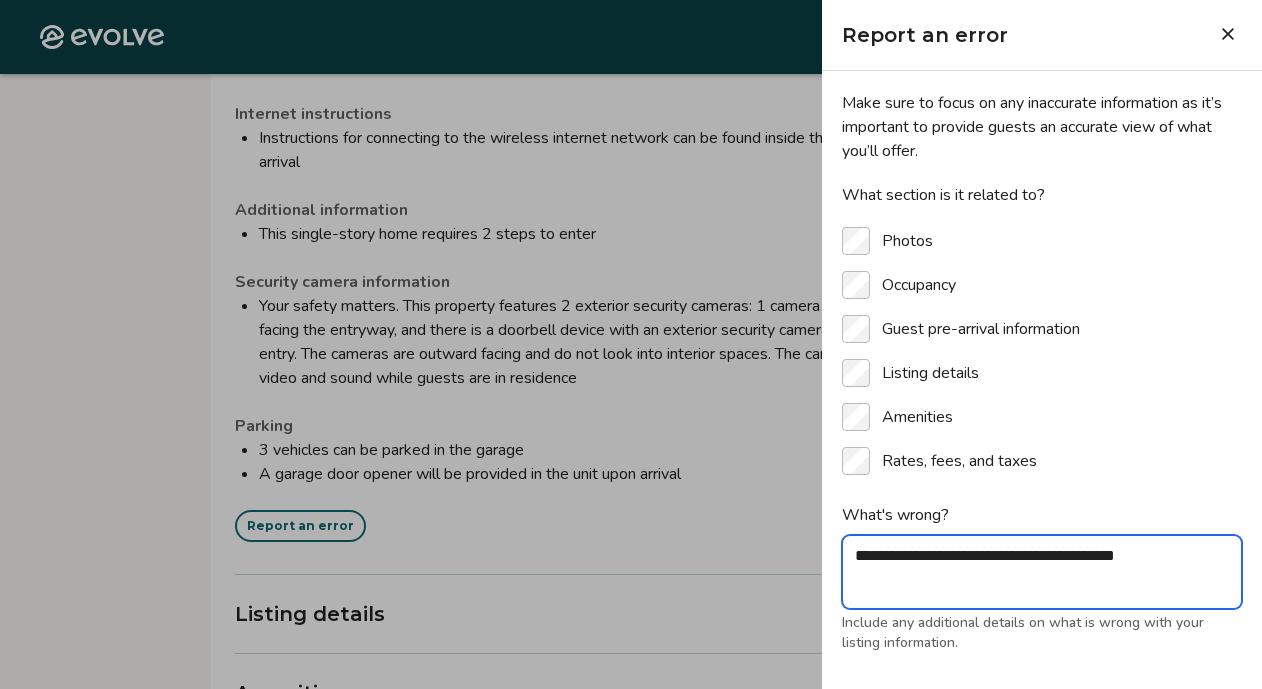 type on "**********" 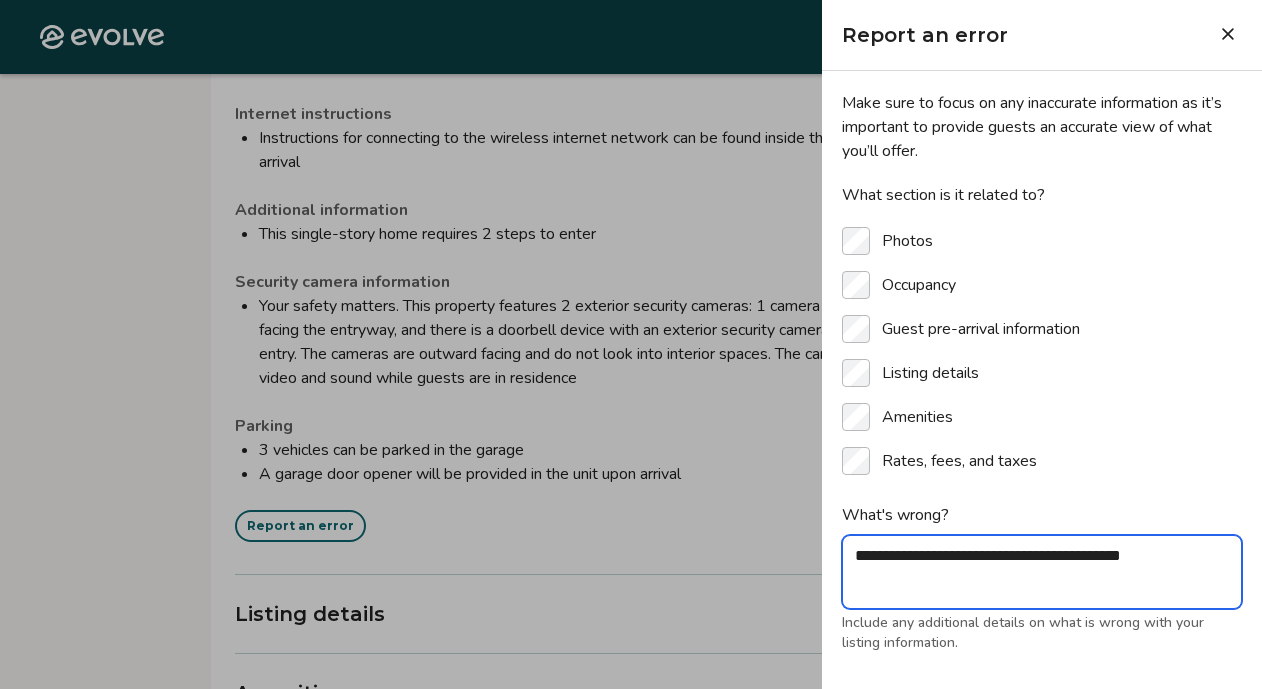 type on "**********" 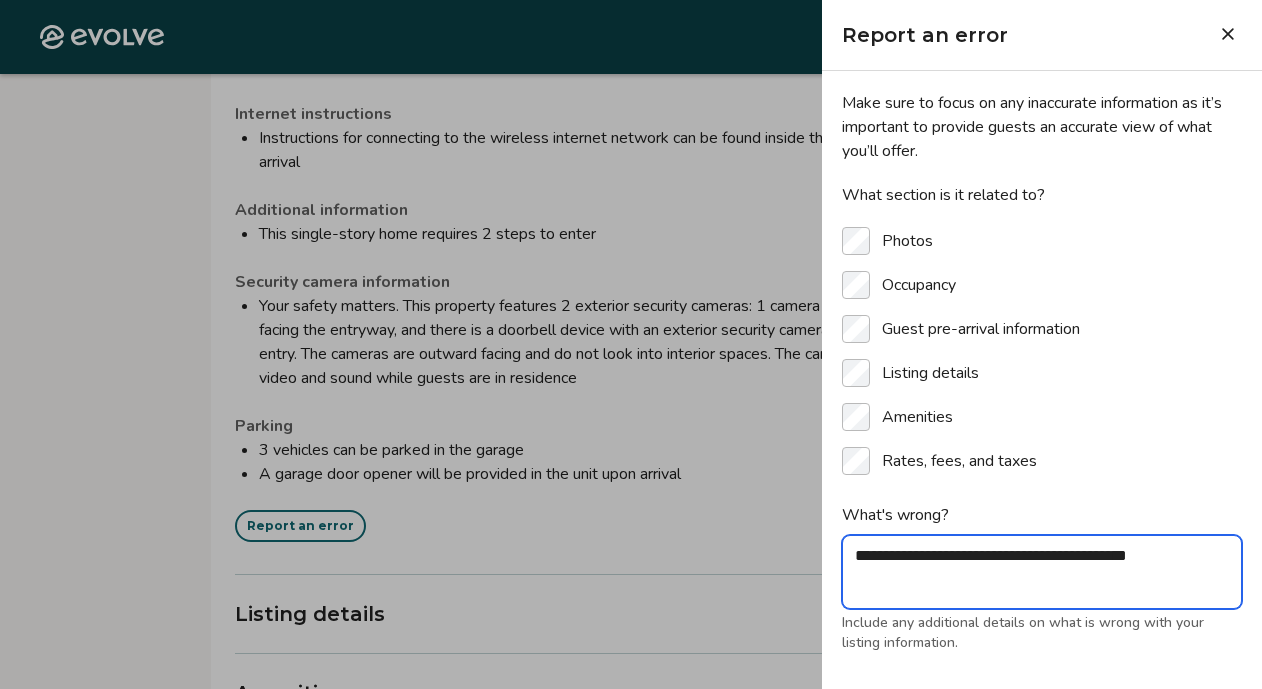 type on "**********" 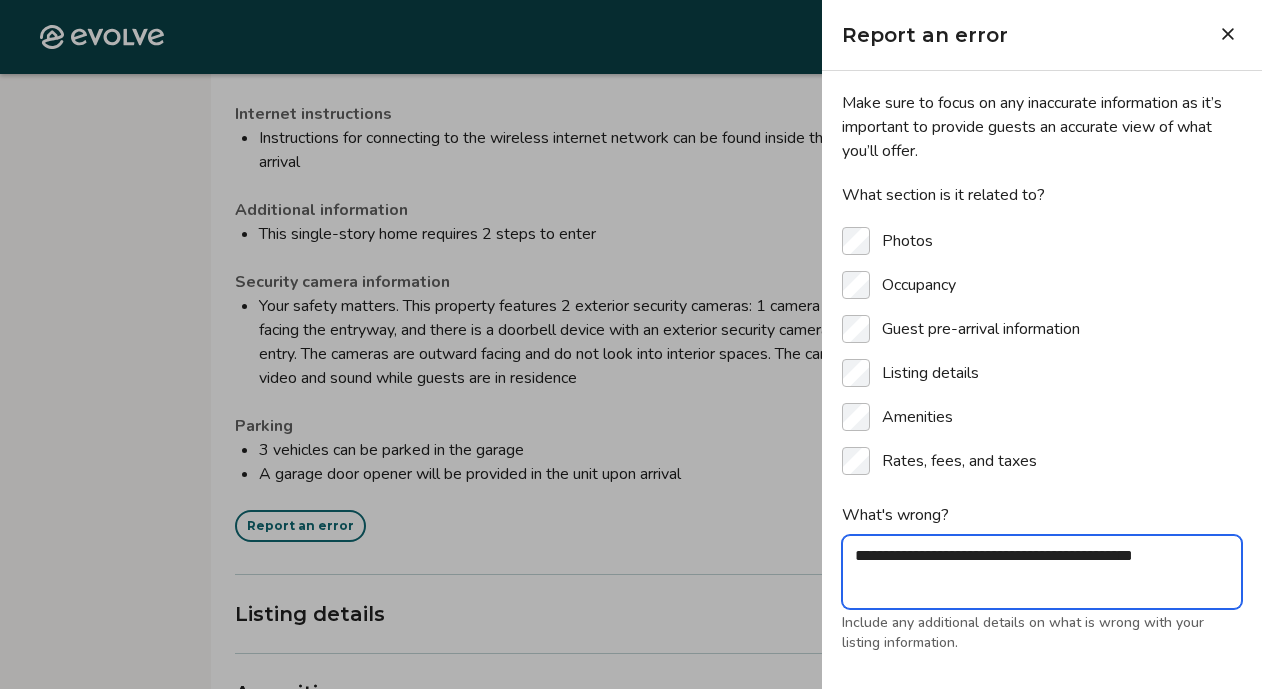type on "**********" 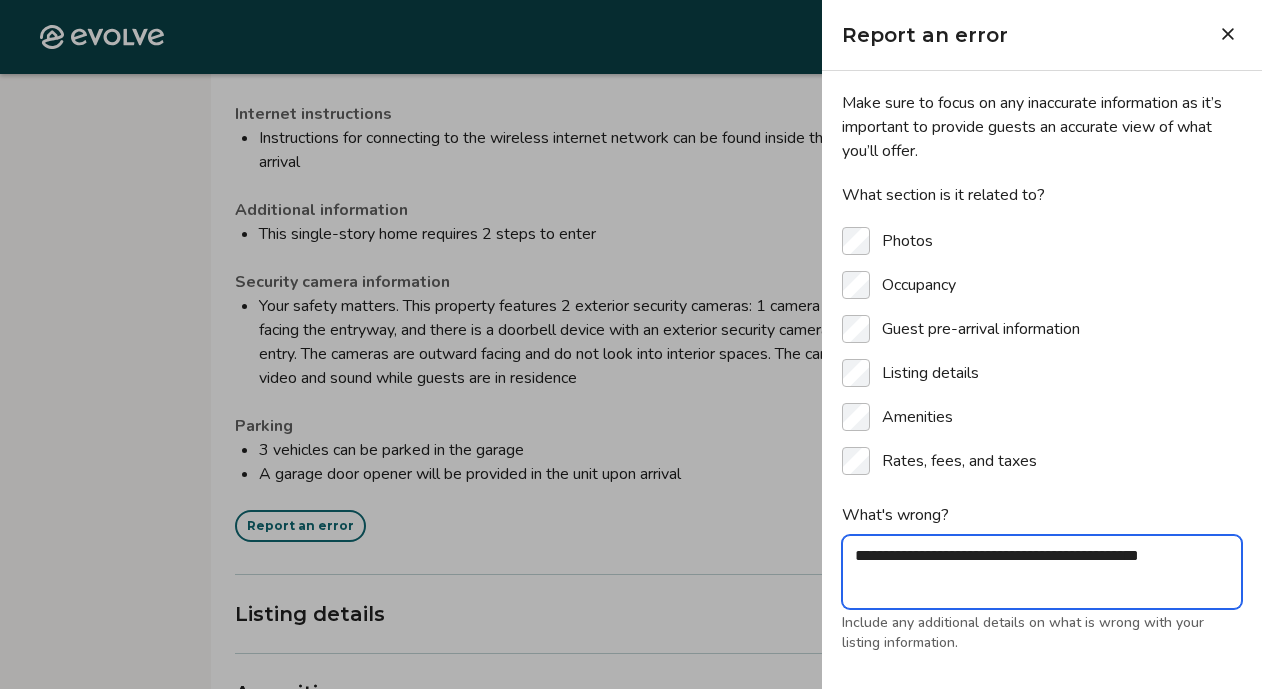 type on "**********" 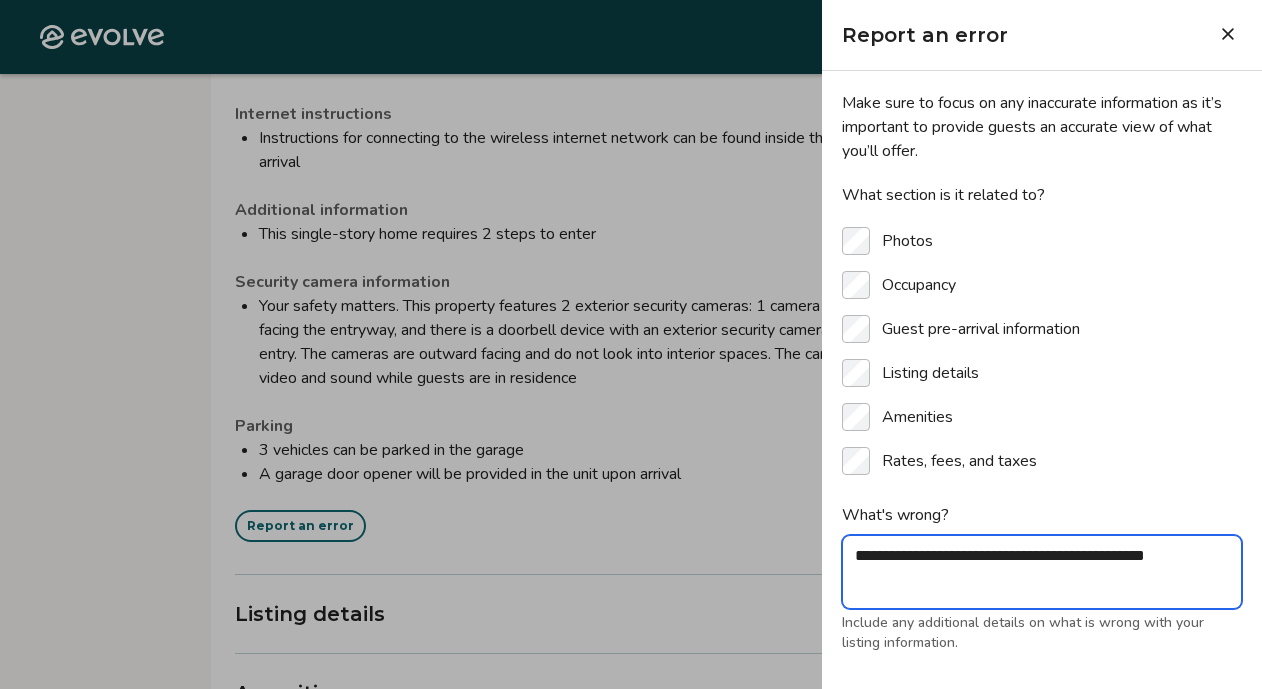 type on "**********" 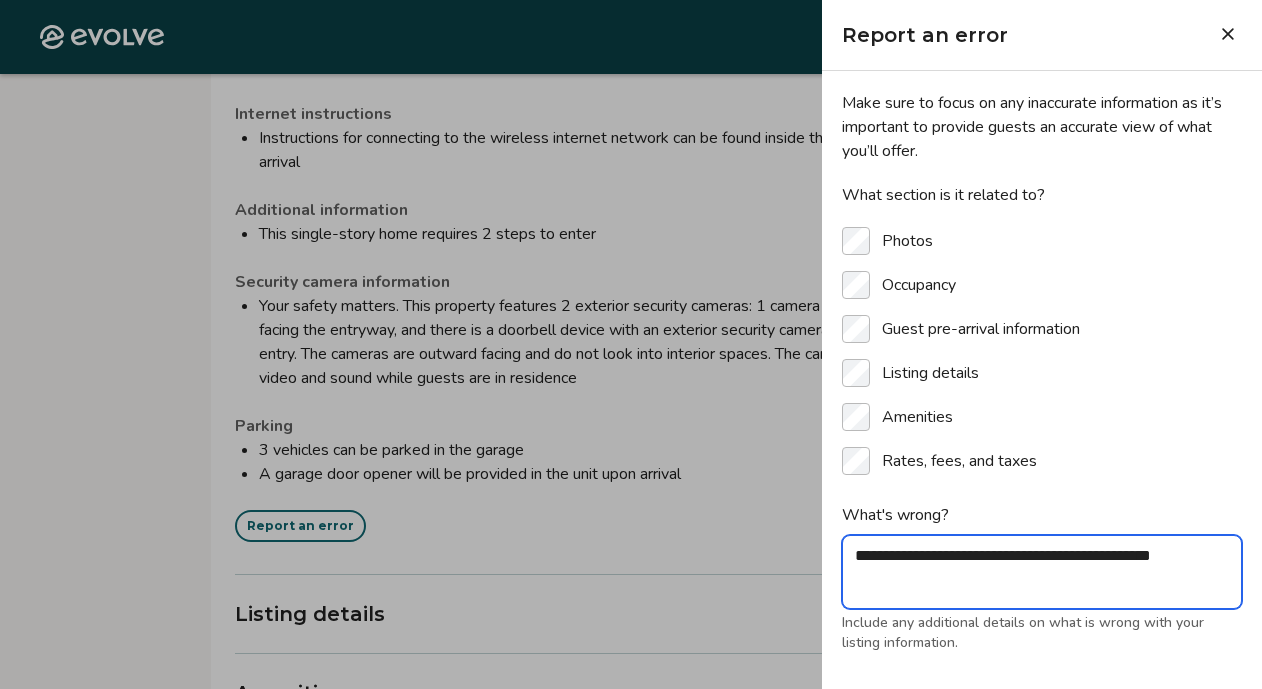type on "**********" 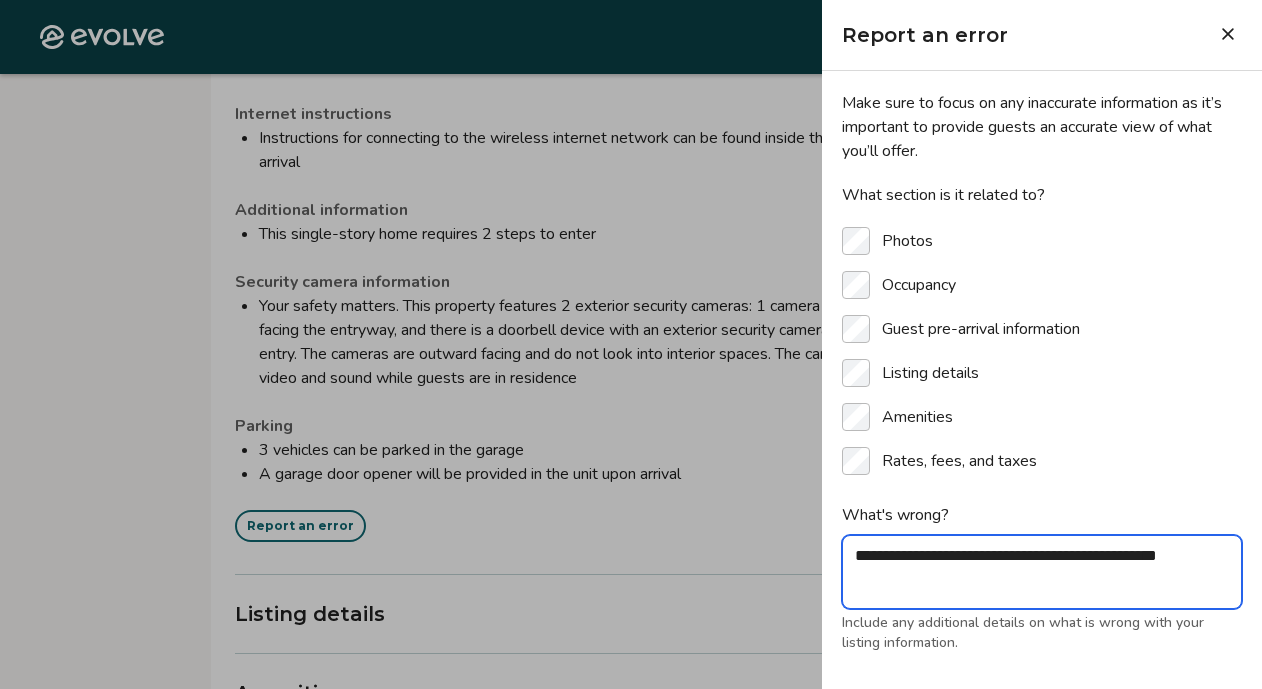 type on "**********" 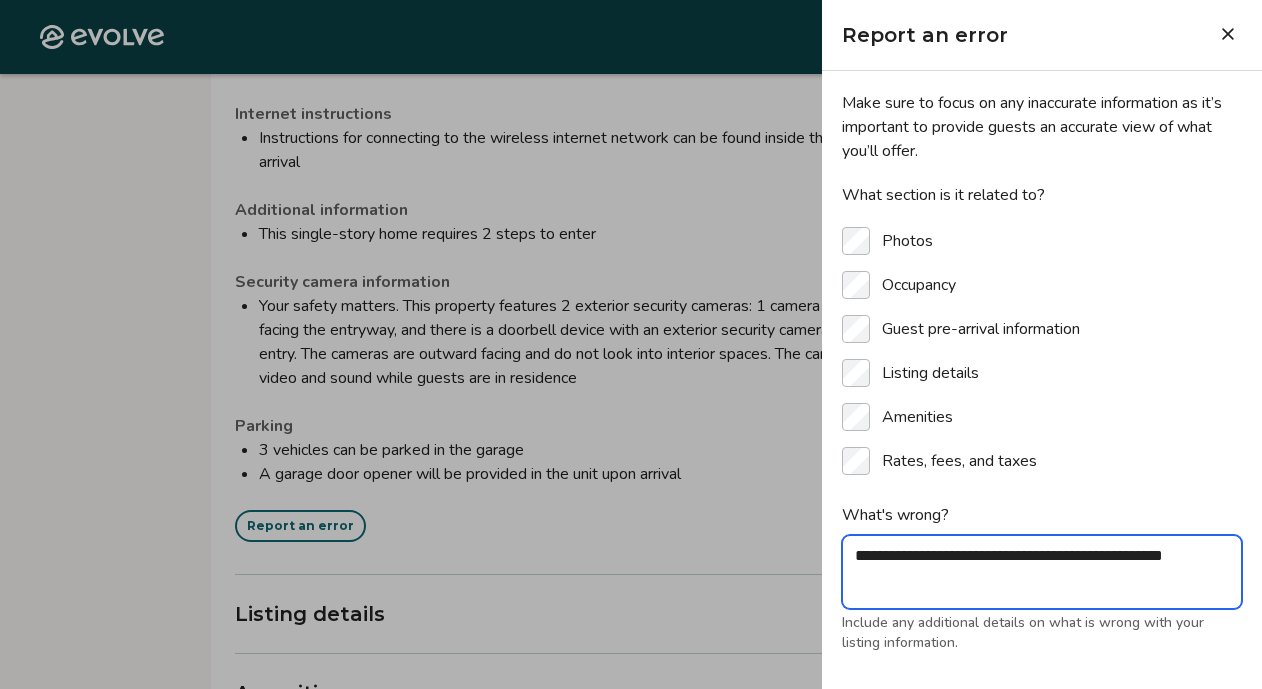 type on "*" 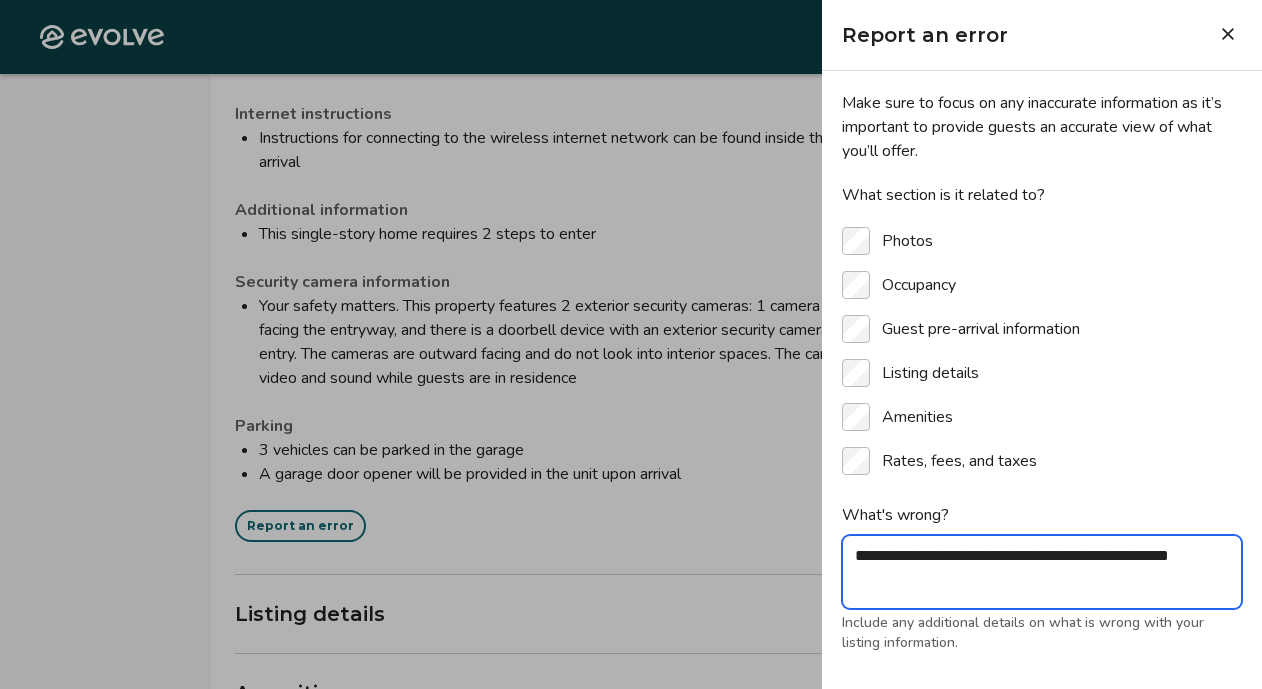 type on "**********" 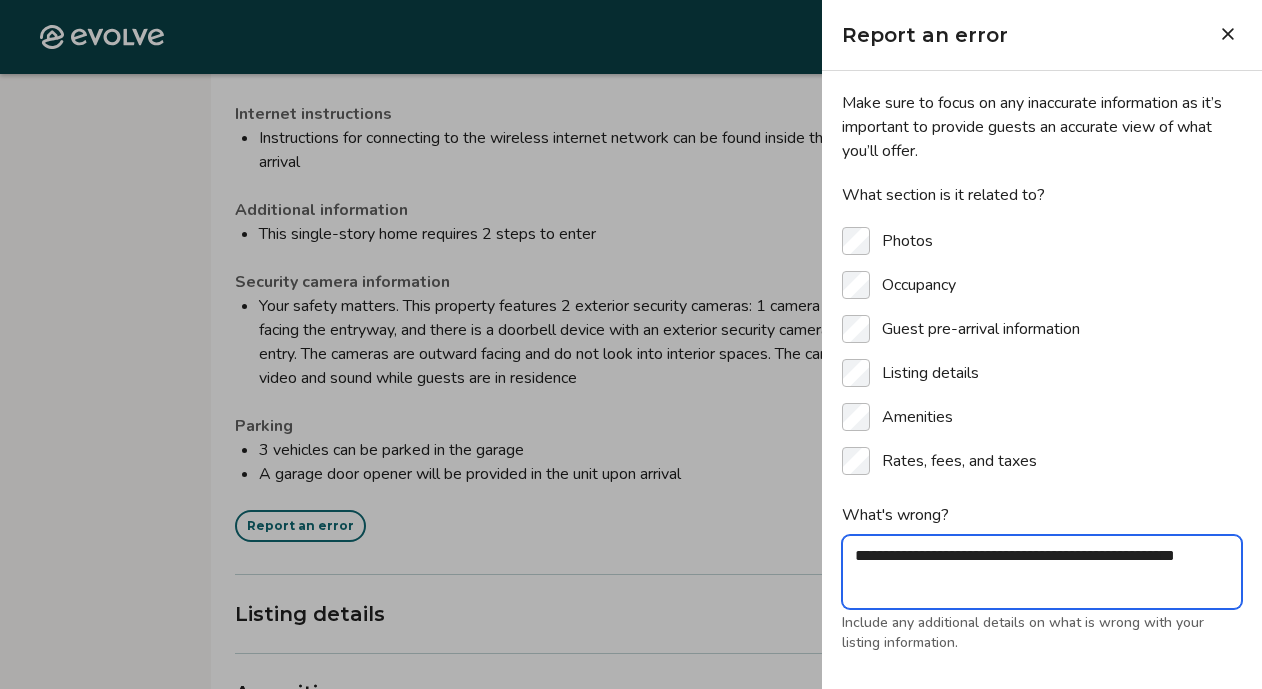 type on "**********" 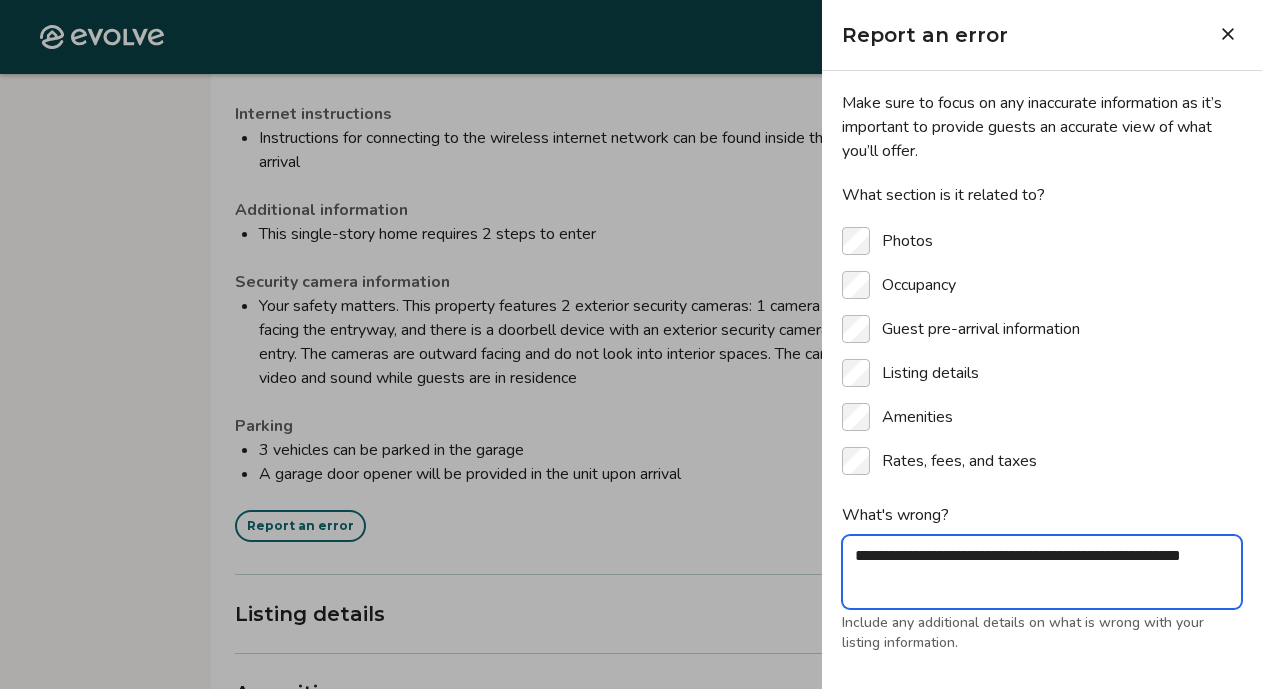 type on "*" 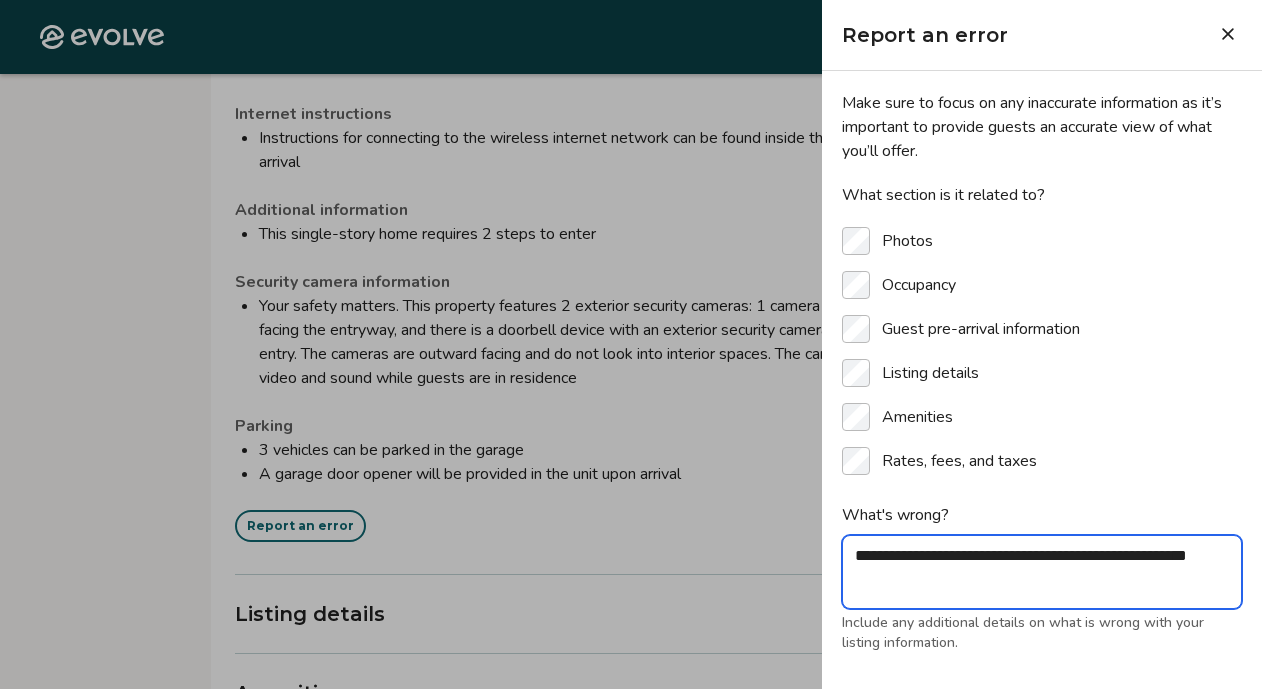 type on "**********" 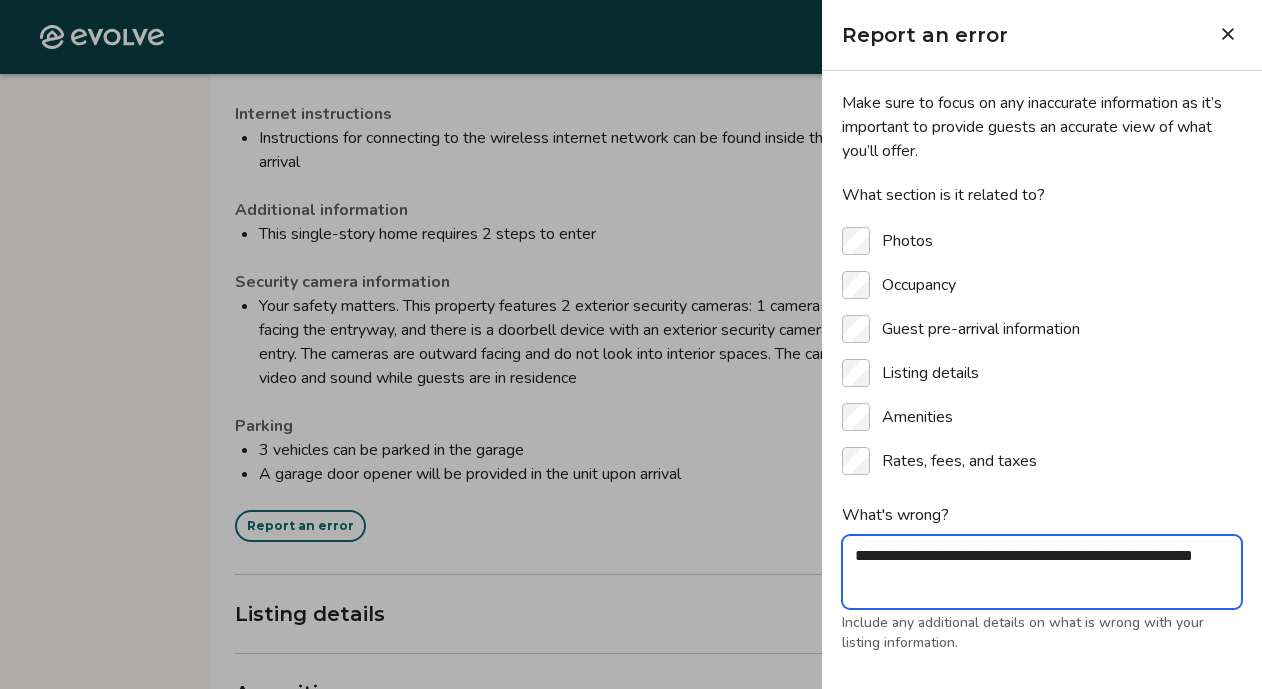 type on "**********" 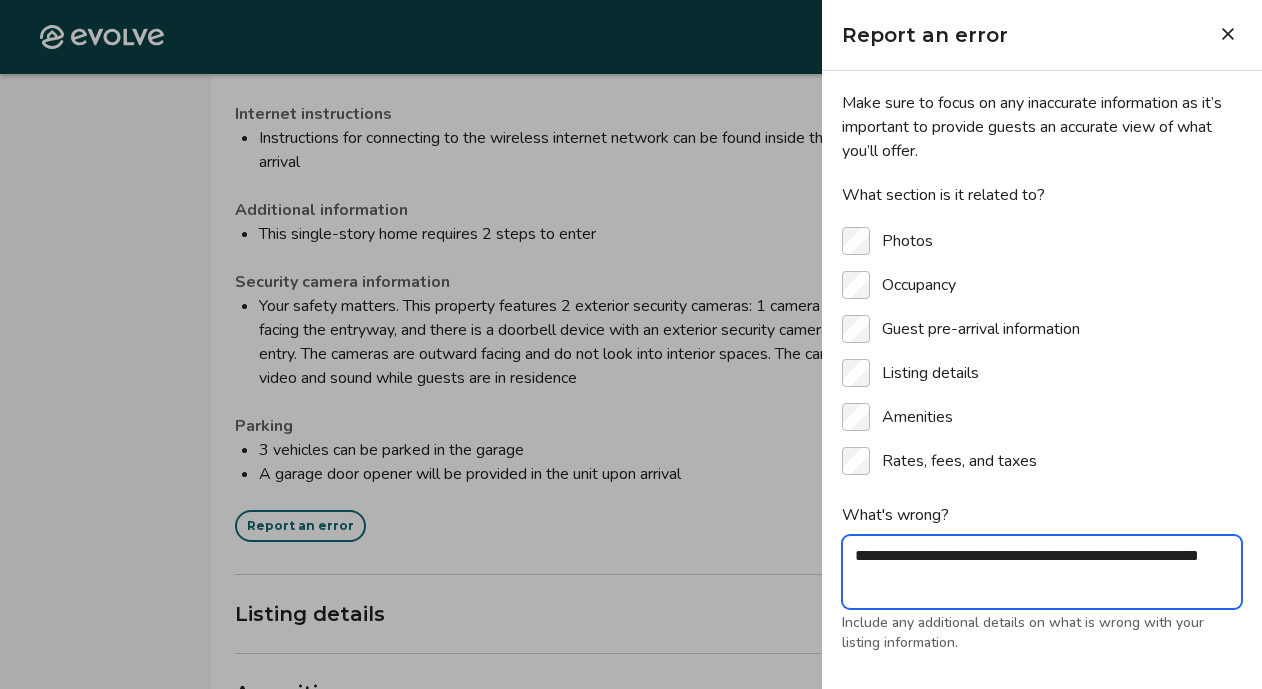 type on "**********" 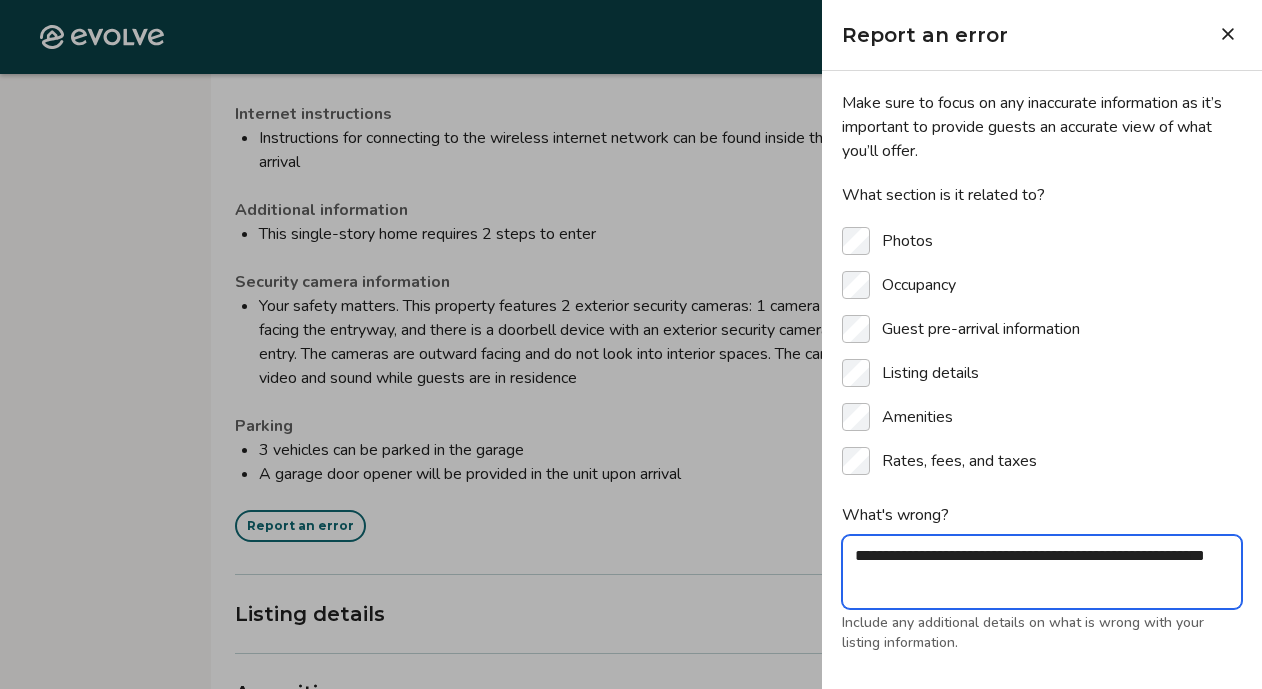 type on "**********" 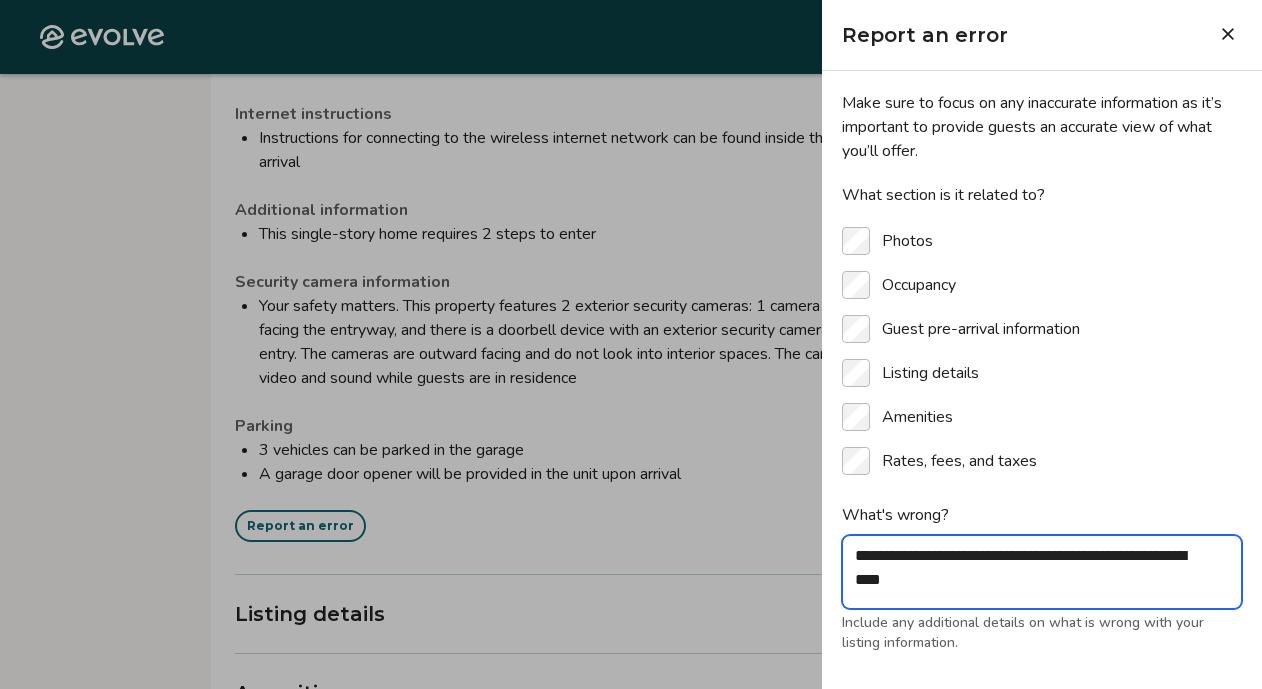 type on "**********" 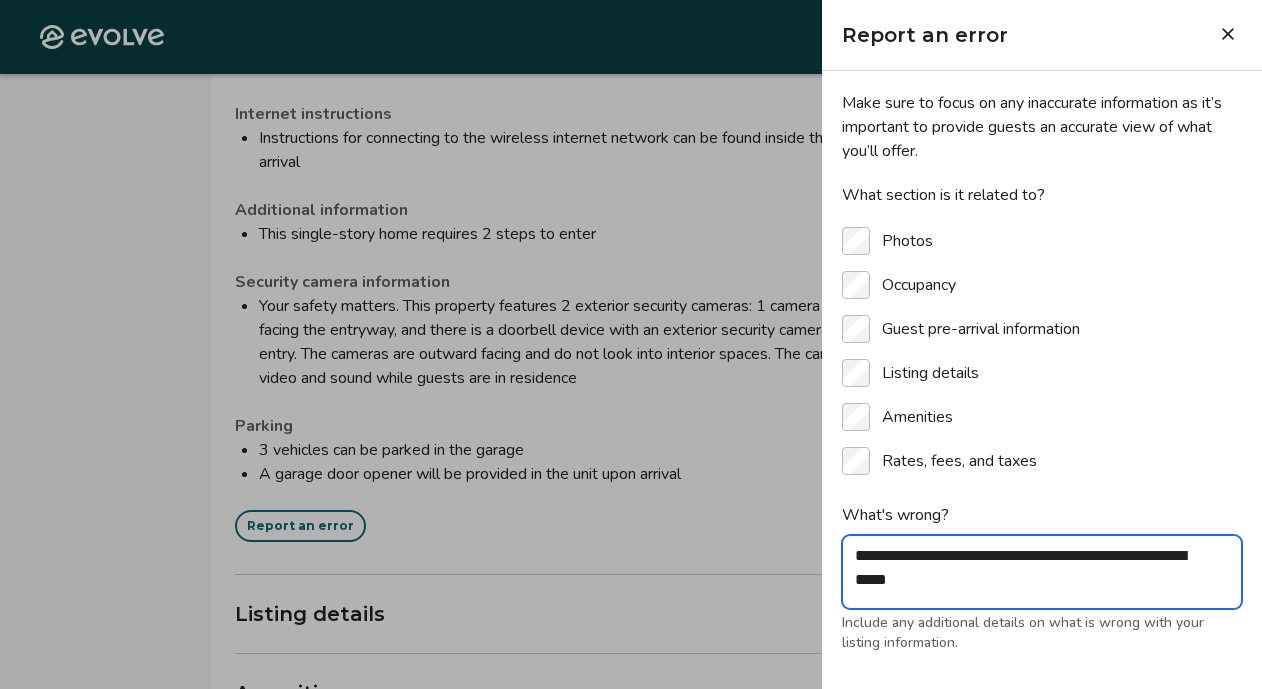 type on "**********" 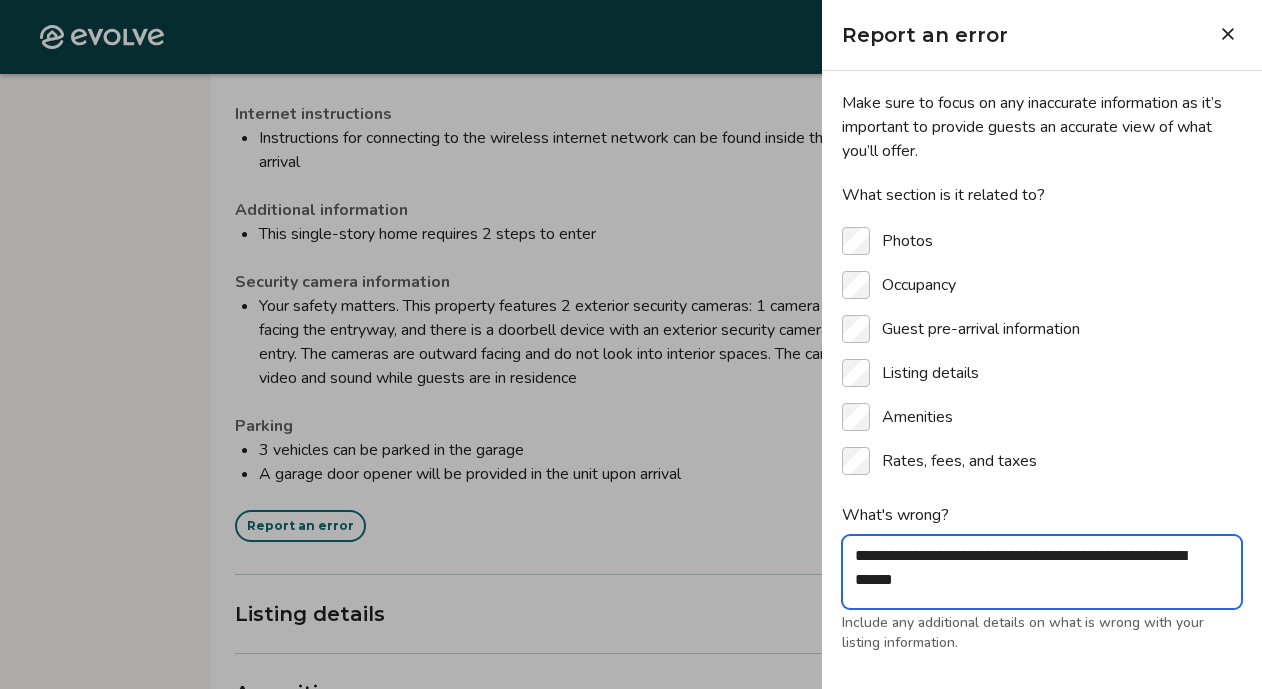 type on "**********" 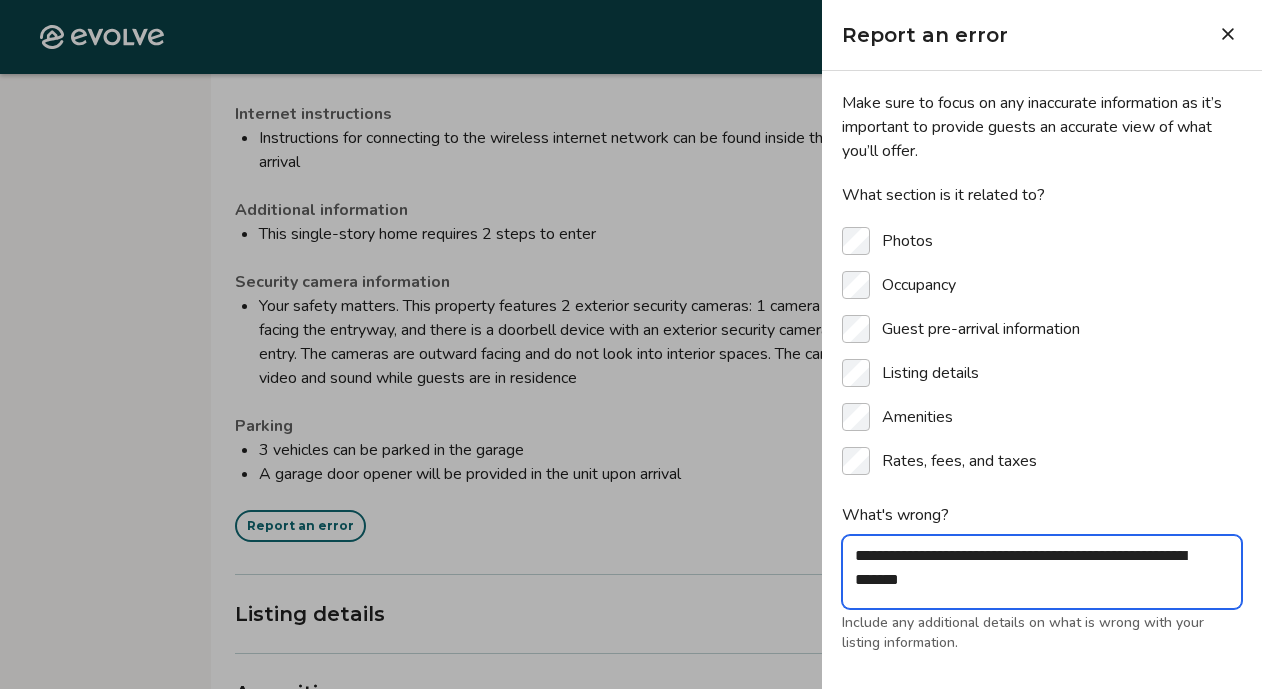 type on "*" 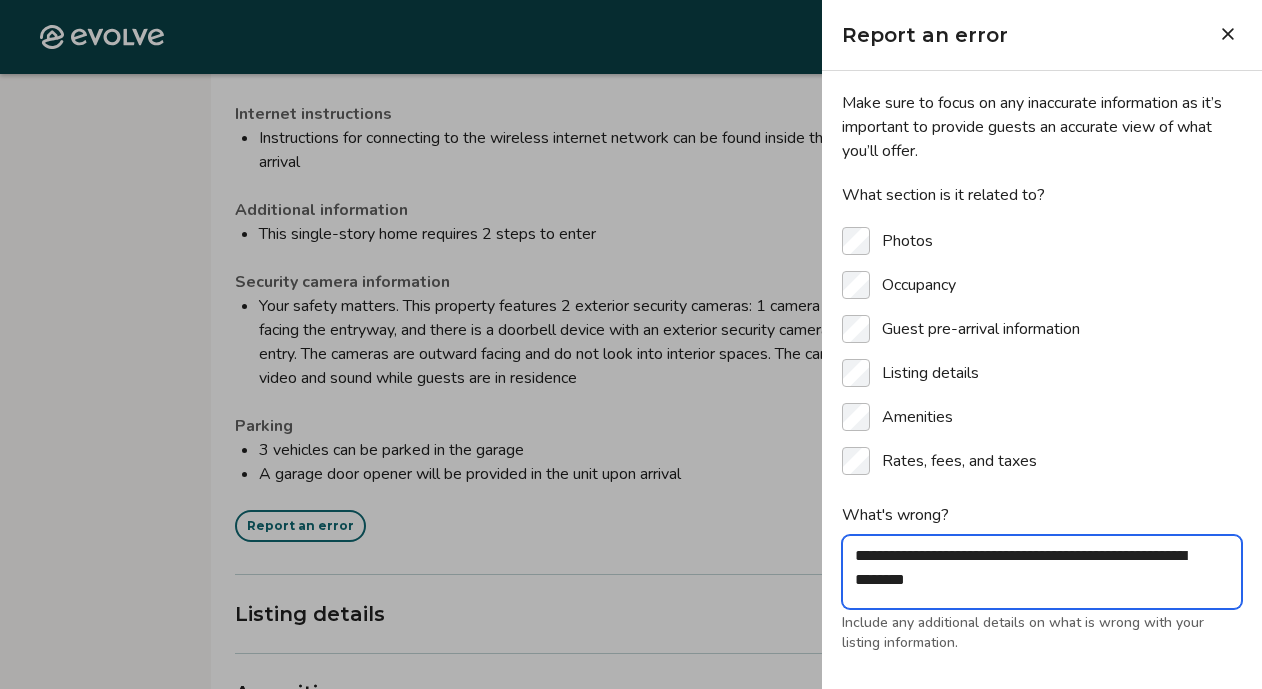 type on "**********" 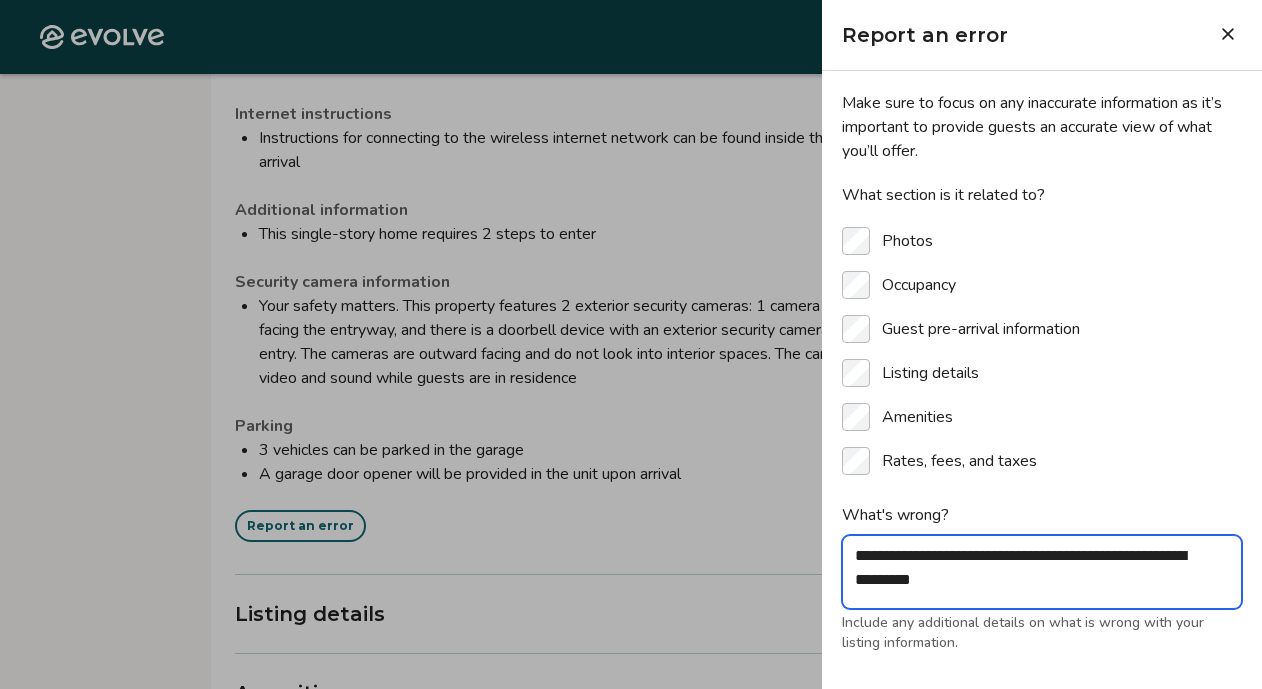 type on "**********" 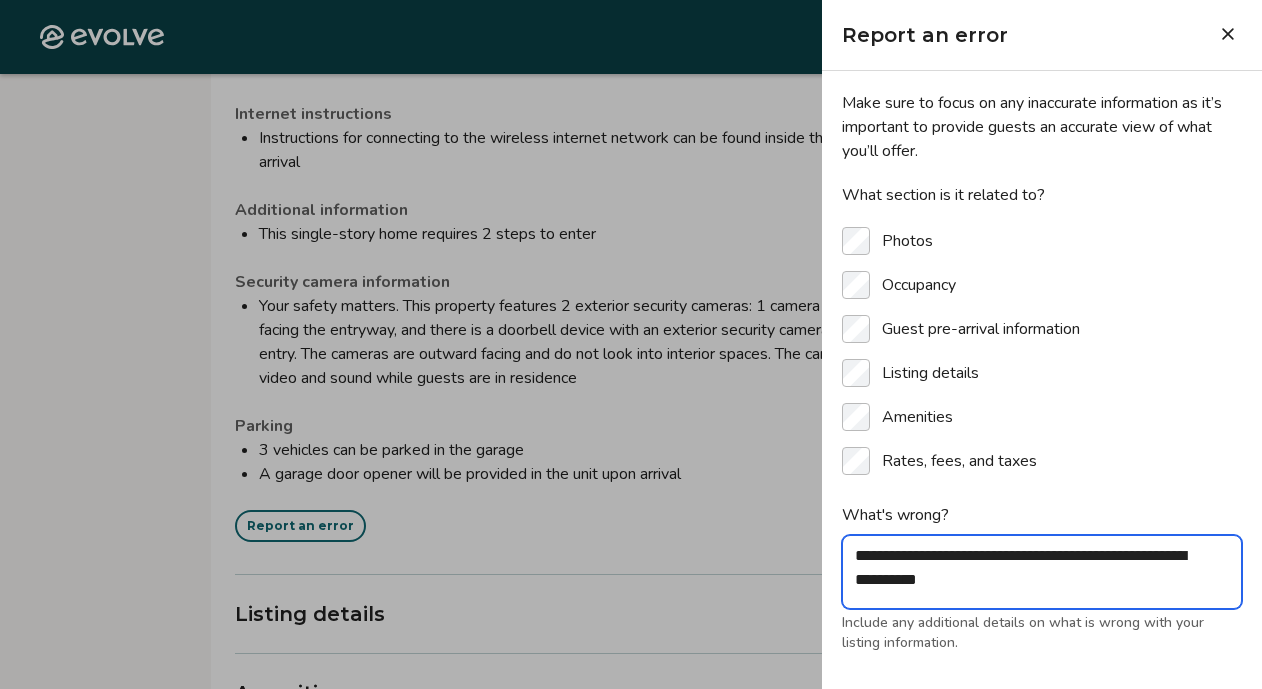 type on "**********" 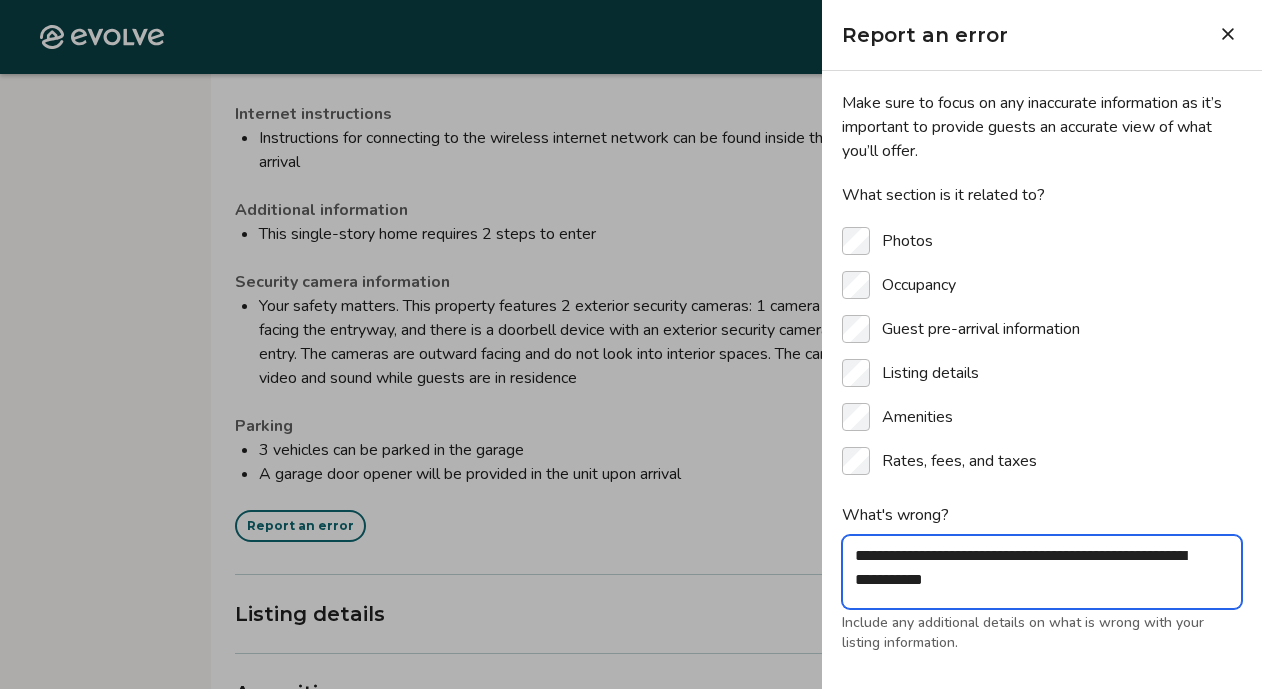 type on "**********" 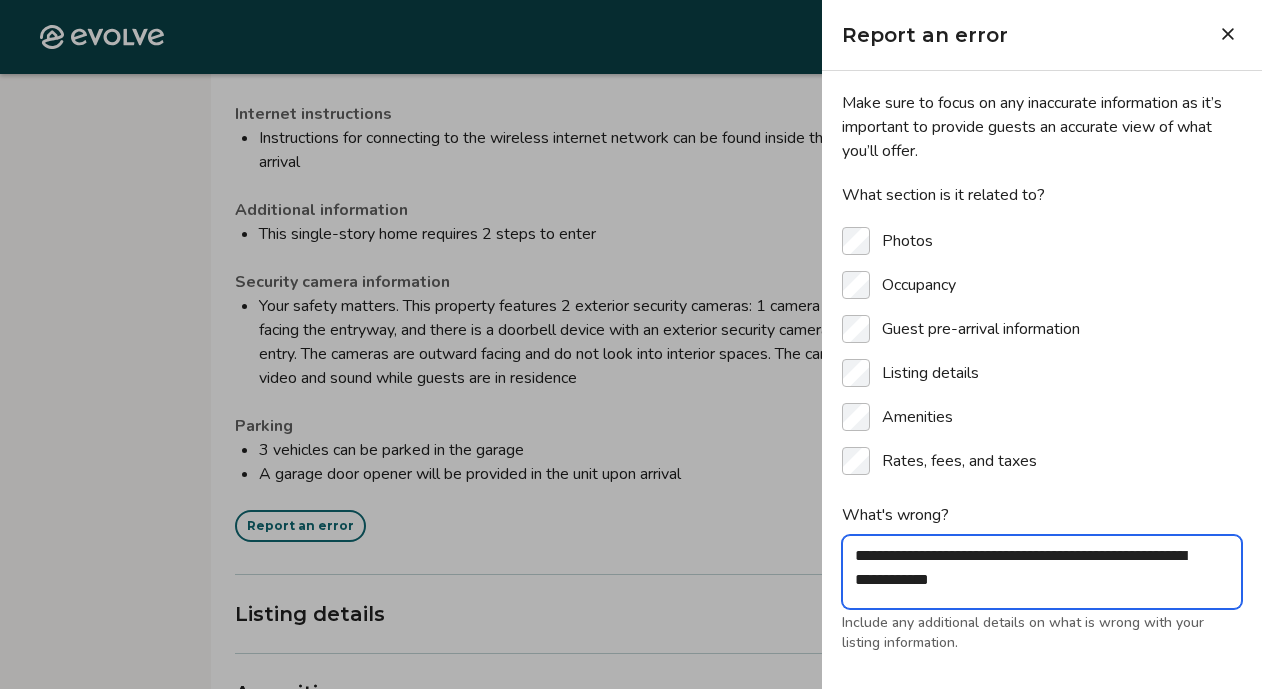 type on "**********" 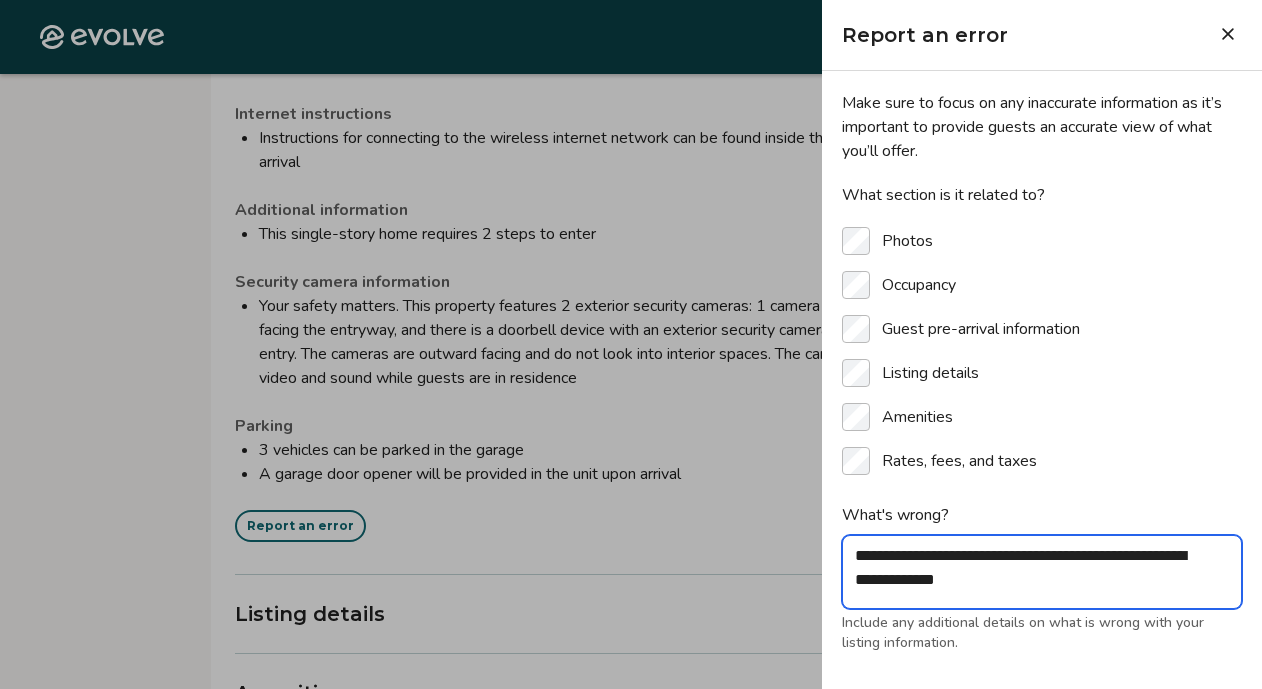 type on "**********" 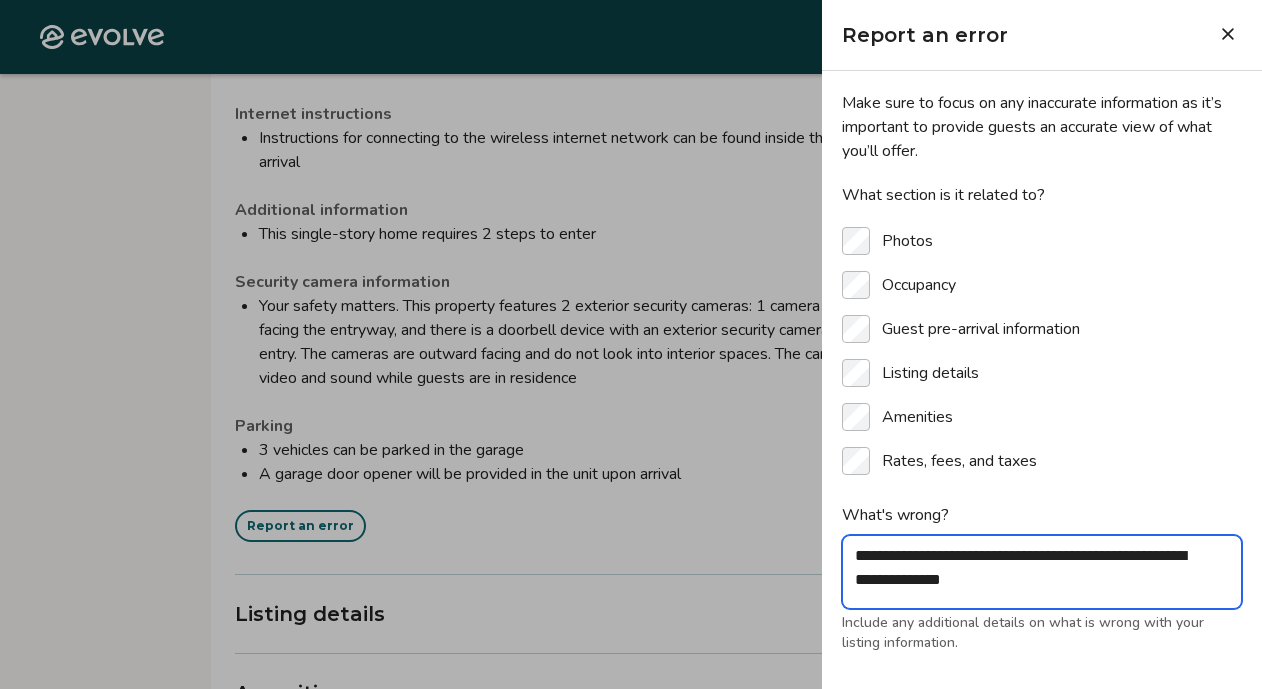 type on "**********" 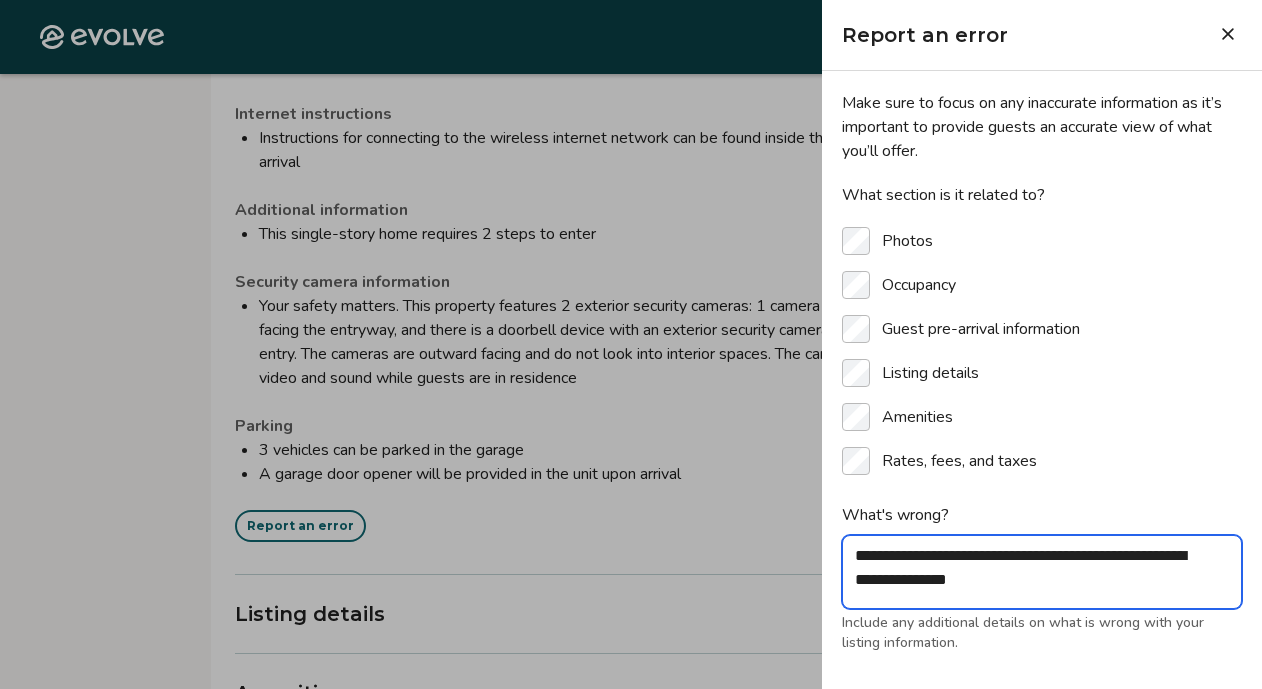 type on "**********" 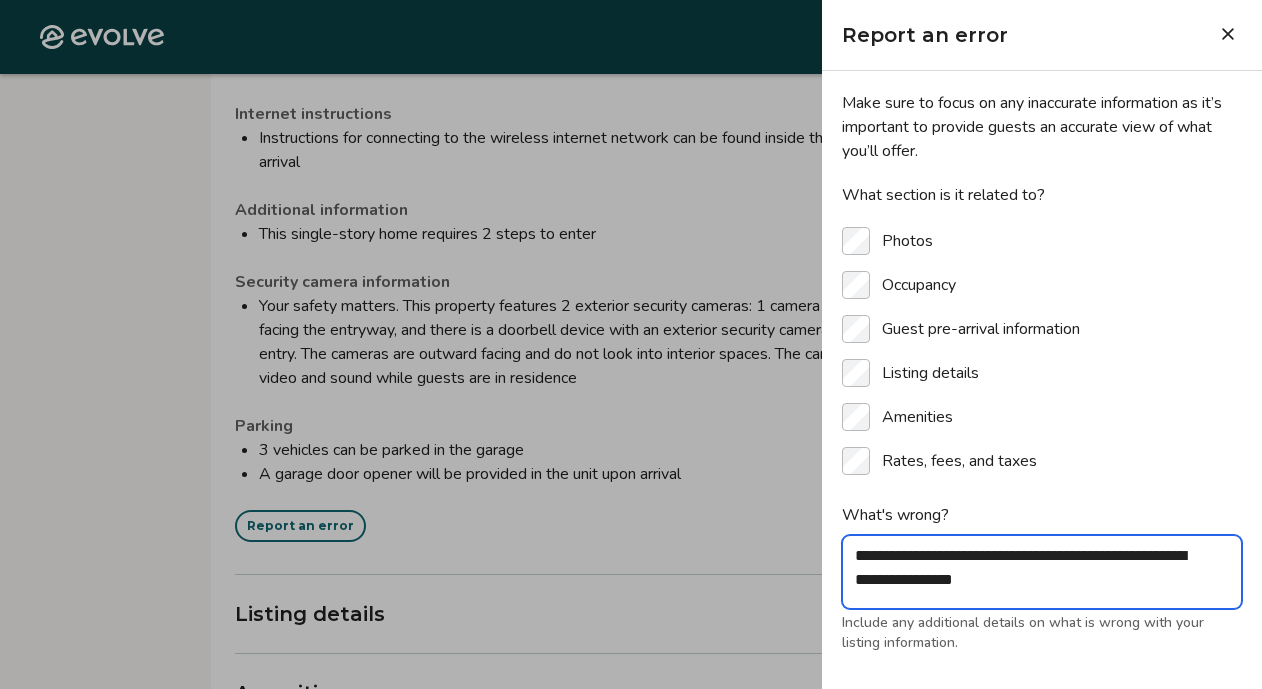 type on "**********" 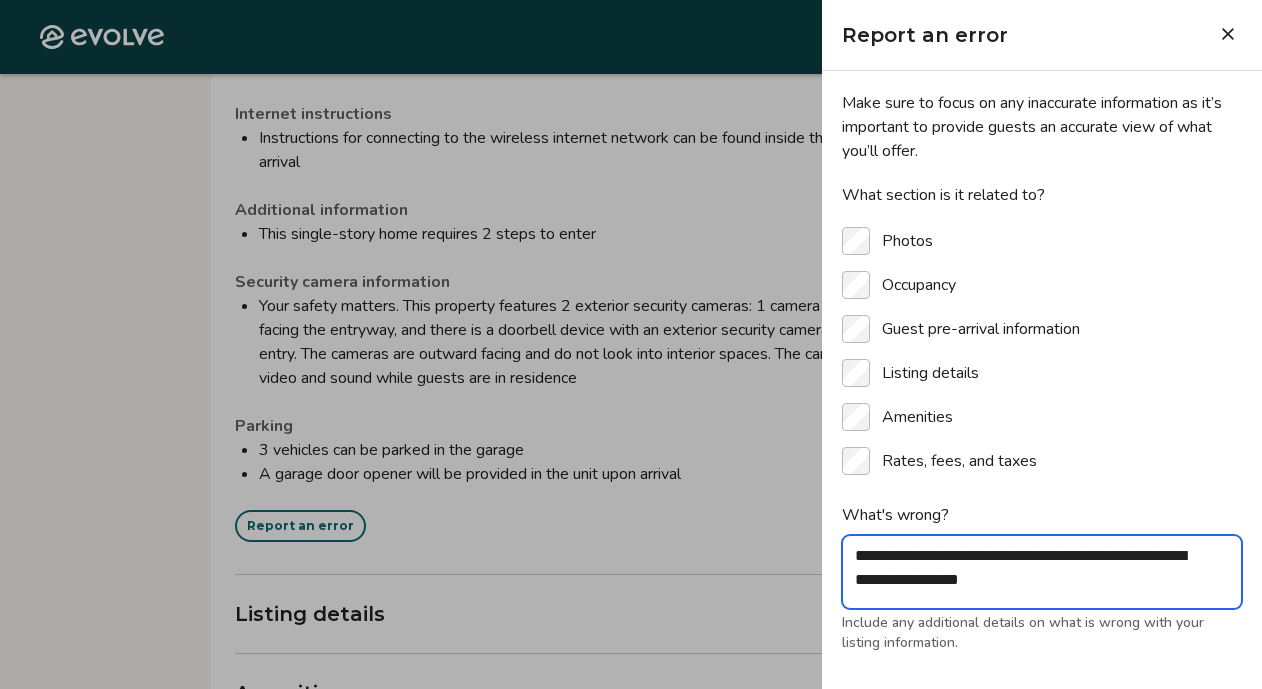 type on "**********" 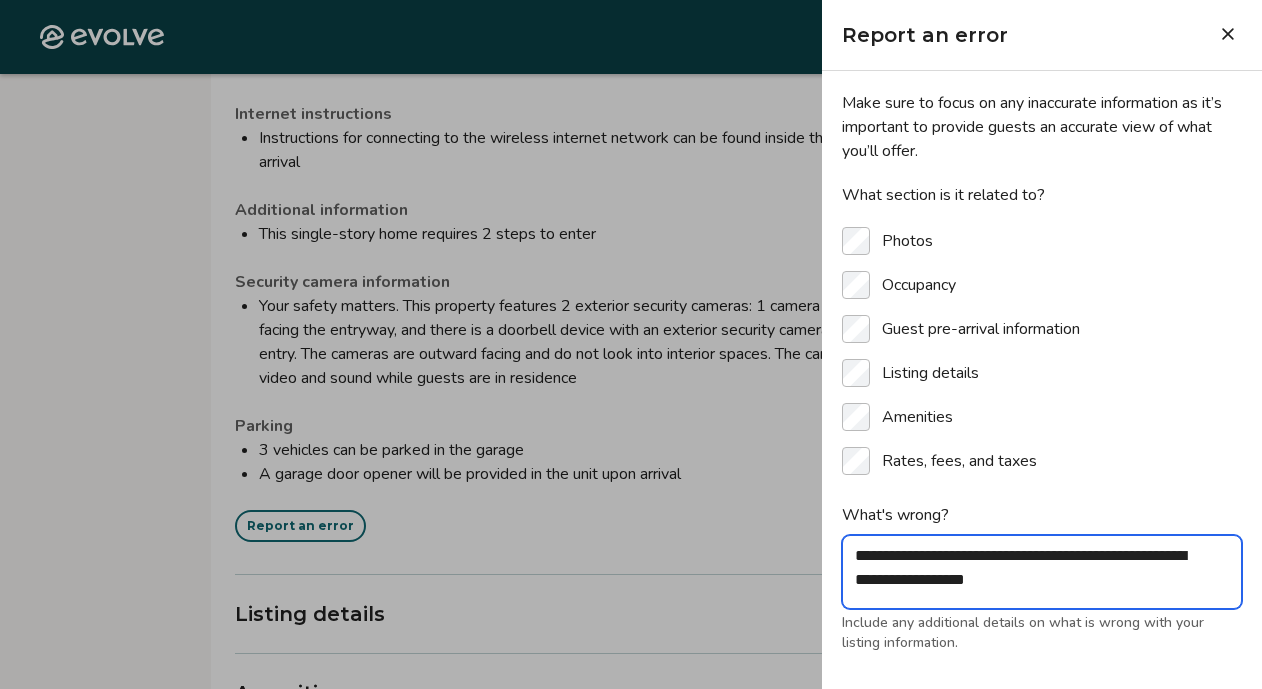 type on "**********" 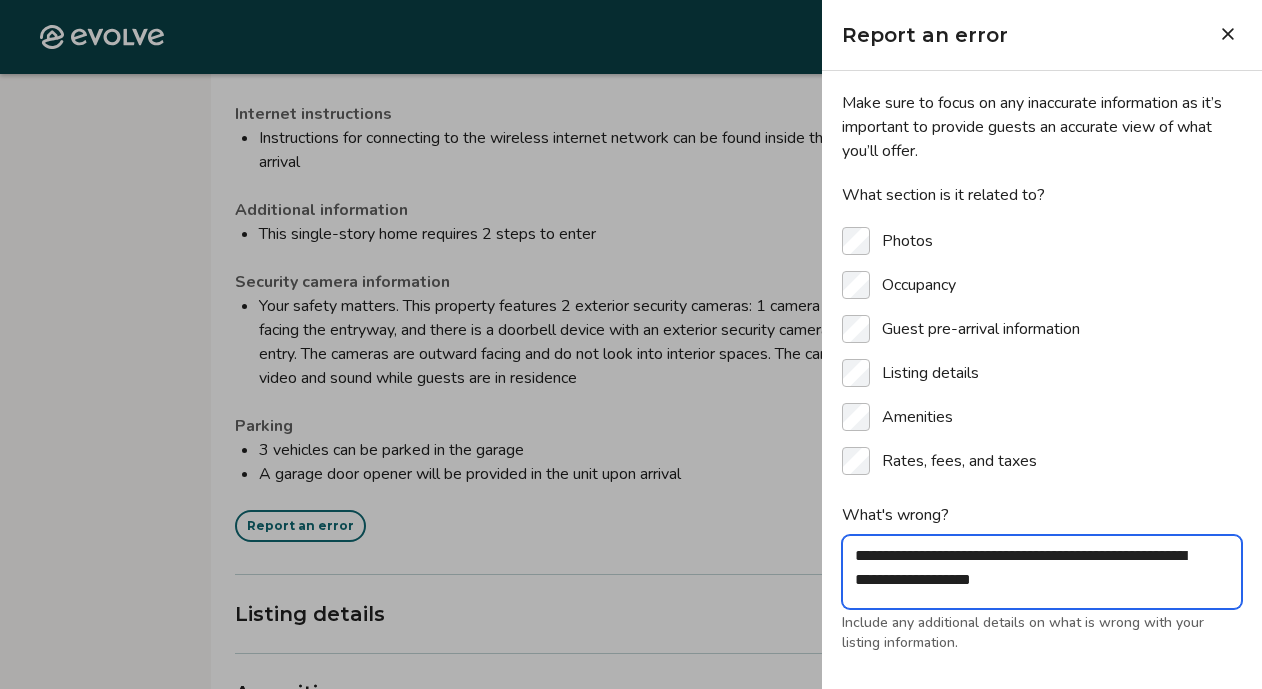 type on "**********" 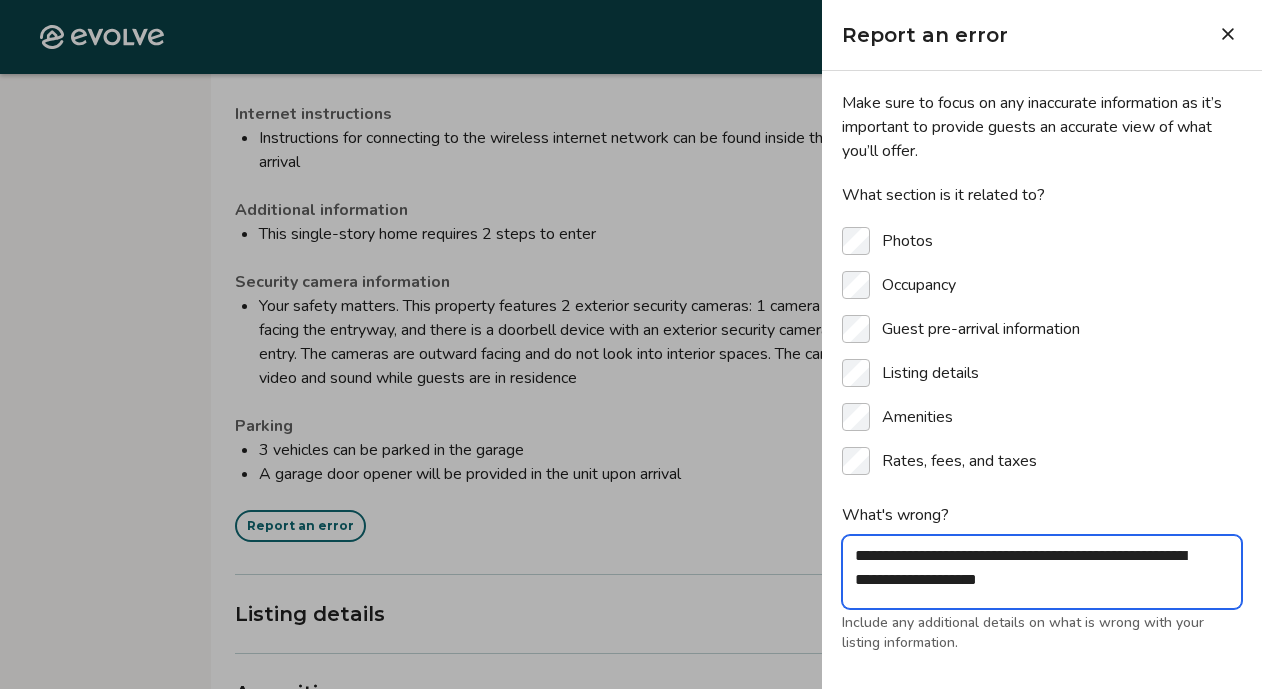 type on "**********" 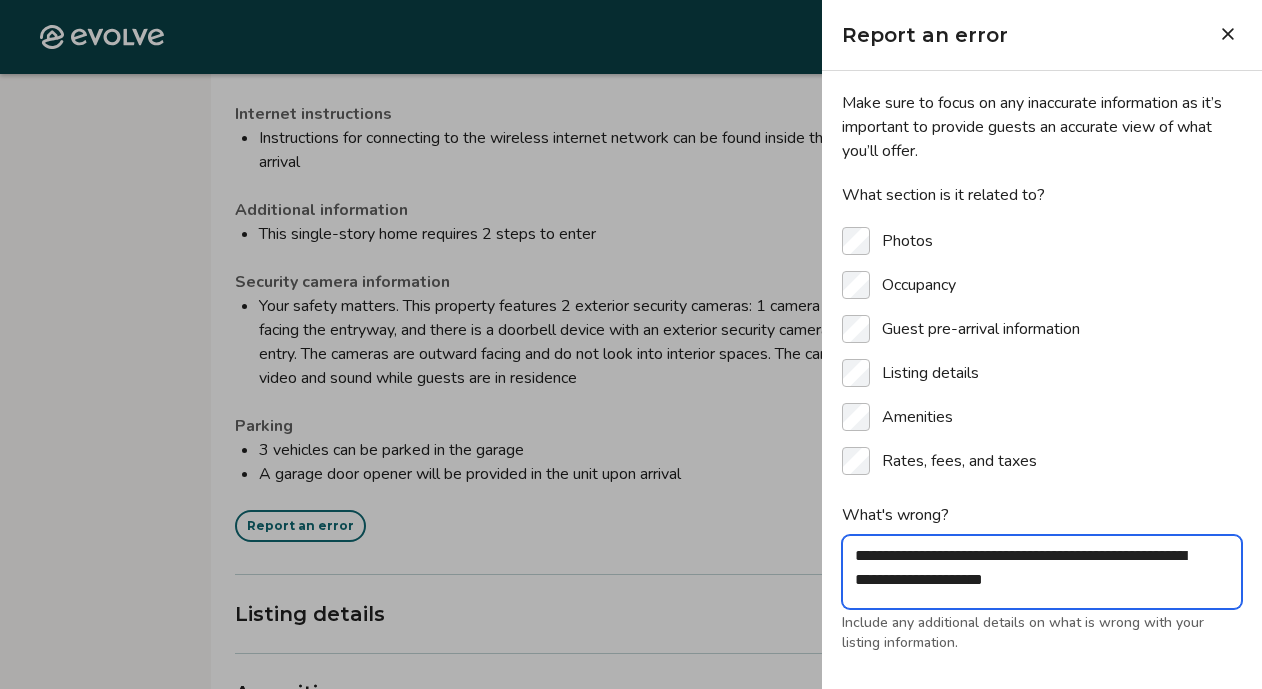 type on "**********" 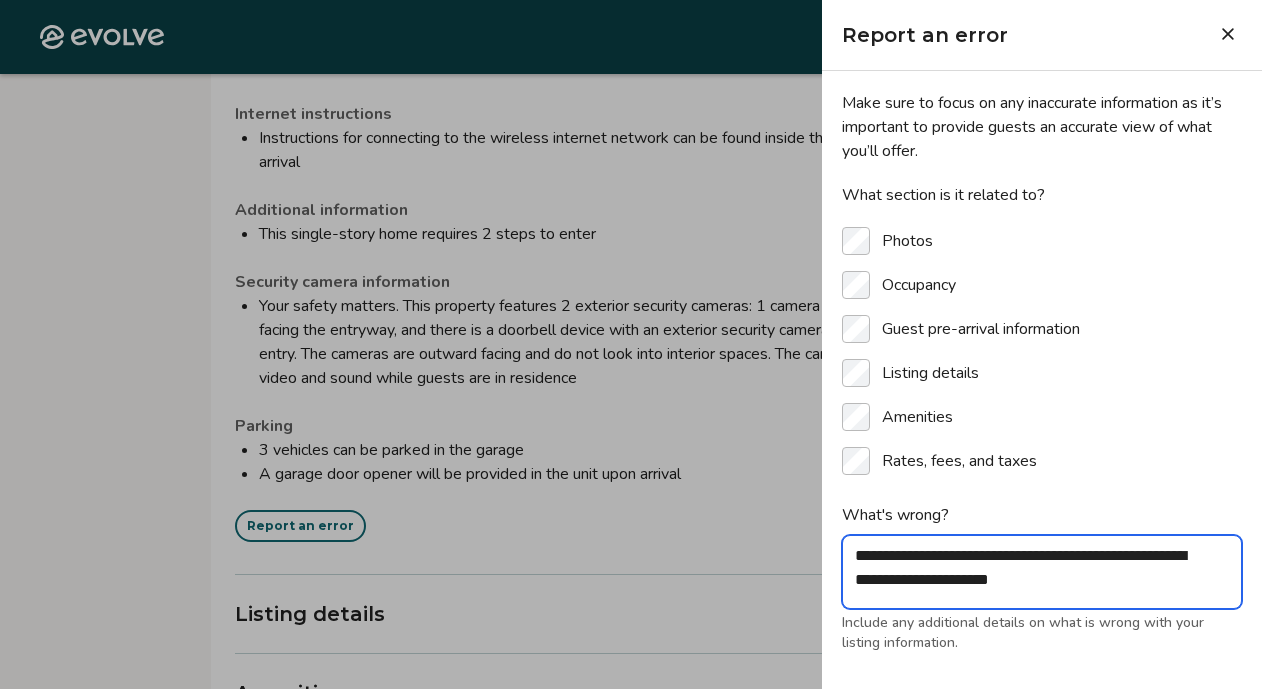 type on "**********" 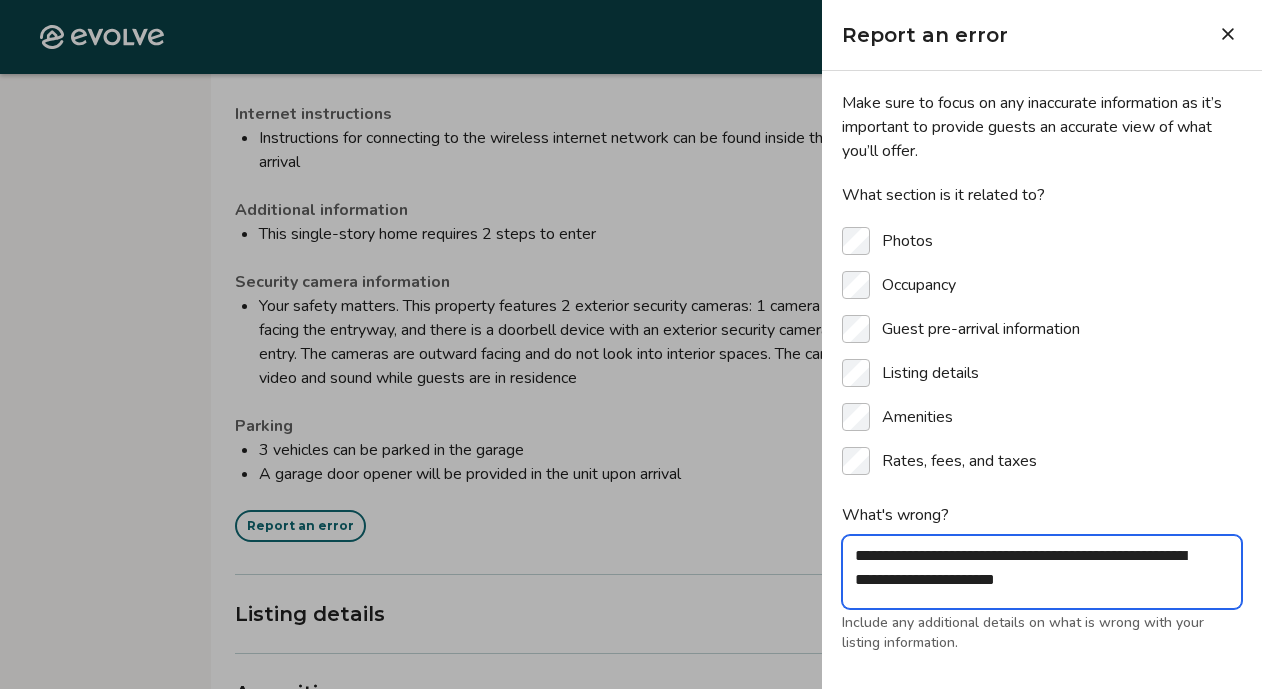 type on "**********" 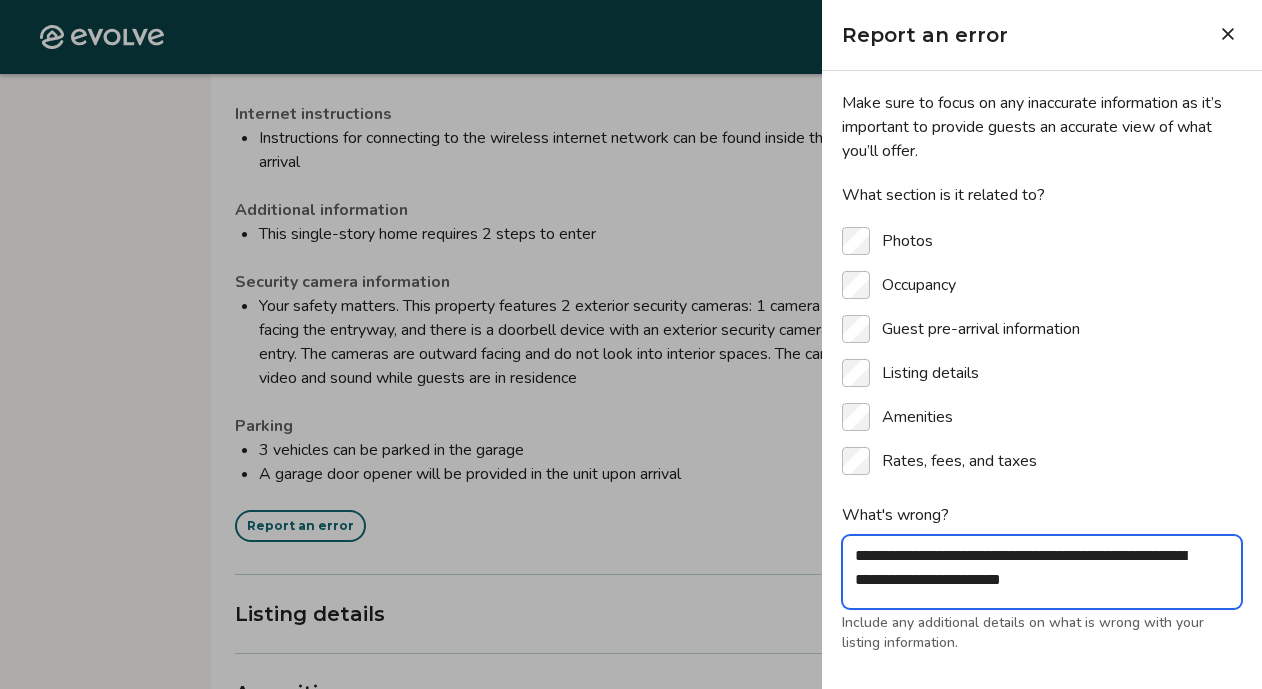 type on "**********" 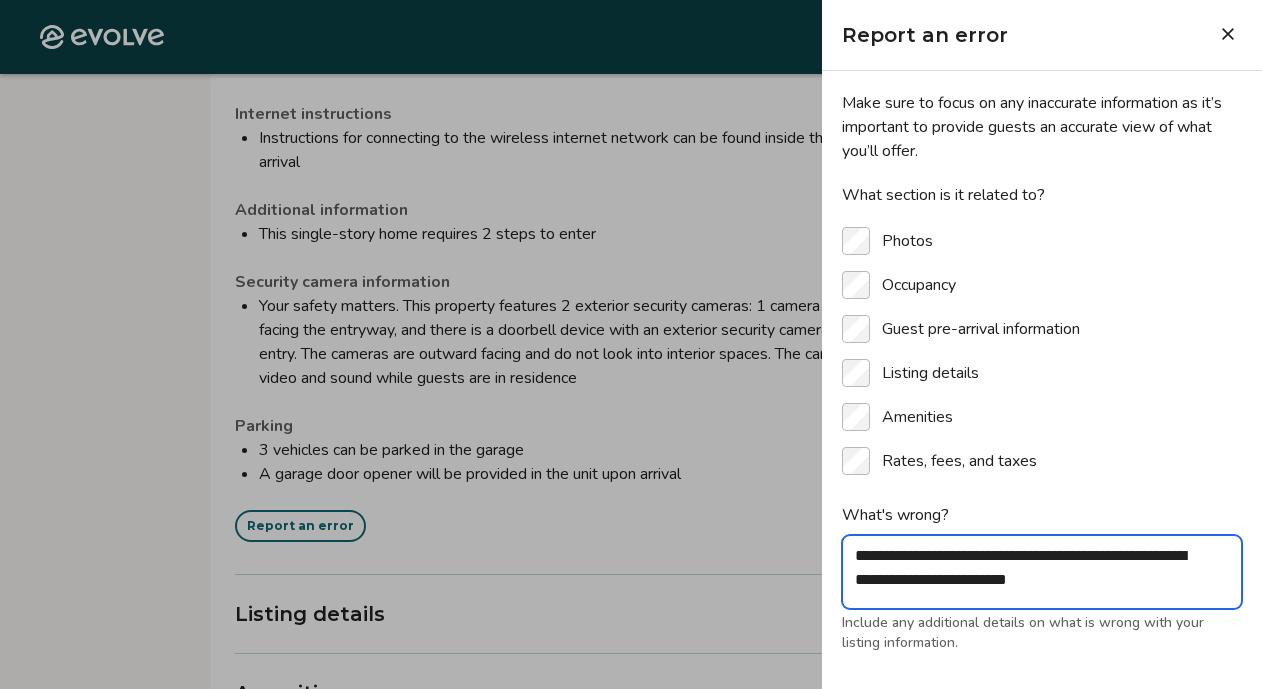 type on "**********" 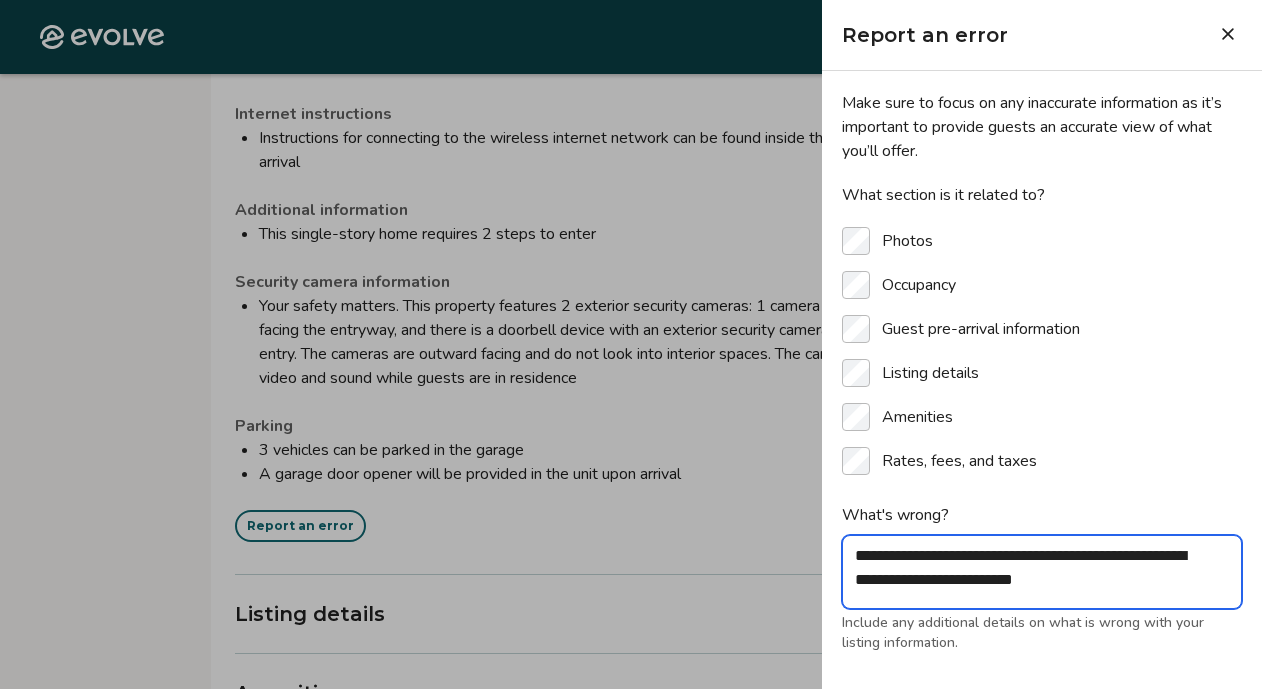 type on "**********" 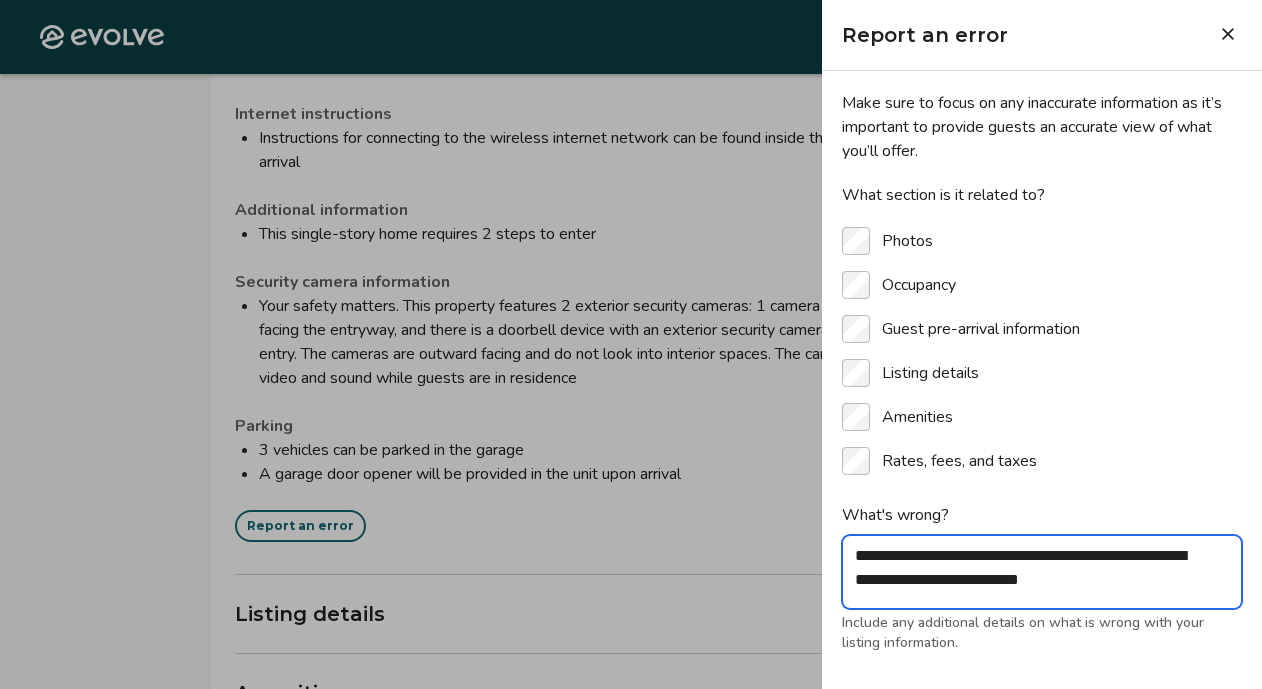 type on "**********" 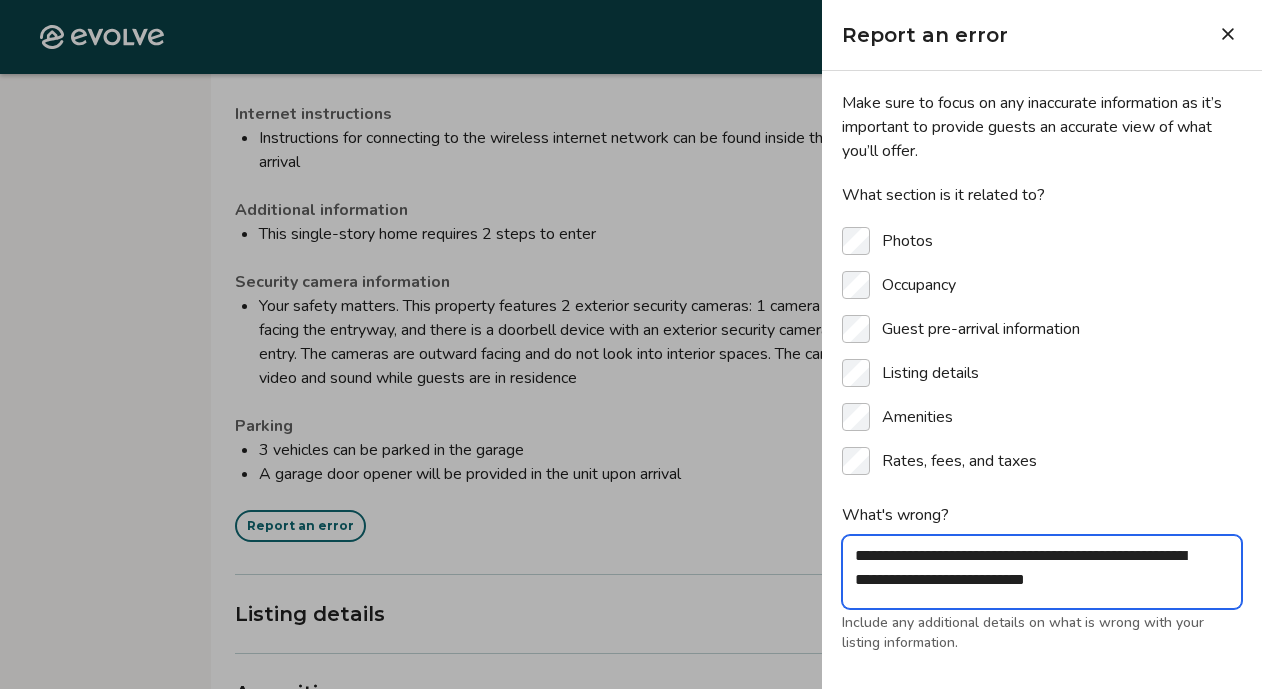 type on "**********" 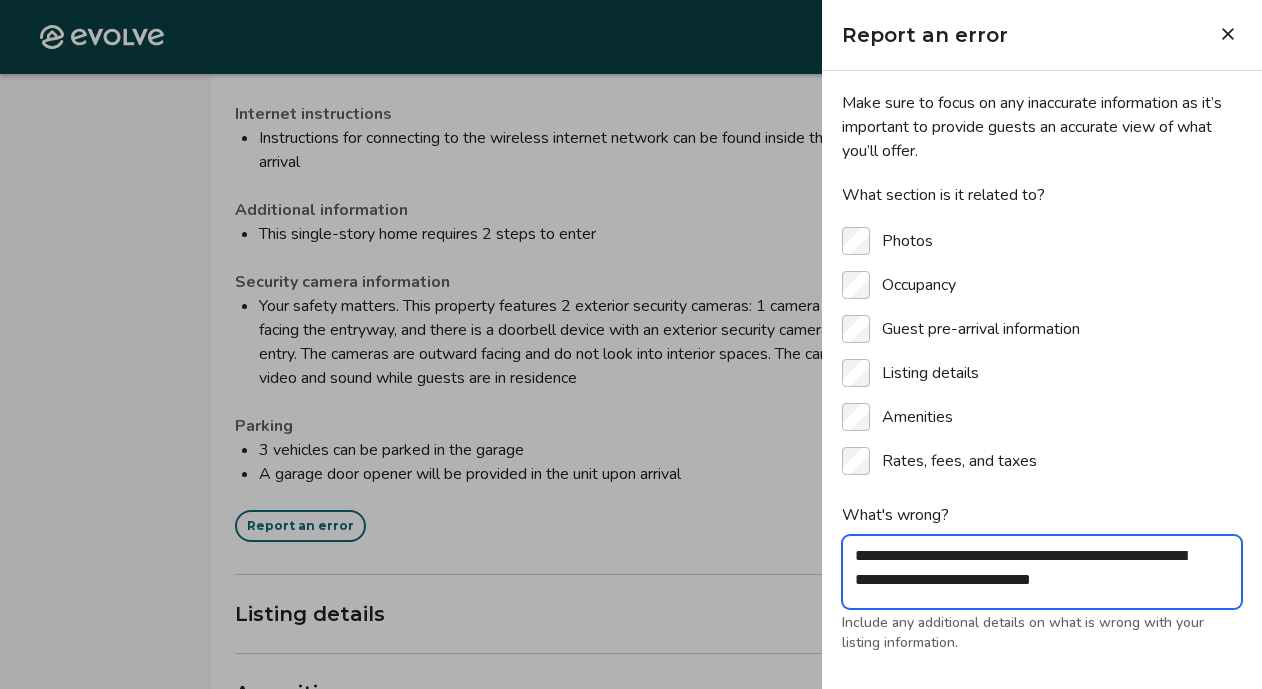 type on "**********" 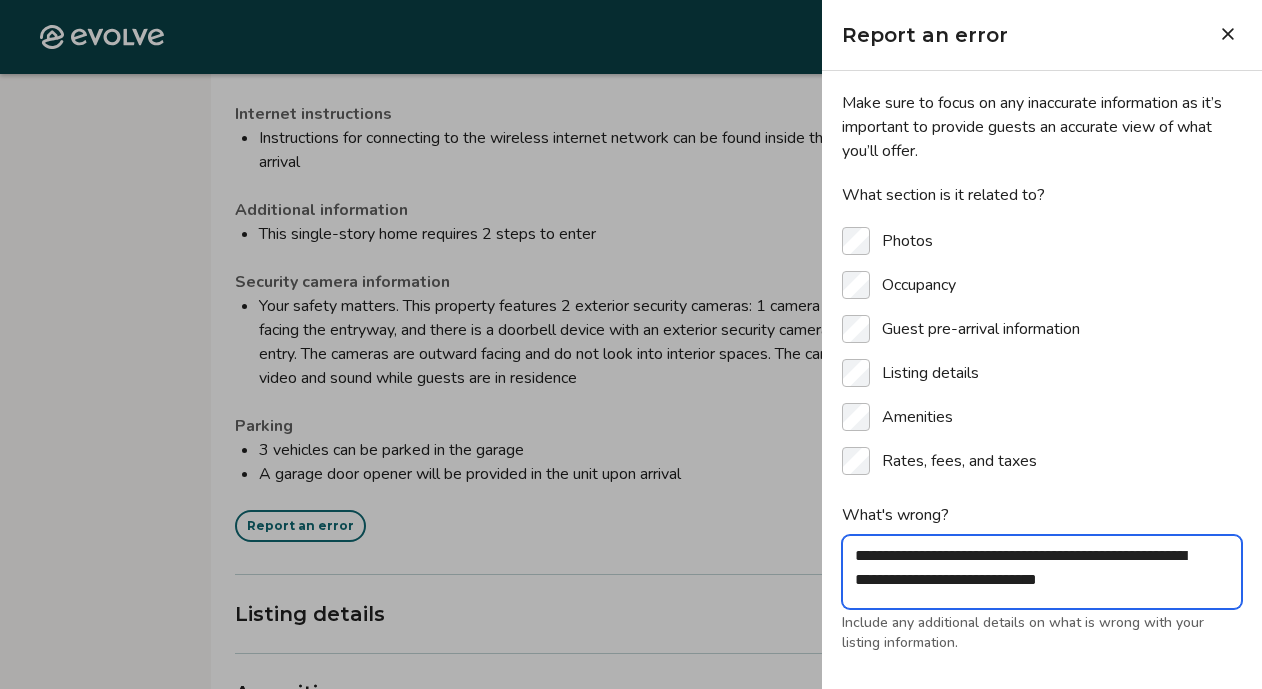 type on "**********" 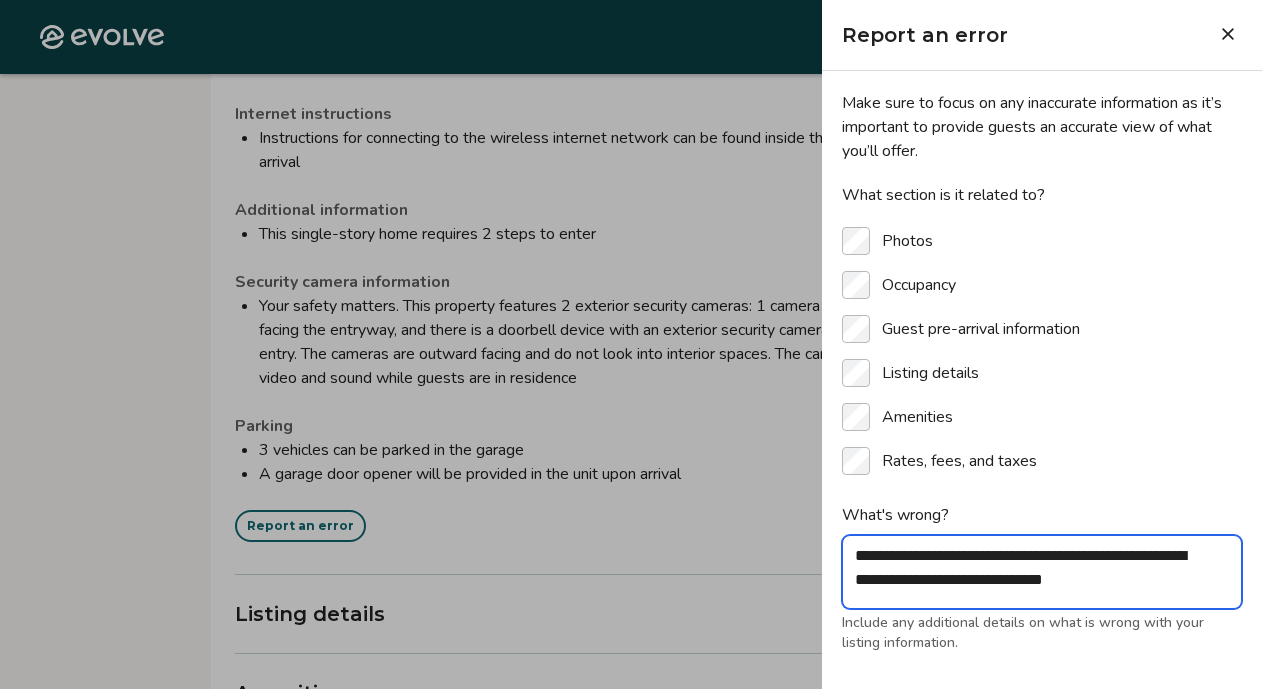 type on "**********" 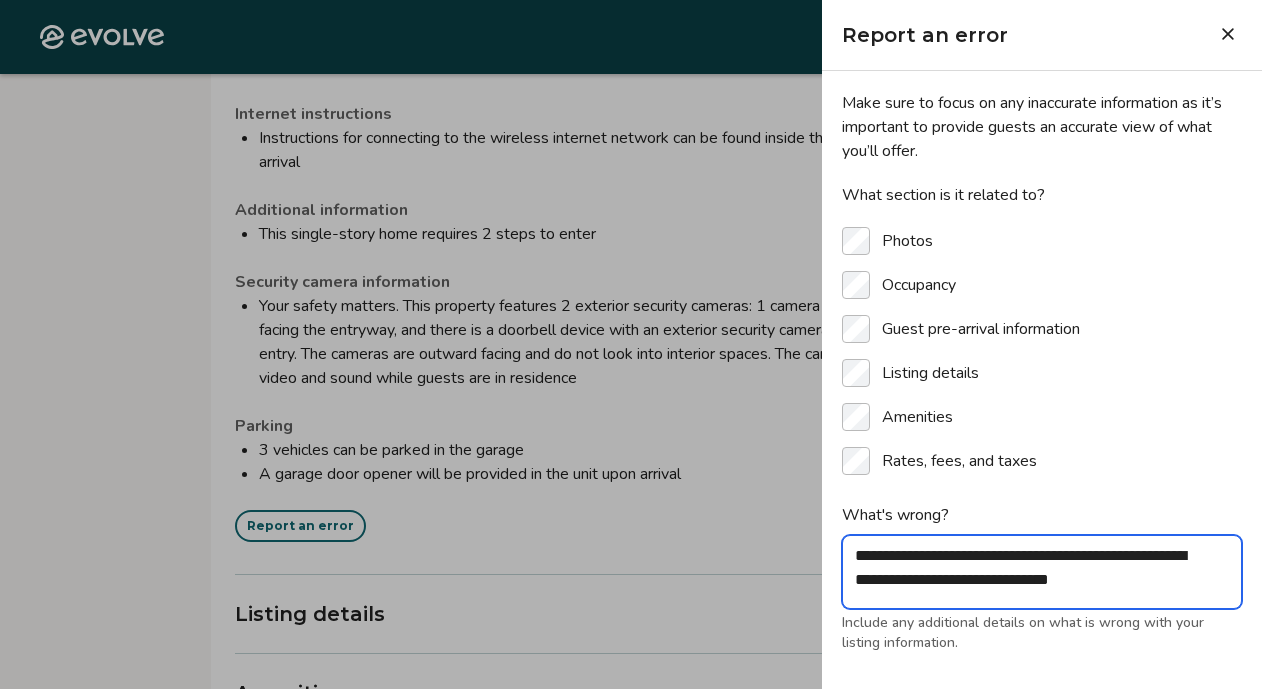 type on "**********" 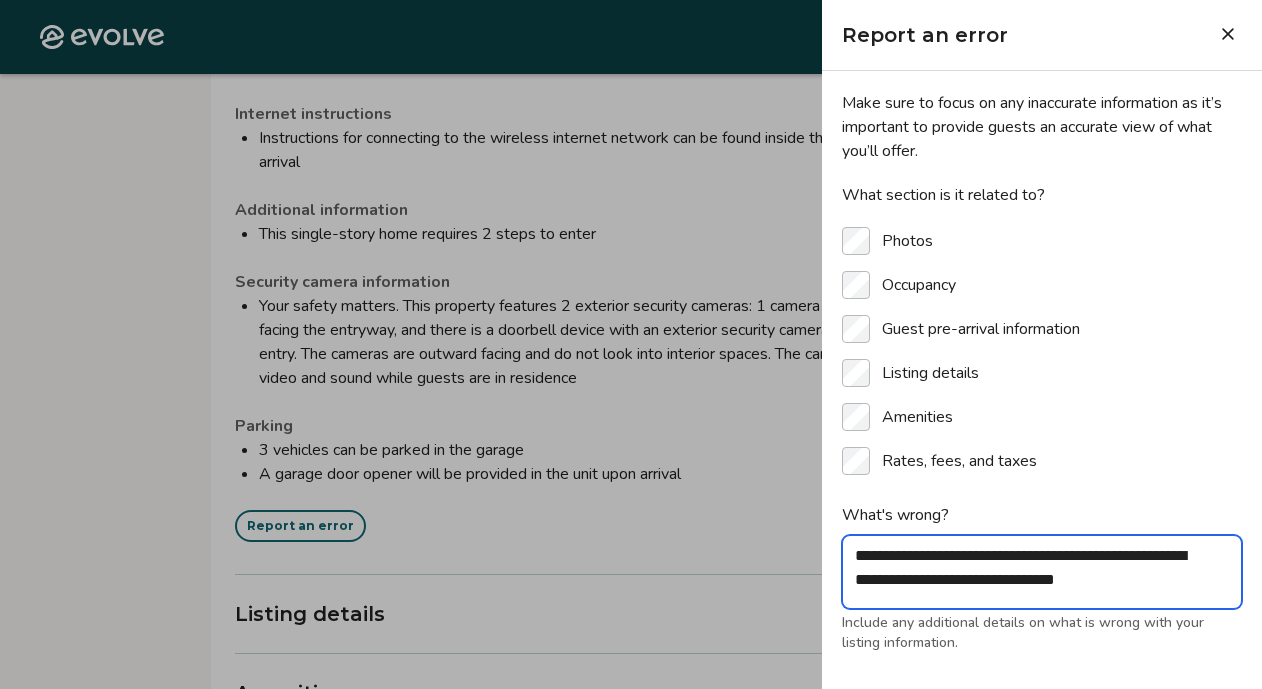type on "**********" 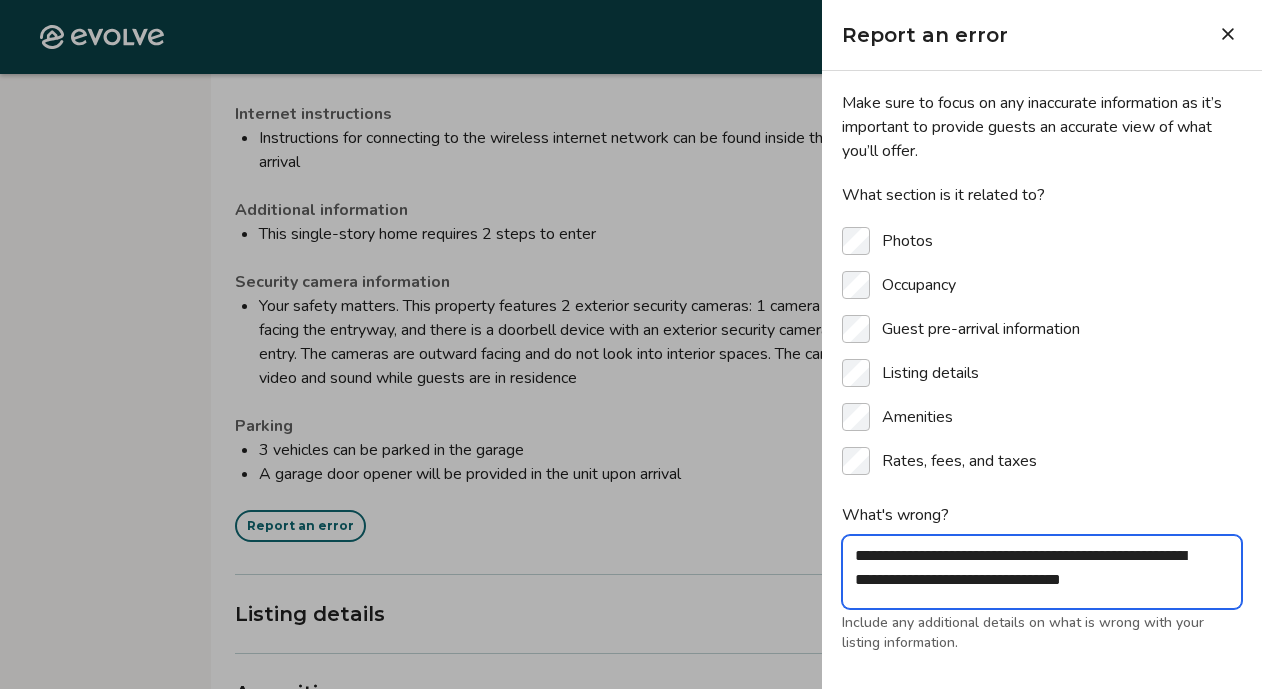 type on "**********" 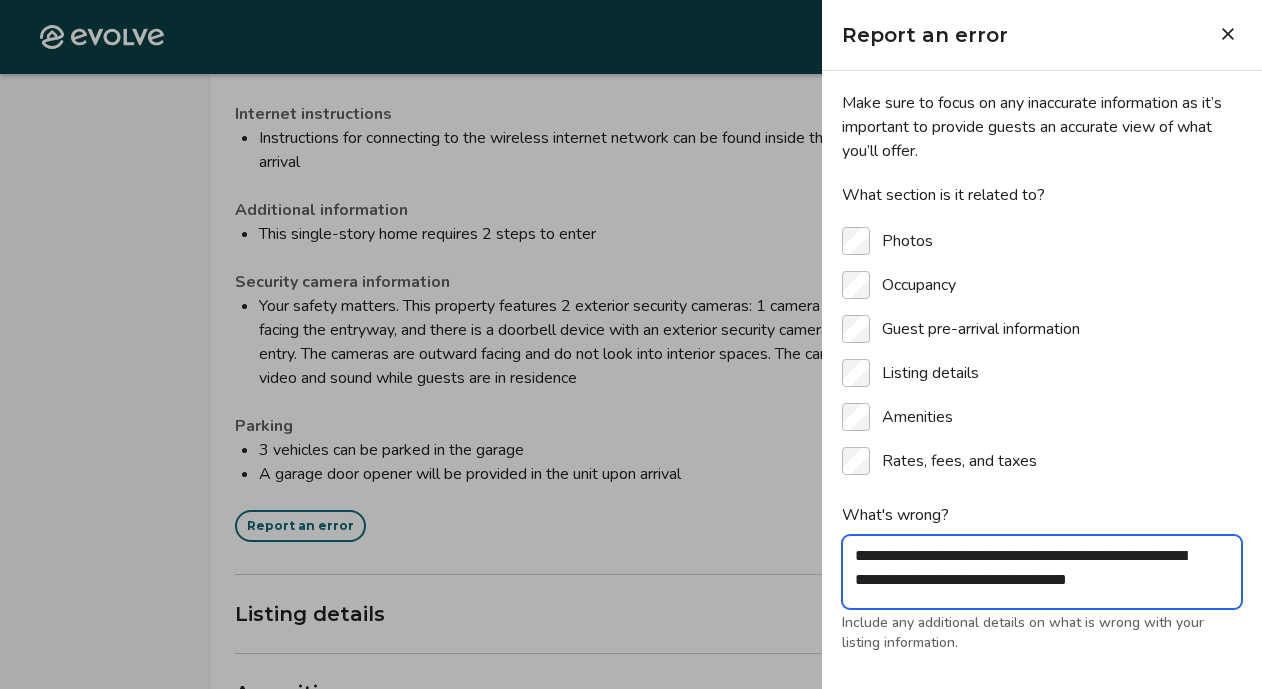 type on "**********" 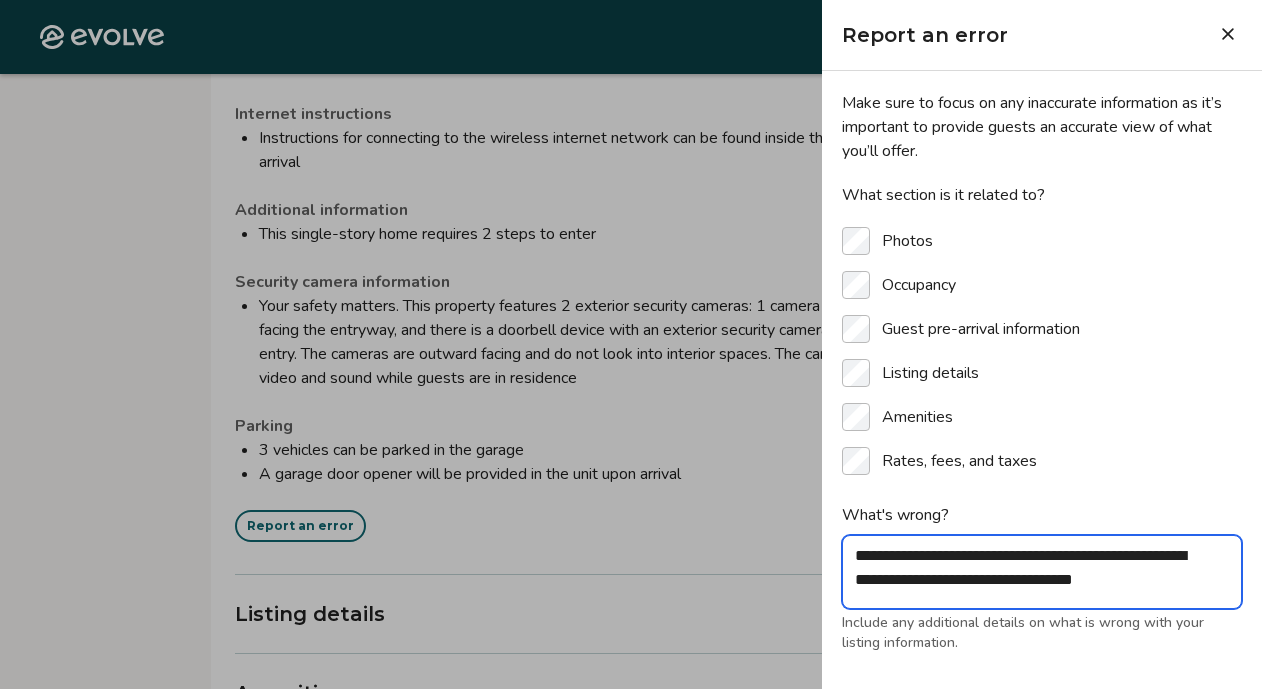 type on "**********" 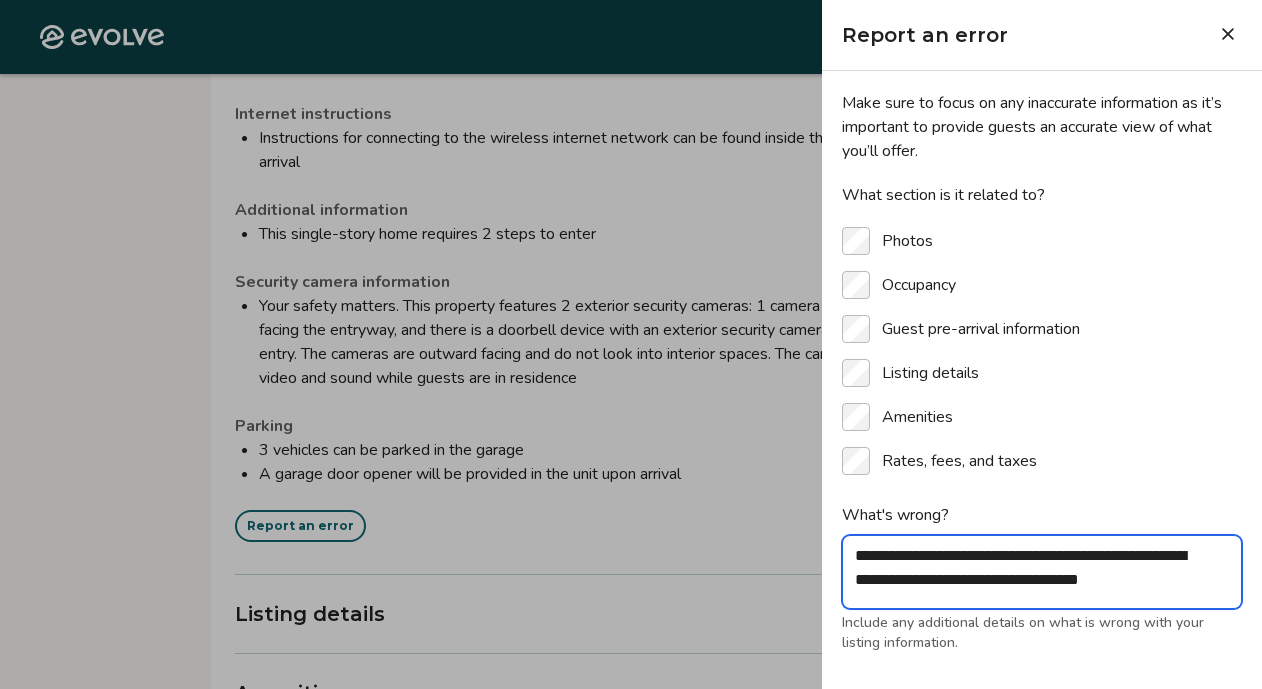 type on "**********" 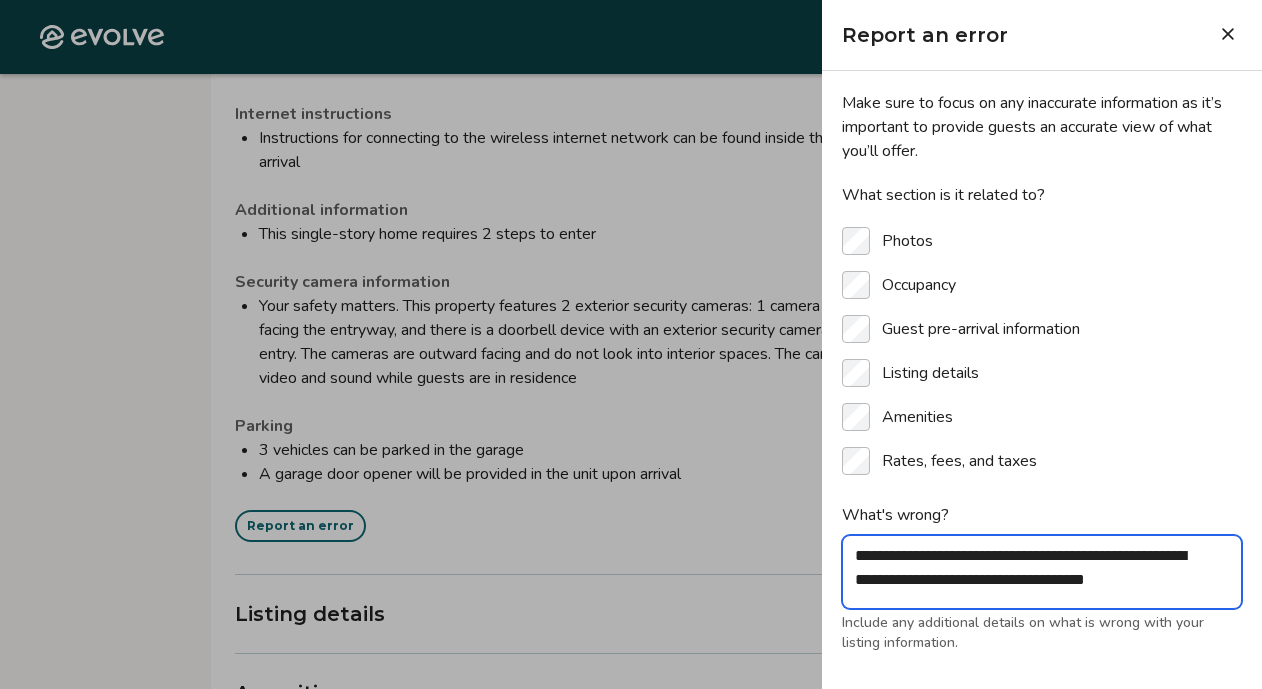 type on "**********" 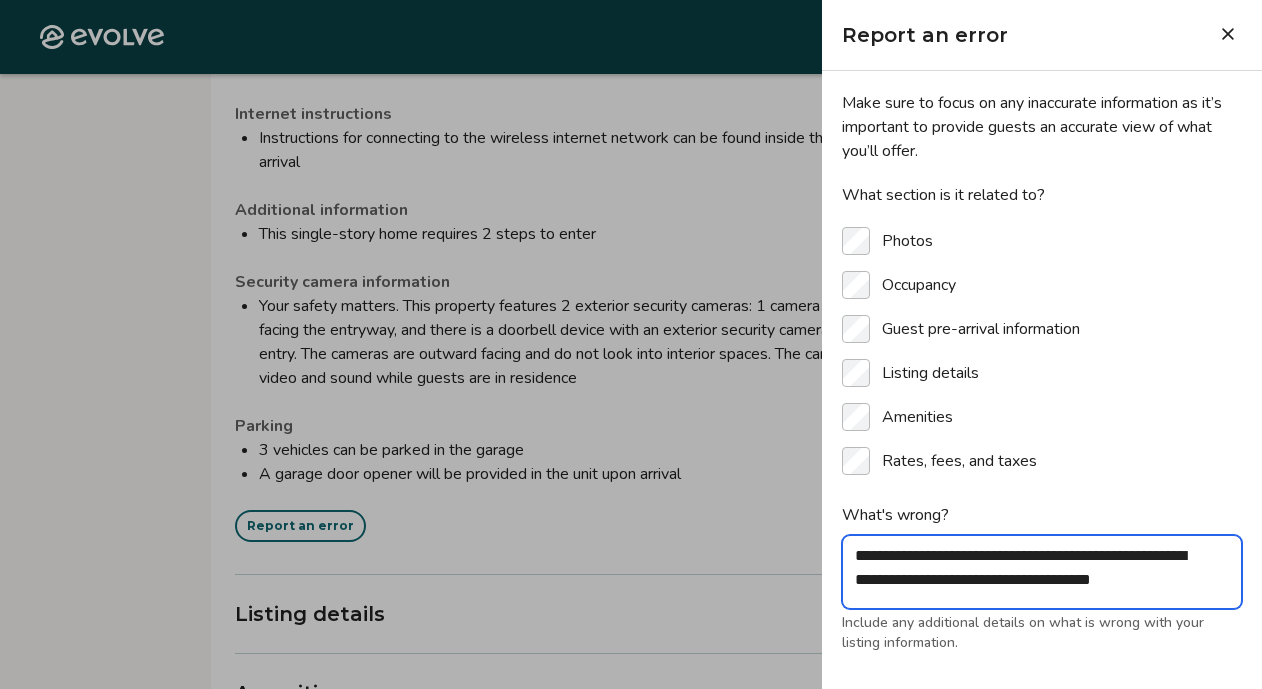 type on "**********" 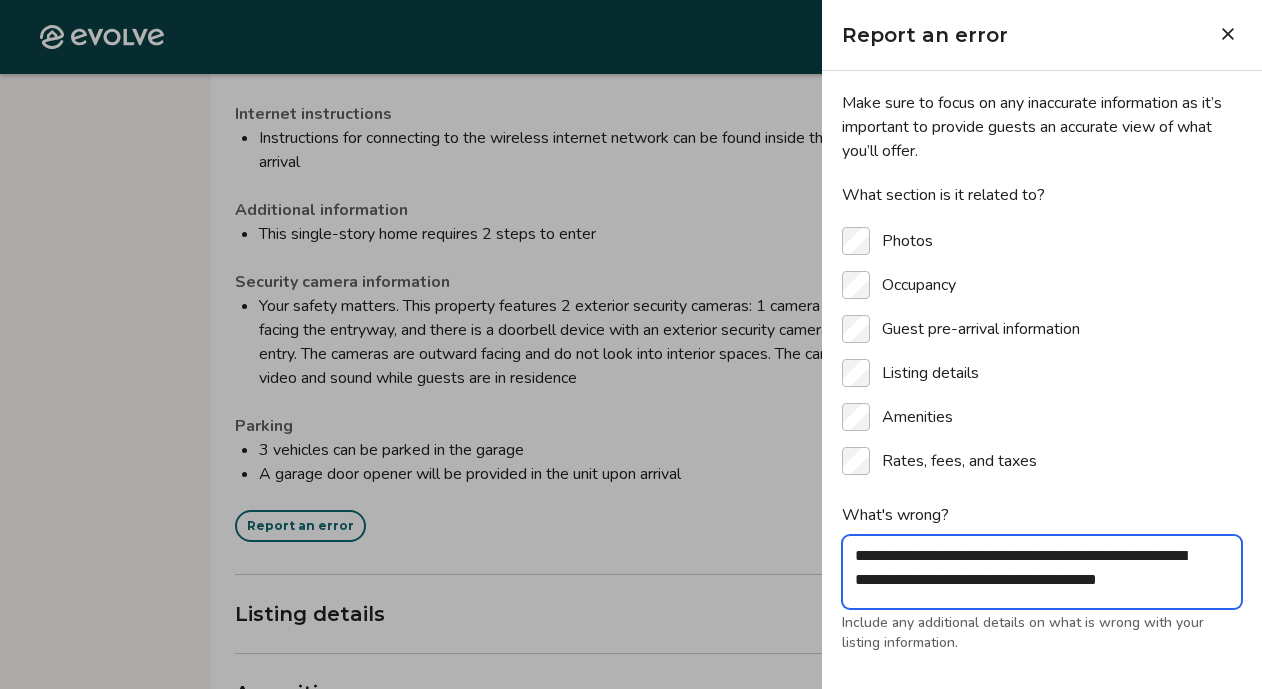 scroll, scrollTop: 6, scrollLeft: 0, axis: vertical 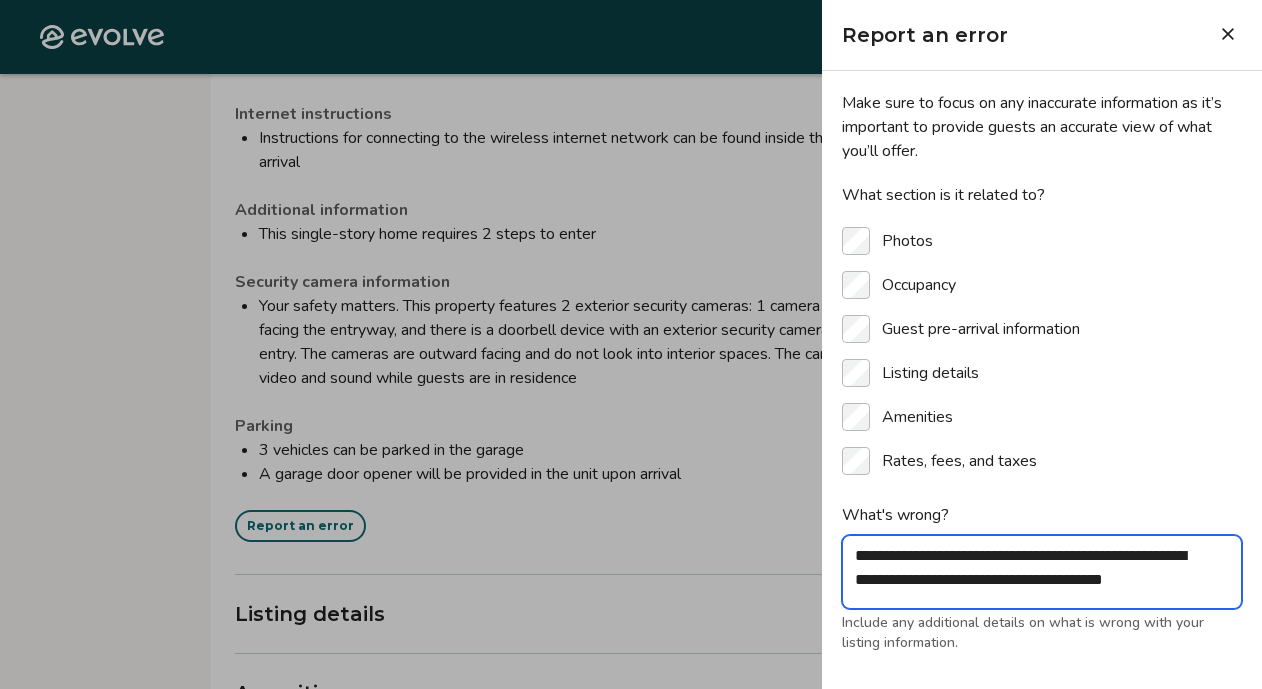 type on "**********" 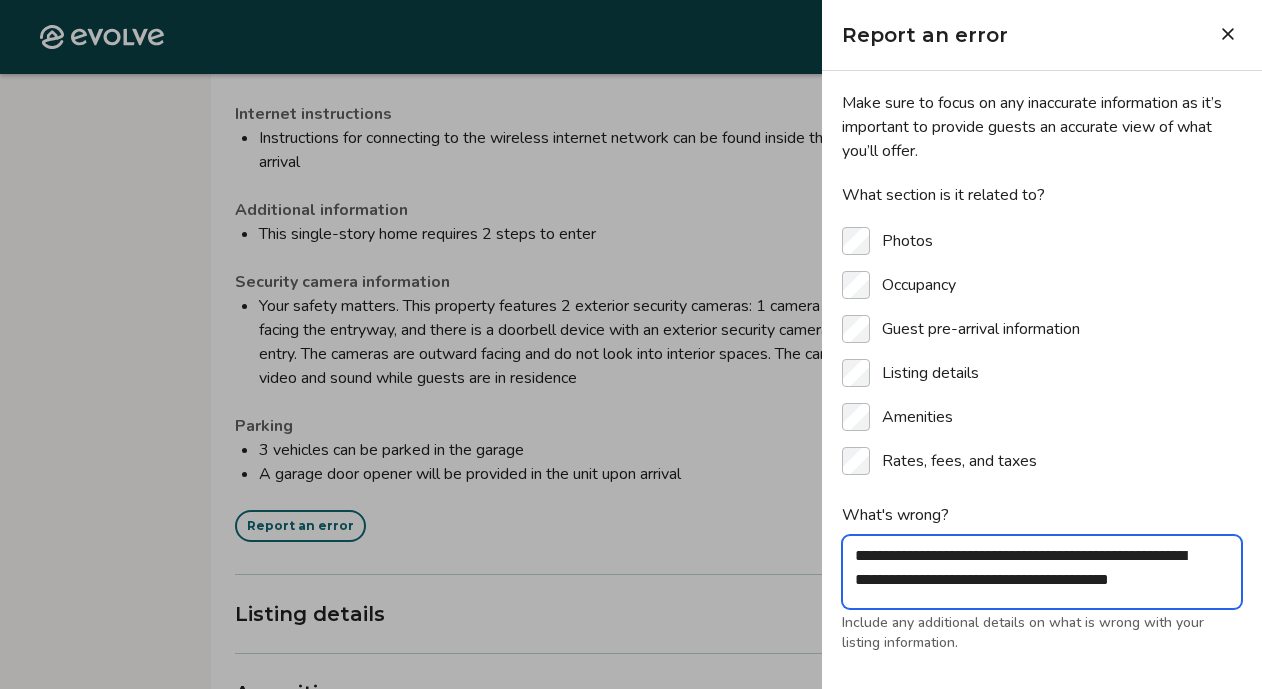 type on "**********" 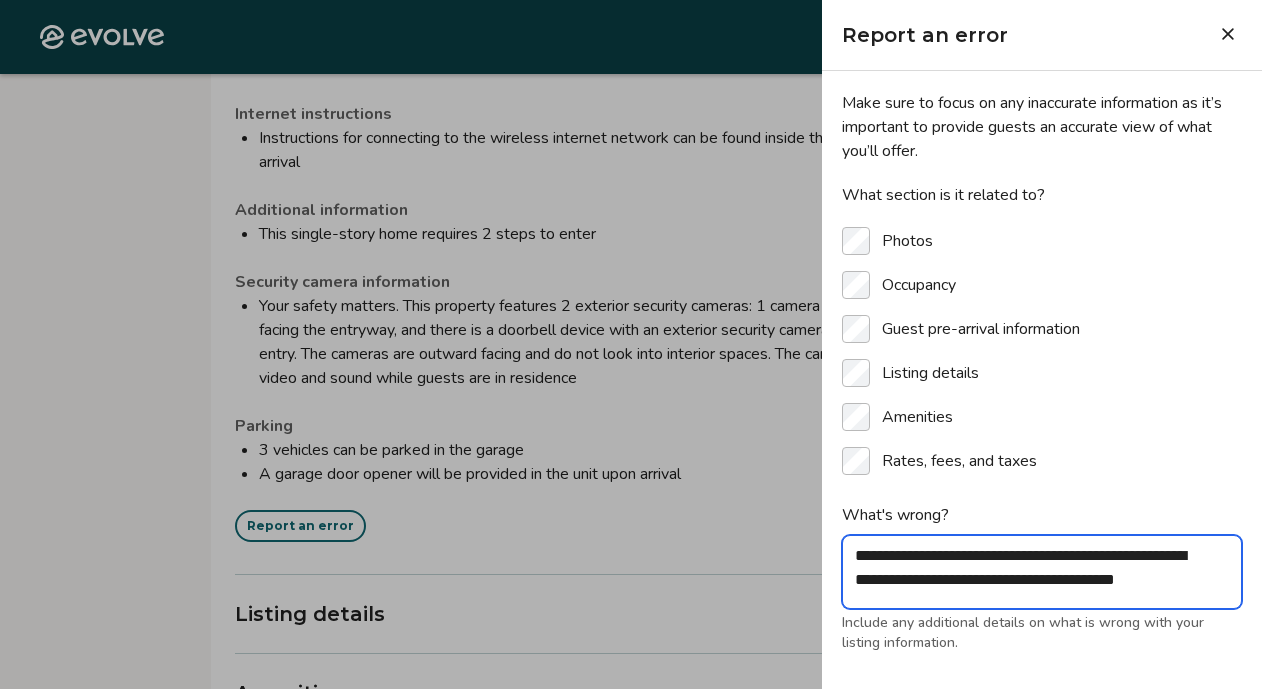 type on "**********" 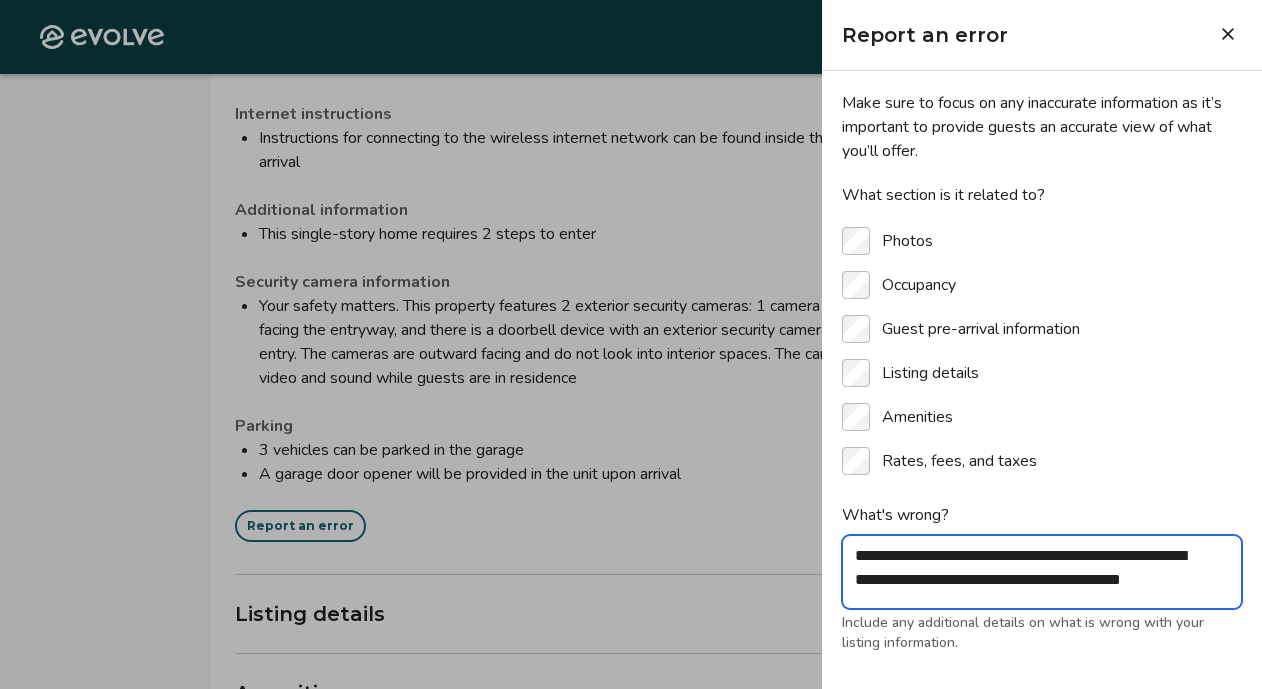 type on "**********" 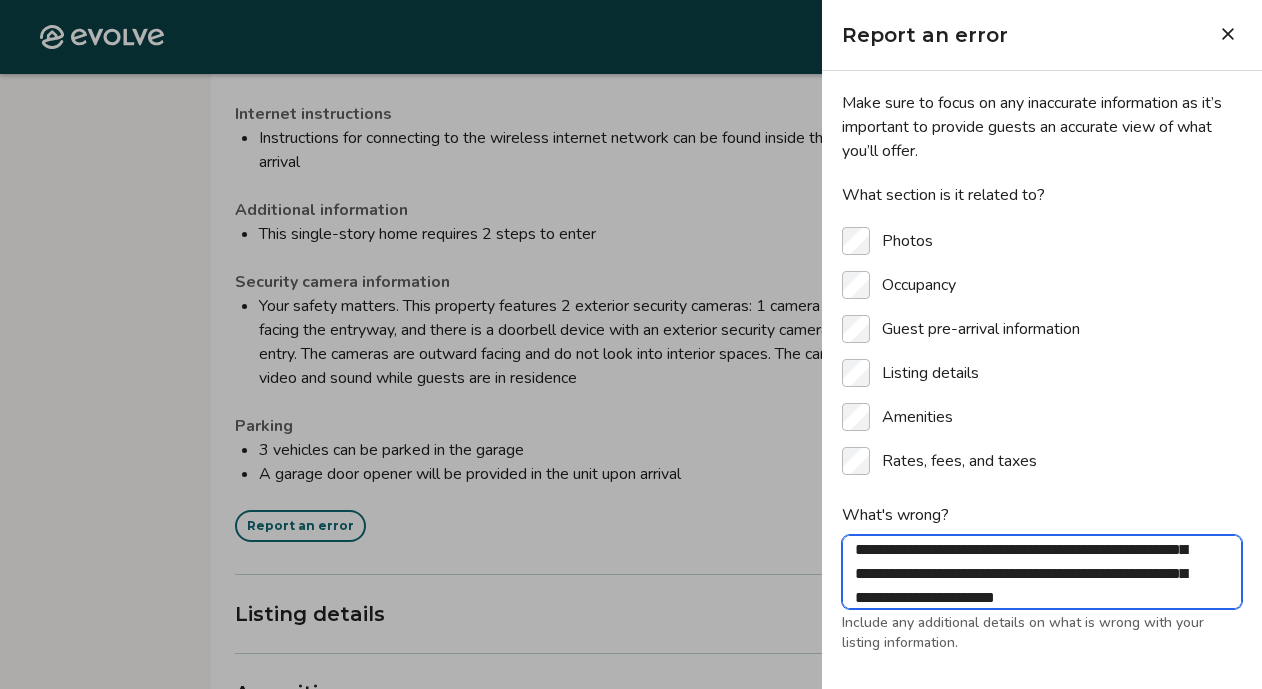 scroll, scrollTop: 54, scrollLeft: 0, axis: vertical 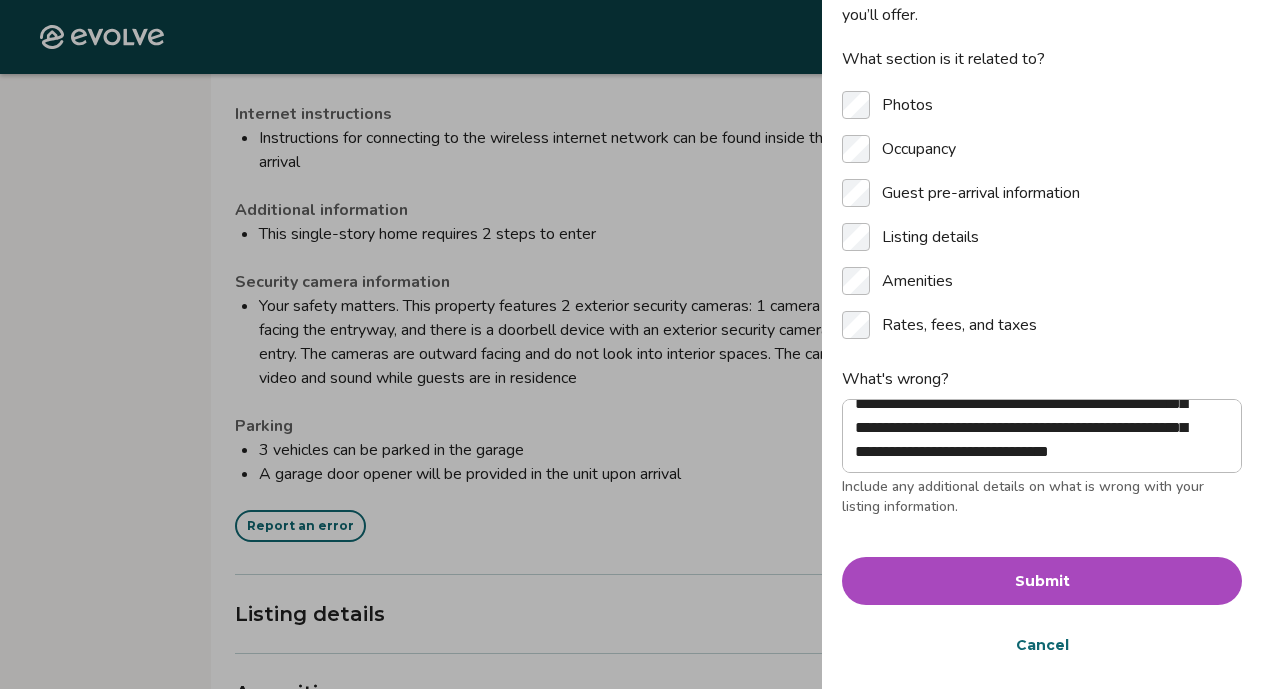 click on "Submit" at bounding box center [1042, 581] 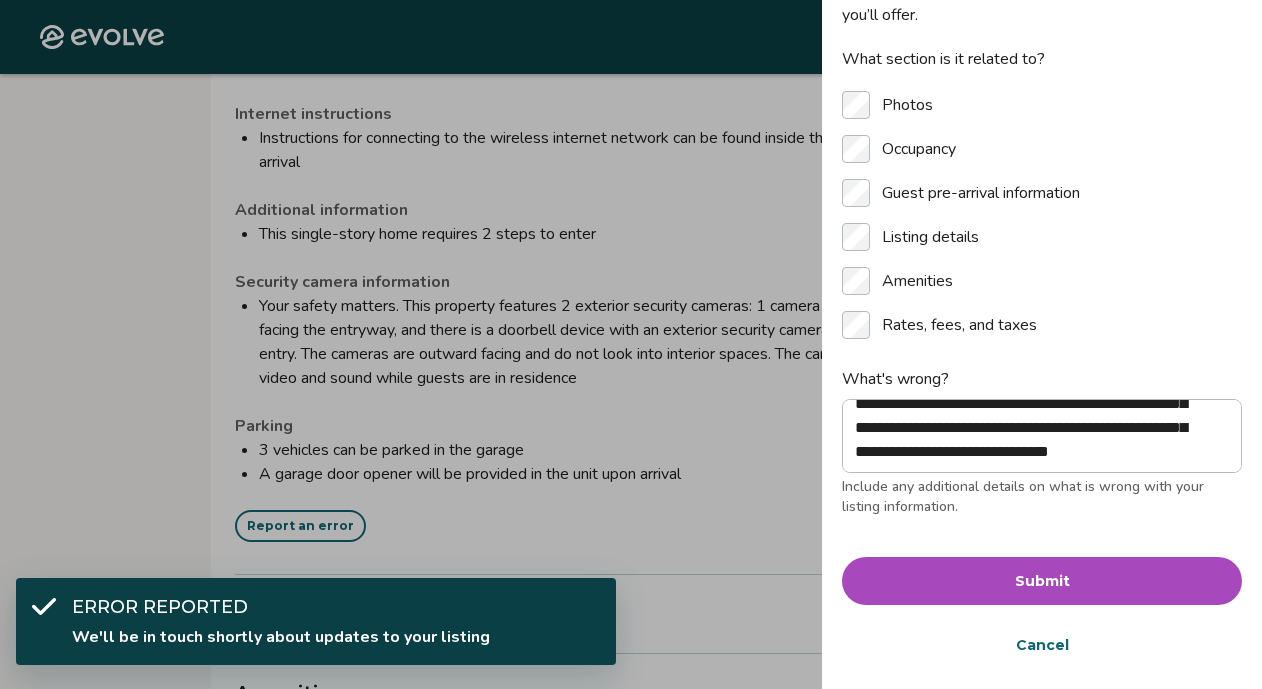 scroll, scrollTop: 0, scrollLeft: 0, axis: both 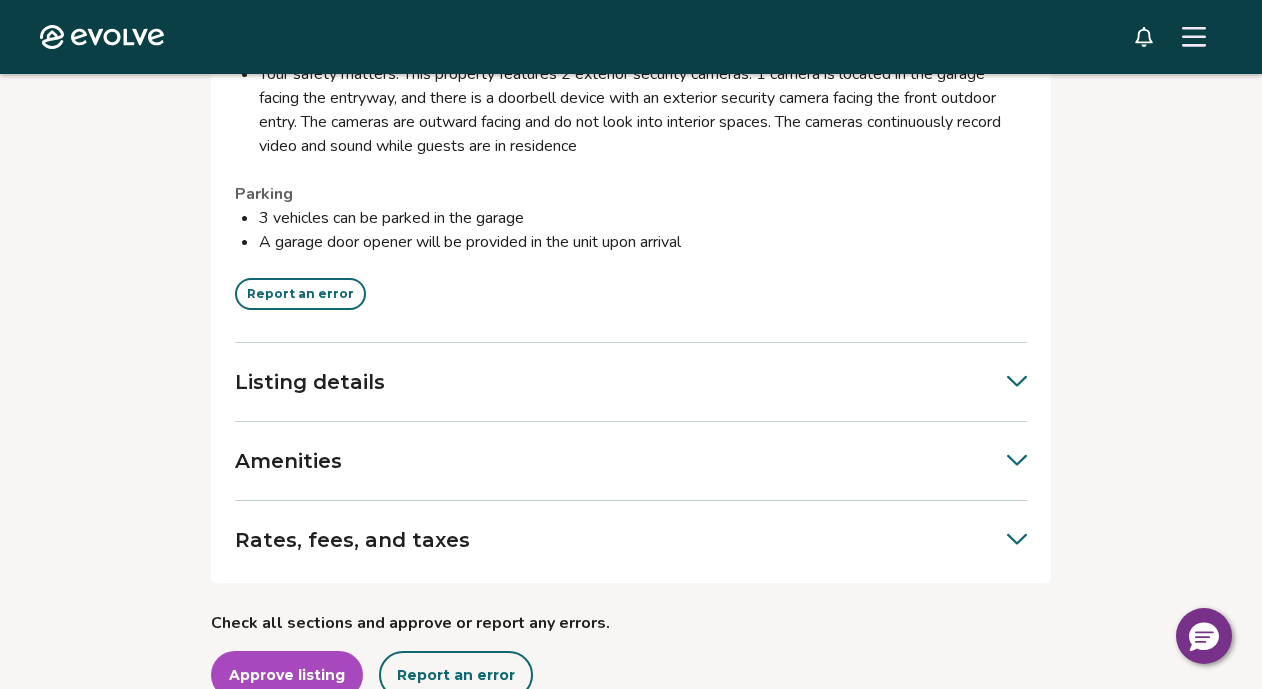 click 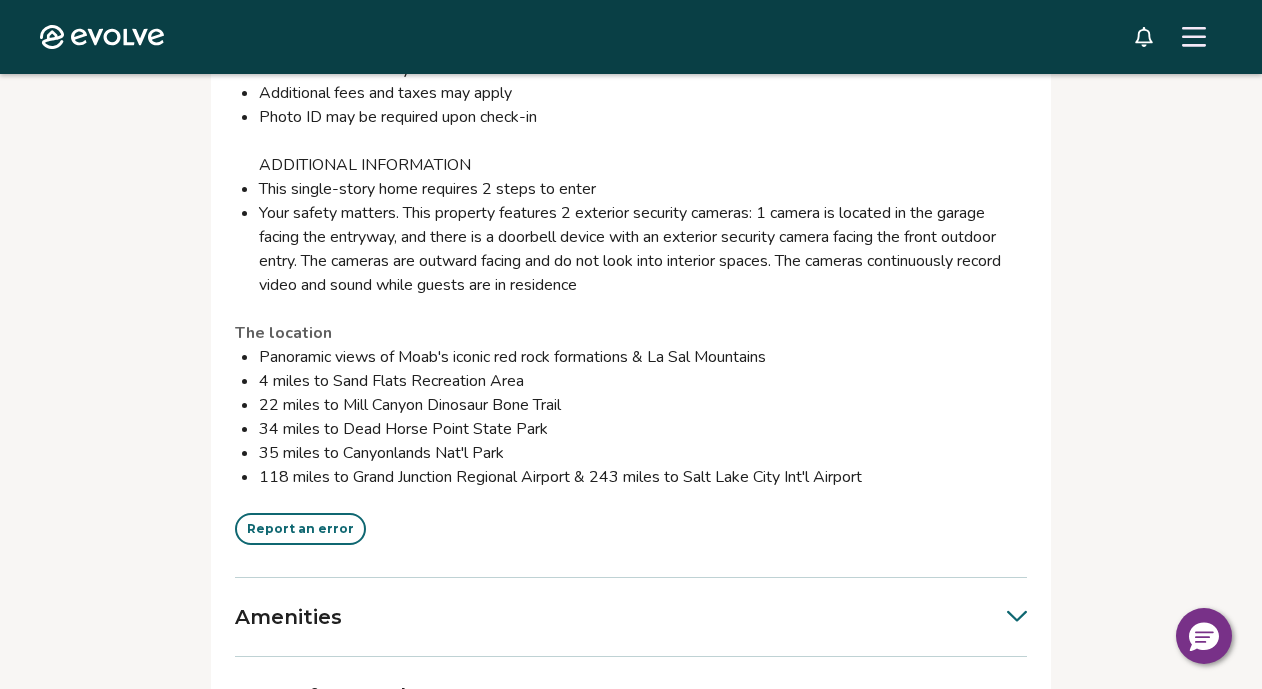 scroll, scrollTop: 4177, scrollLeft: 0, axis: vertical 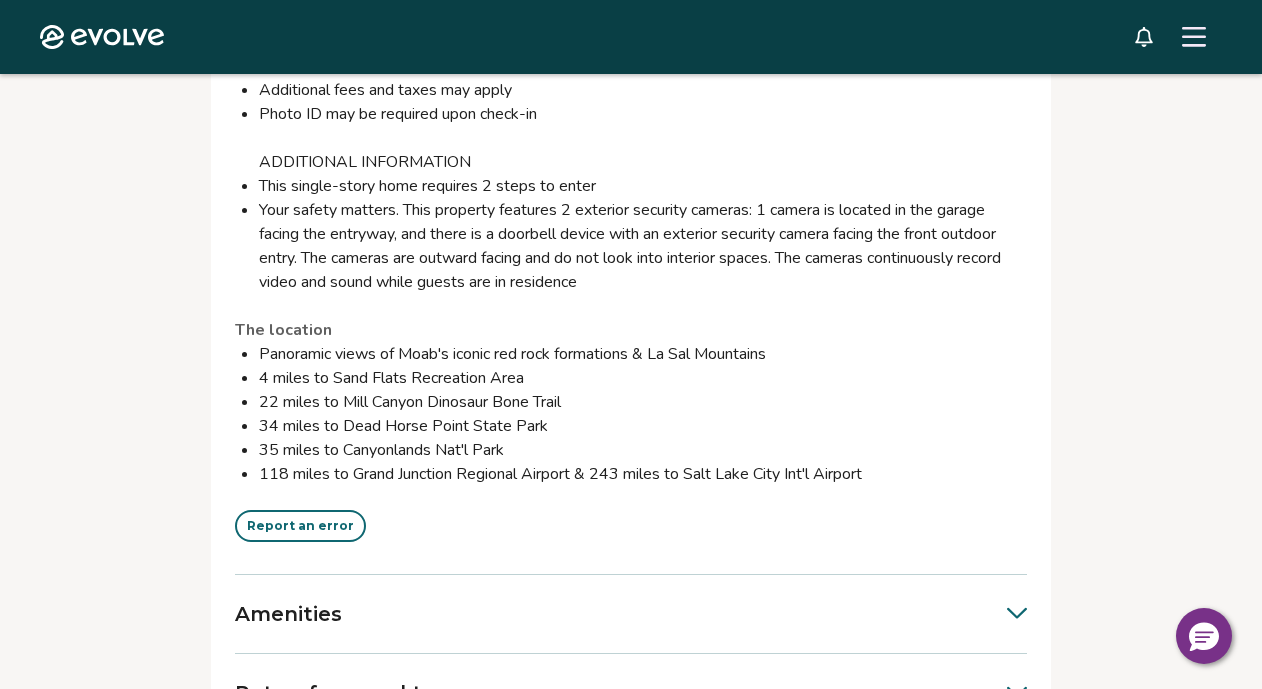 click on "Report an error" at bounding box center [300, 526] 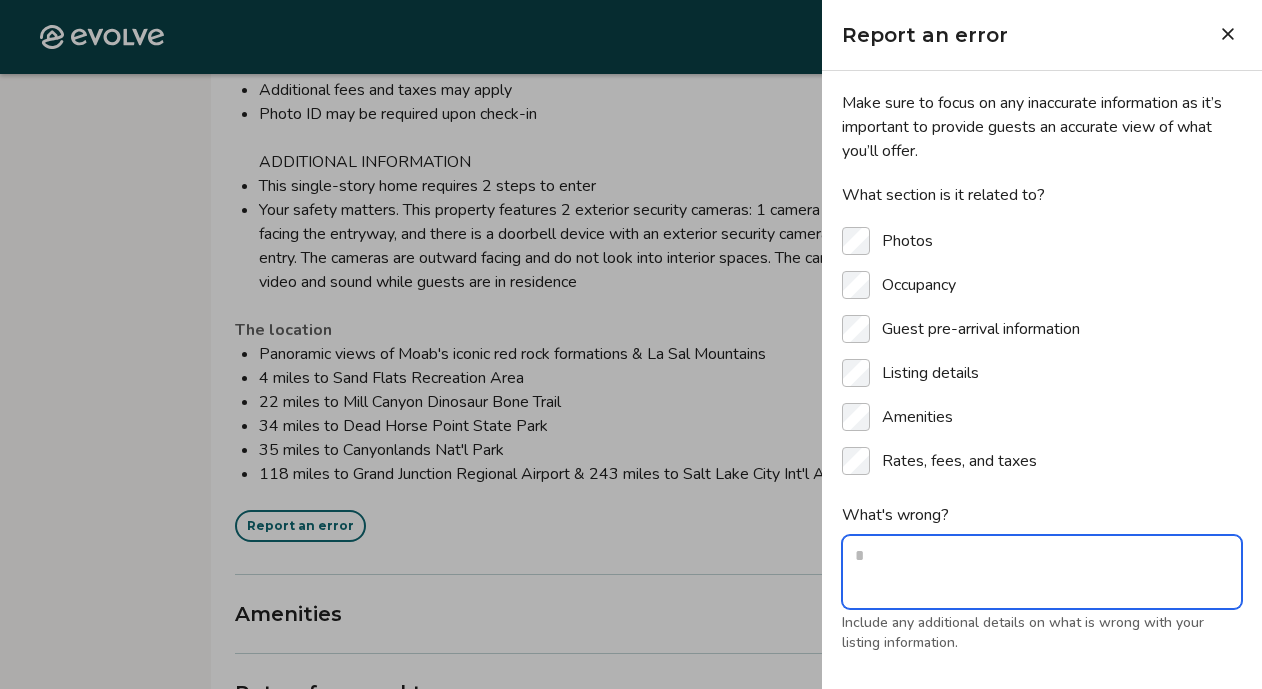click on "What's wrong?" at bounding box center (1042, 572) 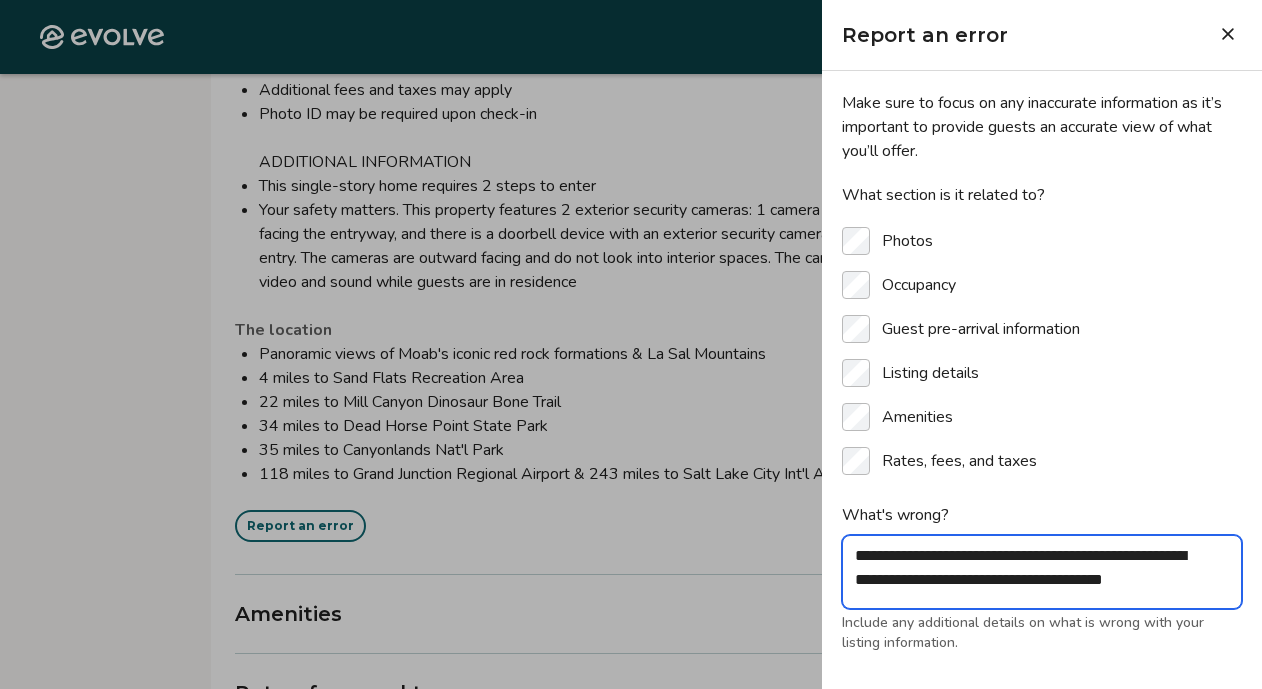 scroll, scrollTop: 6, scrollLeft: 0, axis: vertical 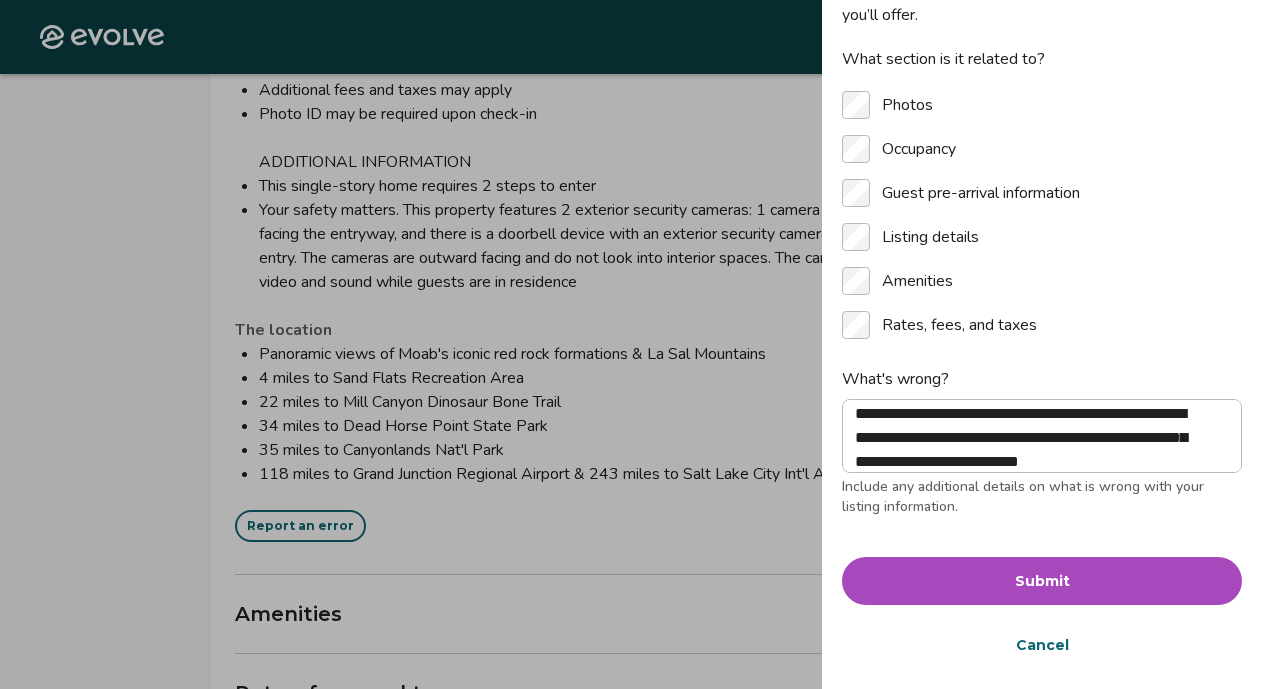click on "Submit" at bounding box center [1042, 581] 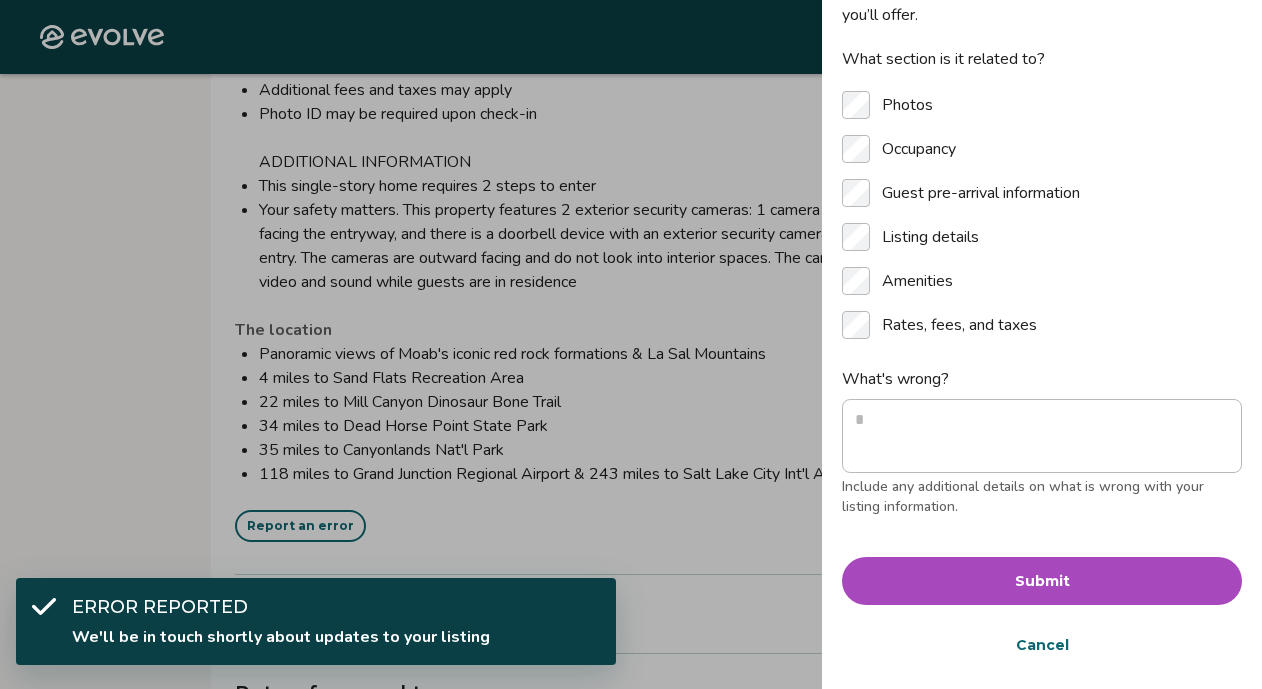 scroll, scrollTop: 0, scrollLeft: 0, axis: both 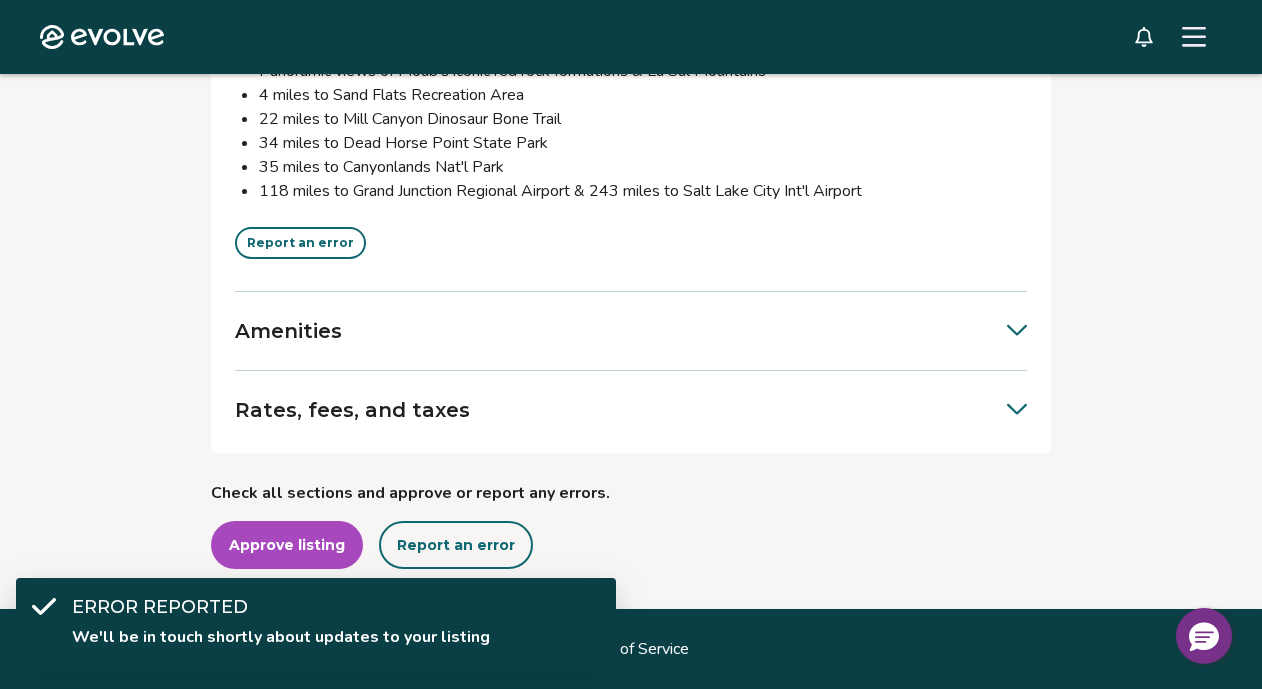 click 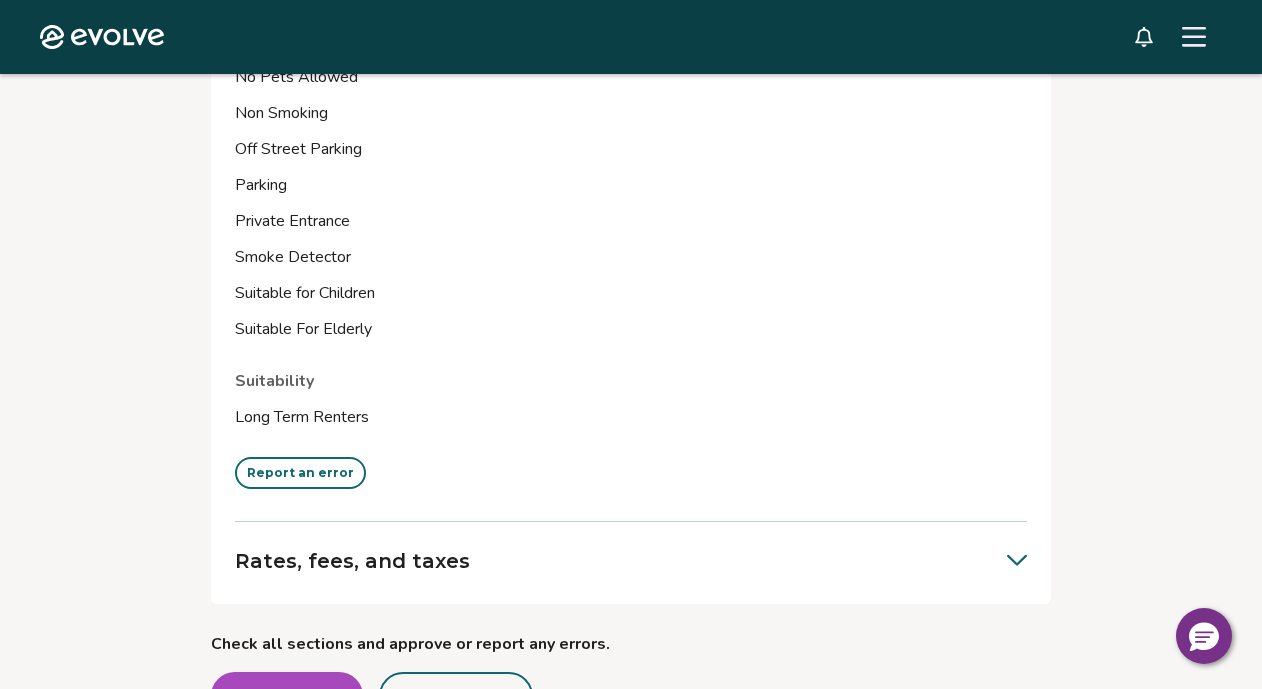 scroll, scrollTop: 7368, scrollLeft: 0, axis: vertical 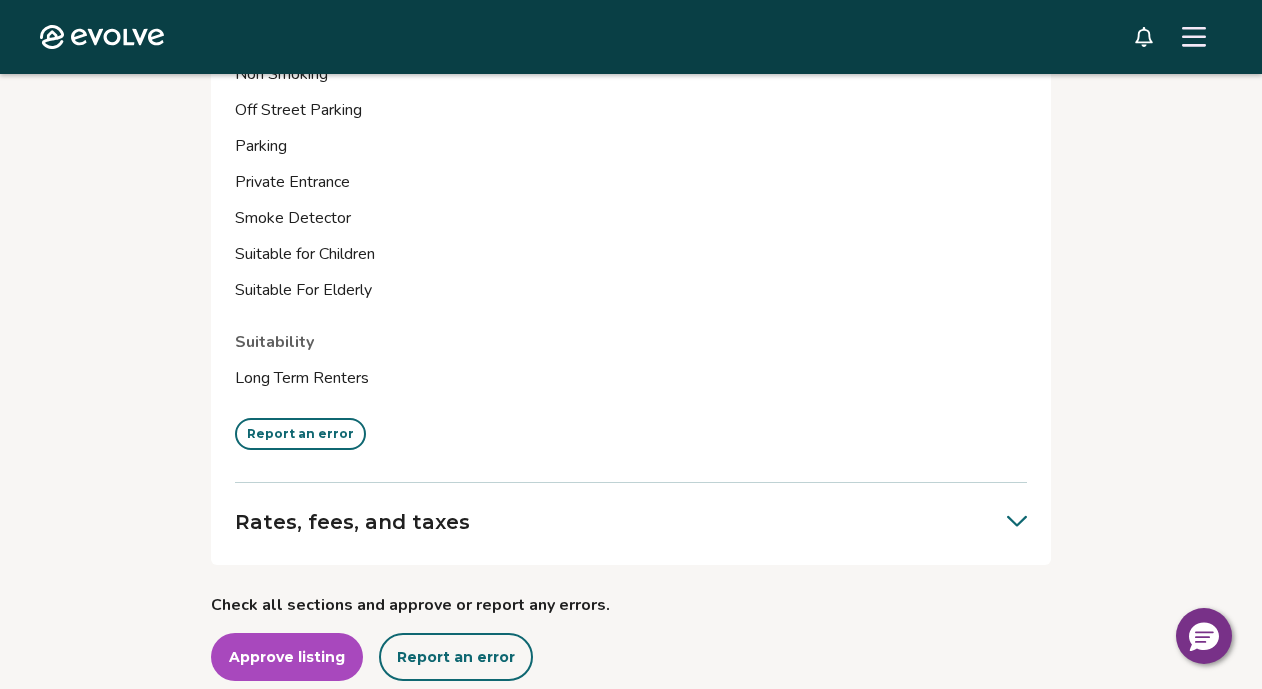 click on "Report an error" at bounding box center (300, 434) 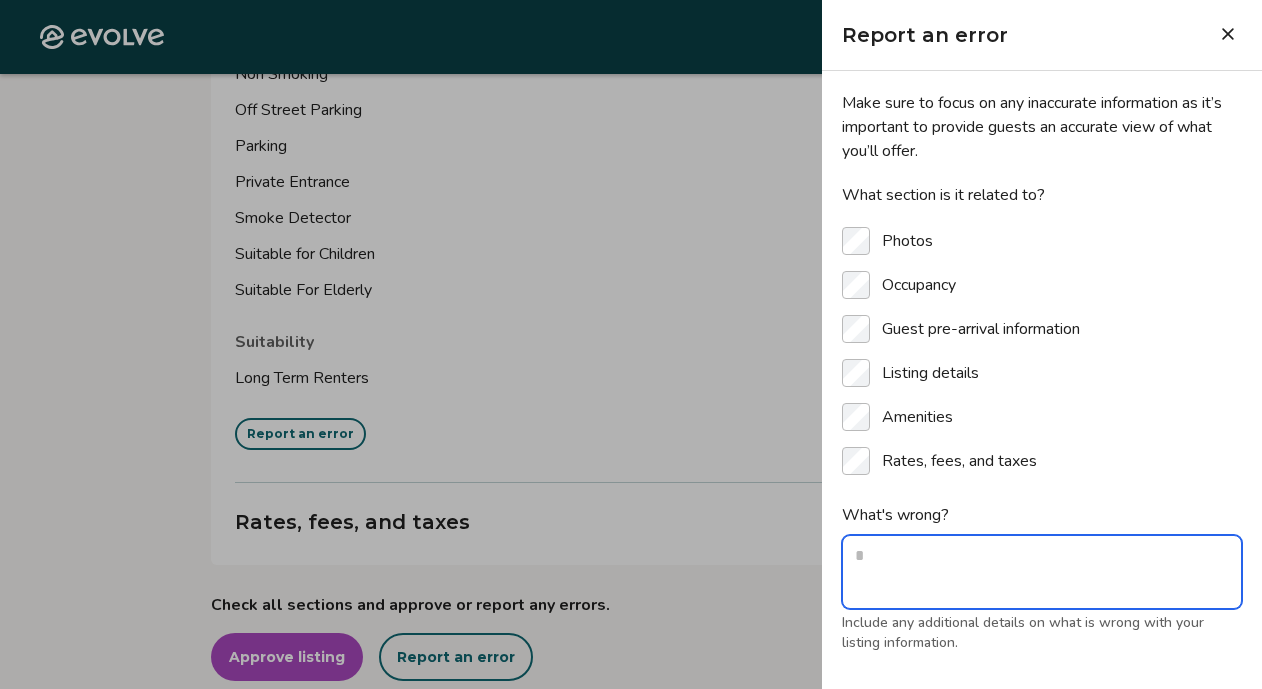 click on "What's wrong?" at bounding box center [1042, 572] 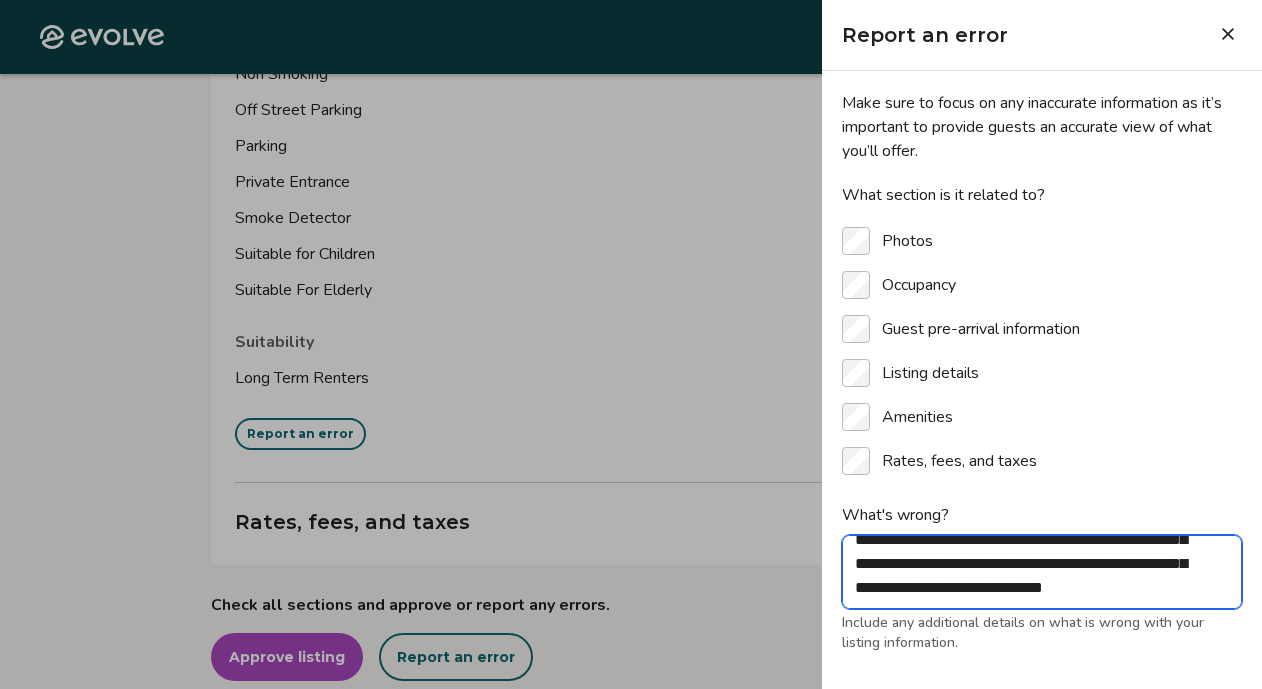 scroll, scrollTop: 64, scrollLeft: 0, axis: vertical 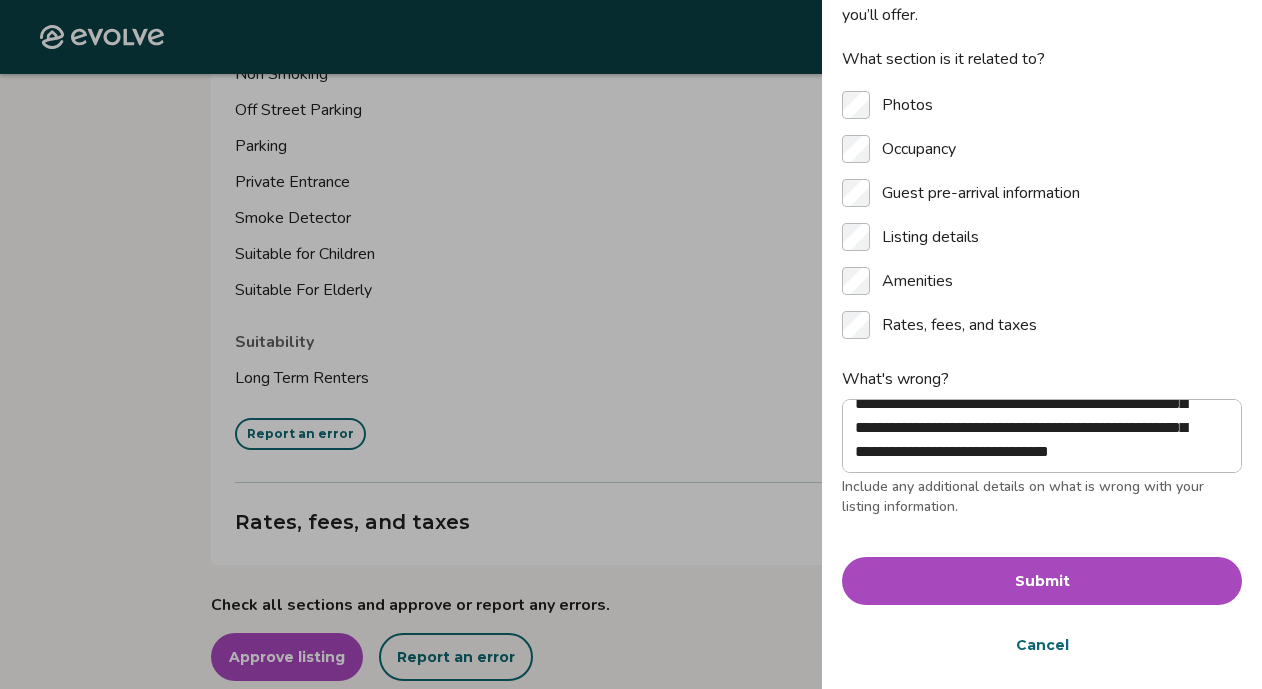 click on "Submit" at bounding box center (1042, 581) 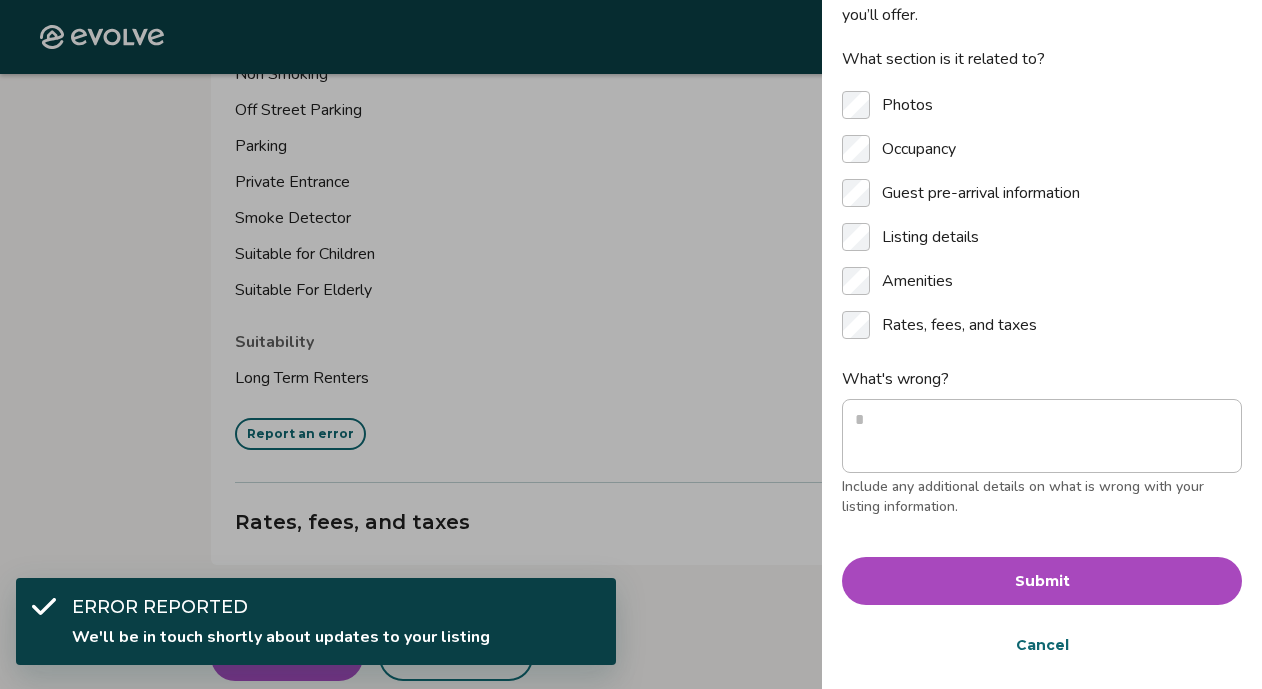 scroll, scrollTop: 0, scrollLeft: 0, axis: both 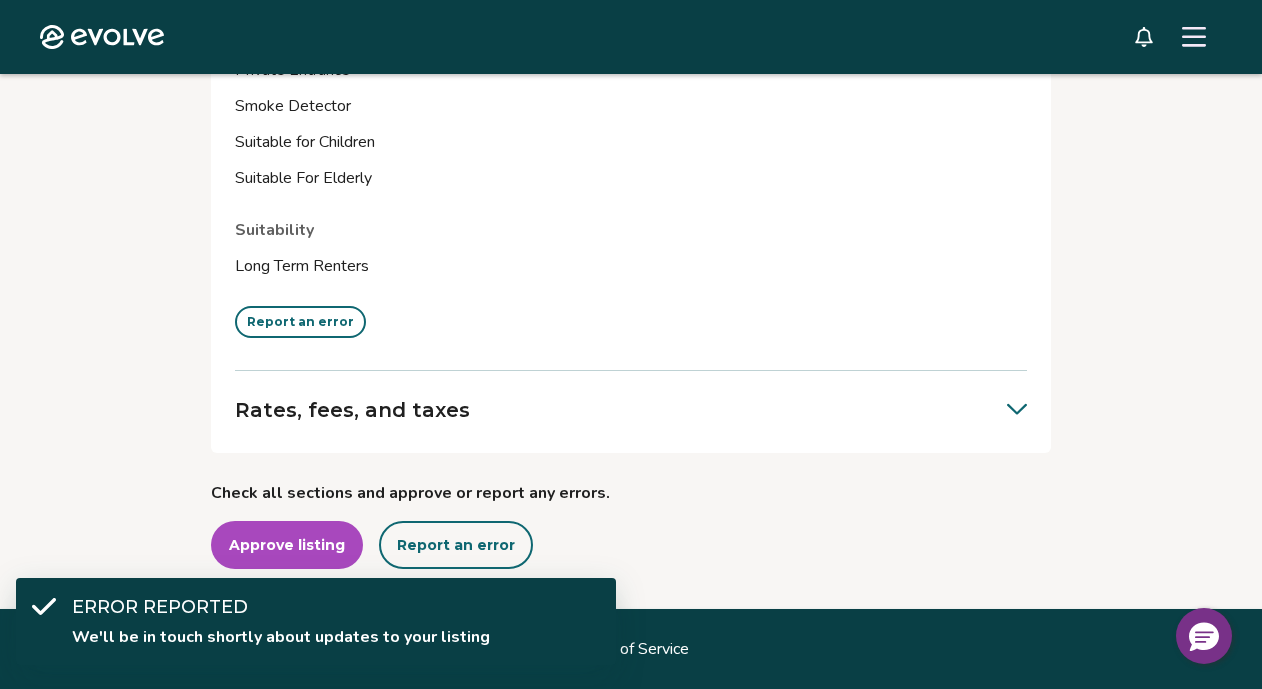 click on "Approve listing" at bounding box center [287, 545] 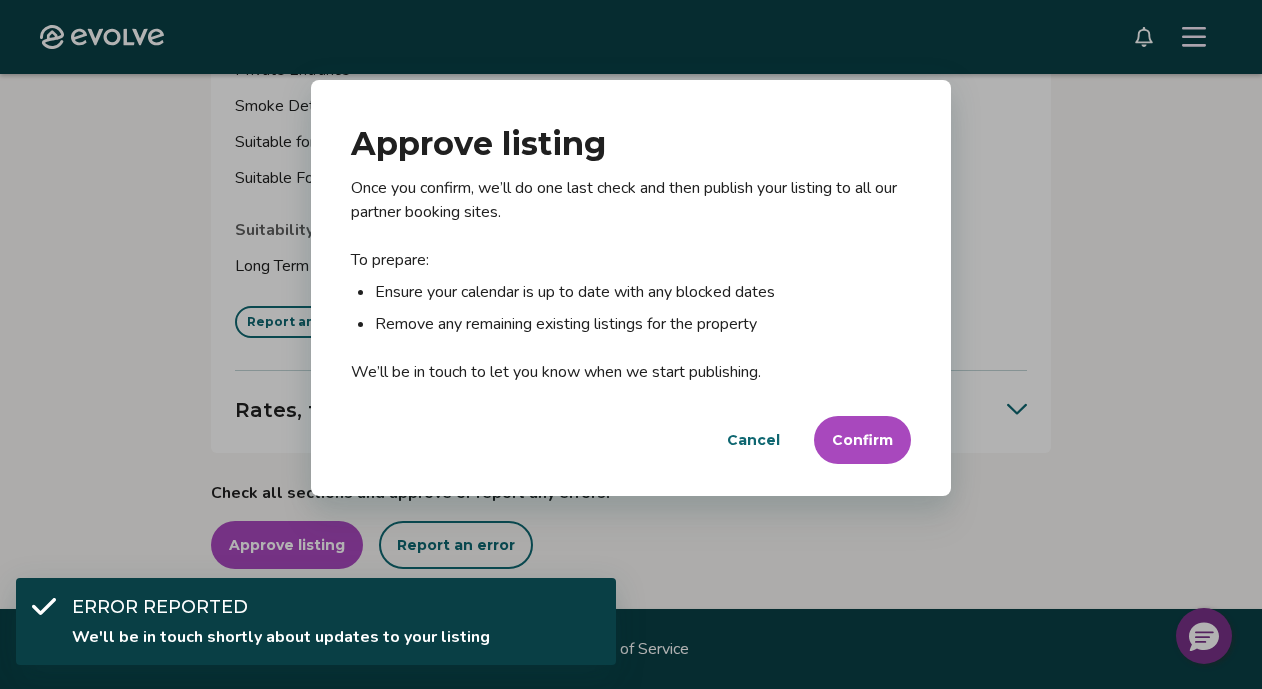 click on "Confirm" at bounding box center (862, 440) 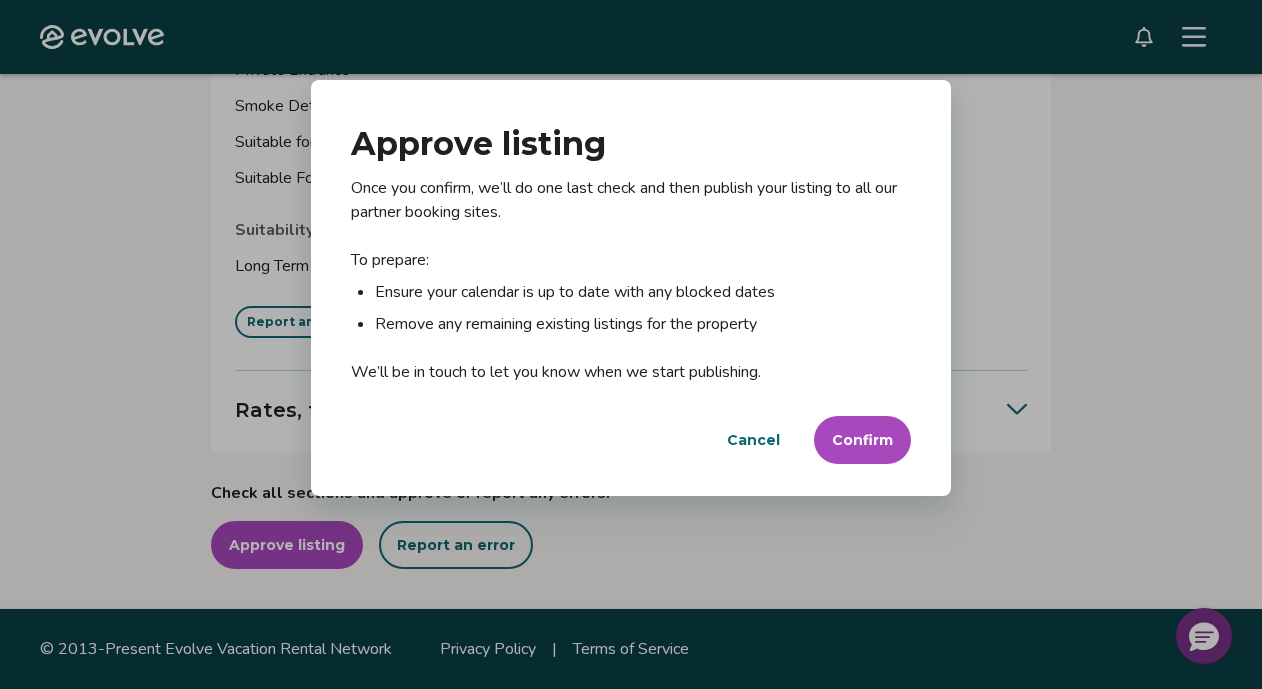 click on "Confirm" at bounding box center [862, 440] 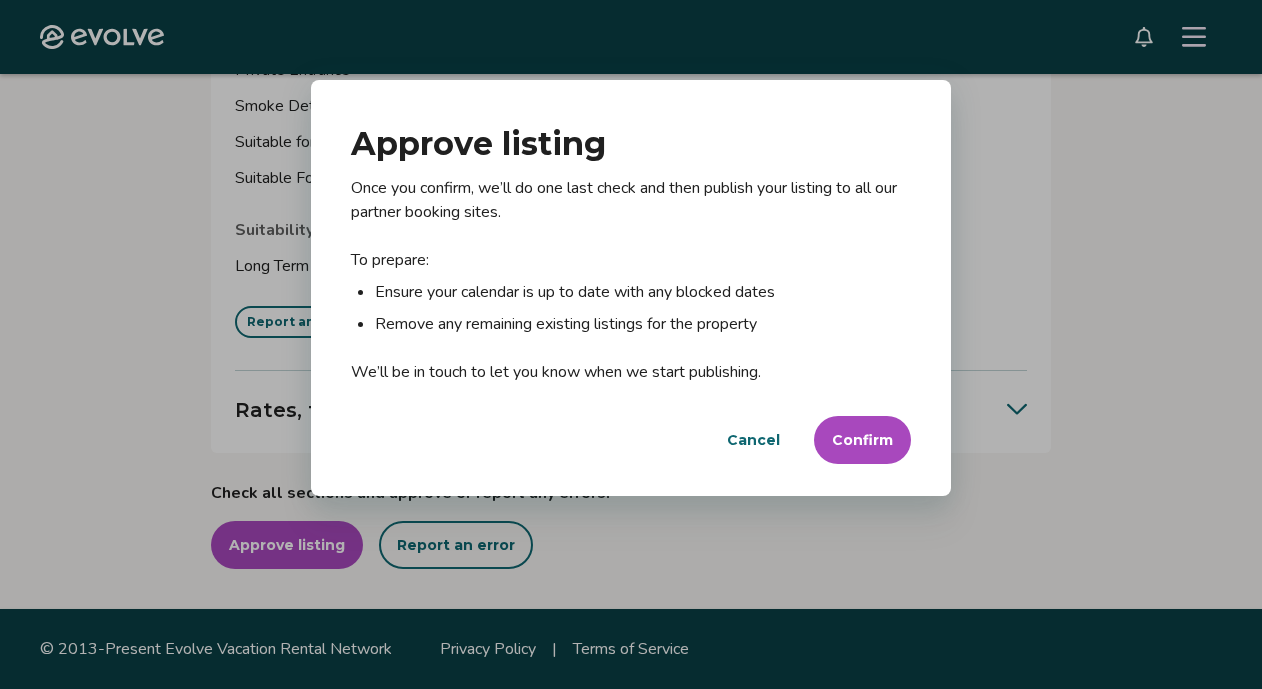 click on "Cancel" at bounding box center [753, 440] 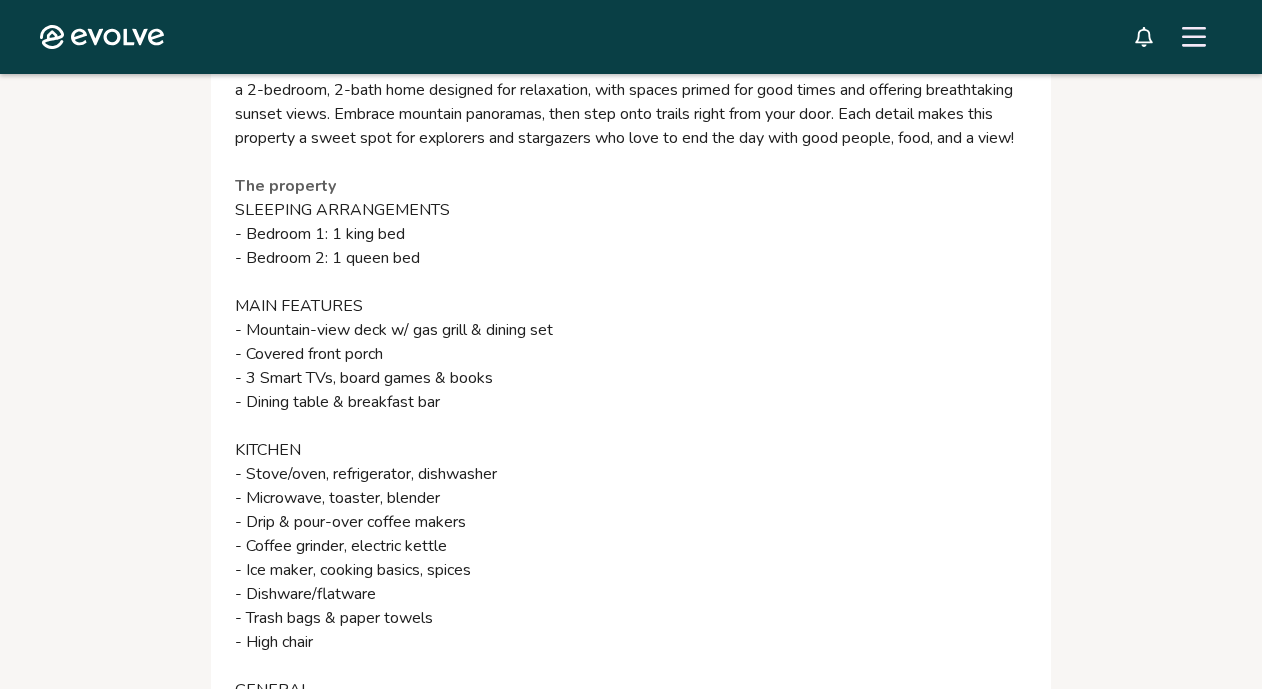 scroll, scrollTop: 3020, scrollLeft: 0, axis: vertical 